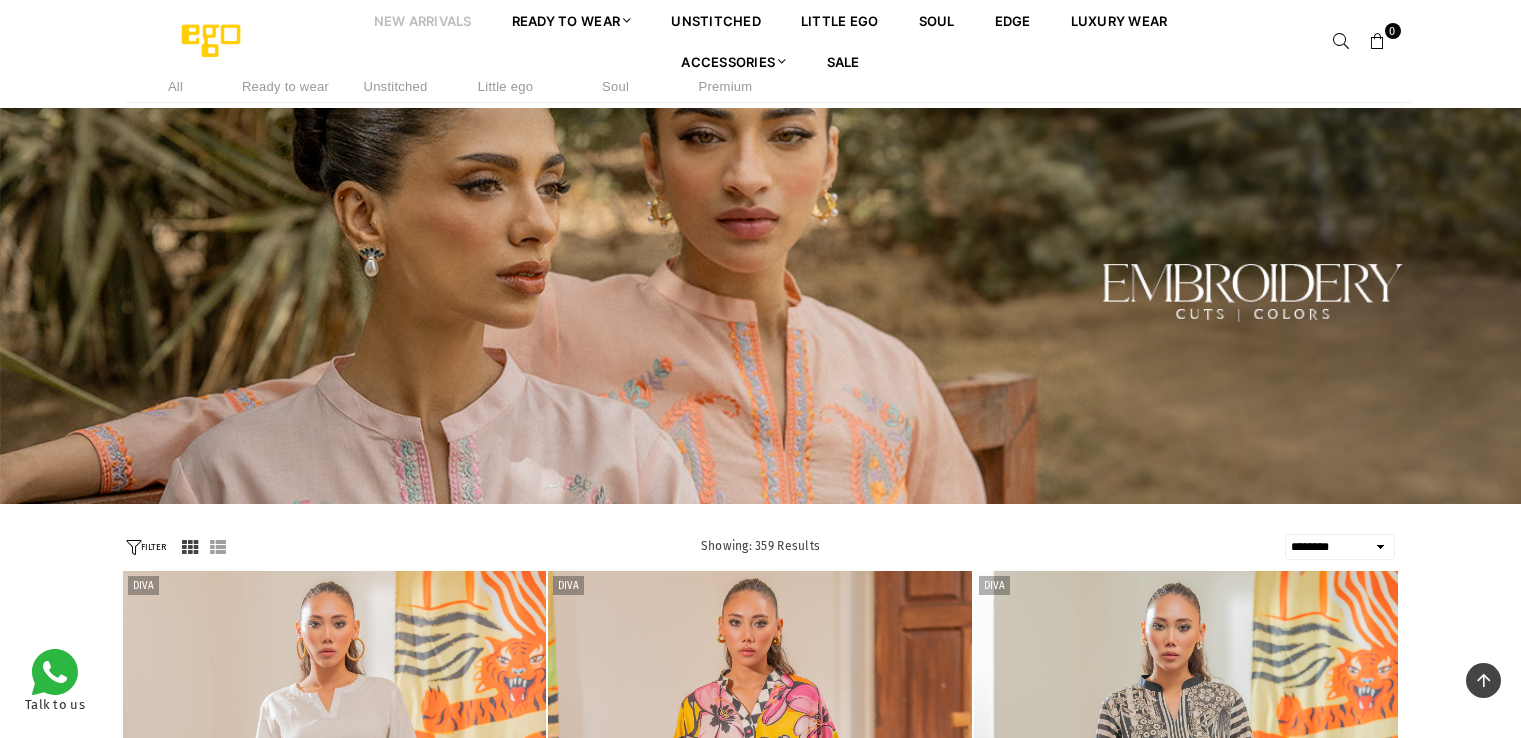 select on "******" 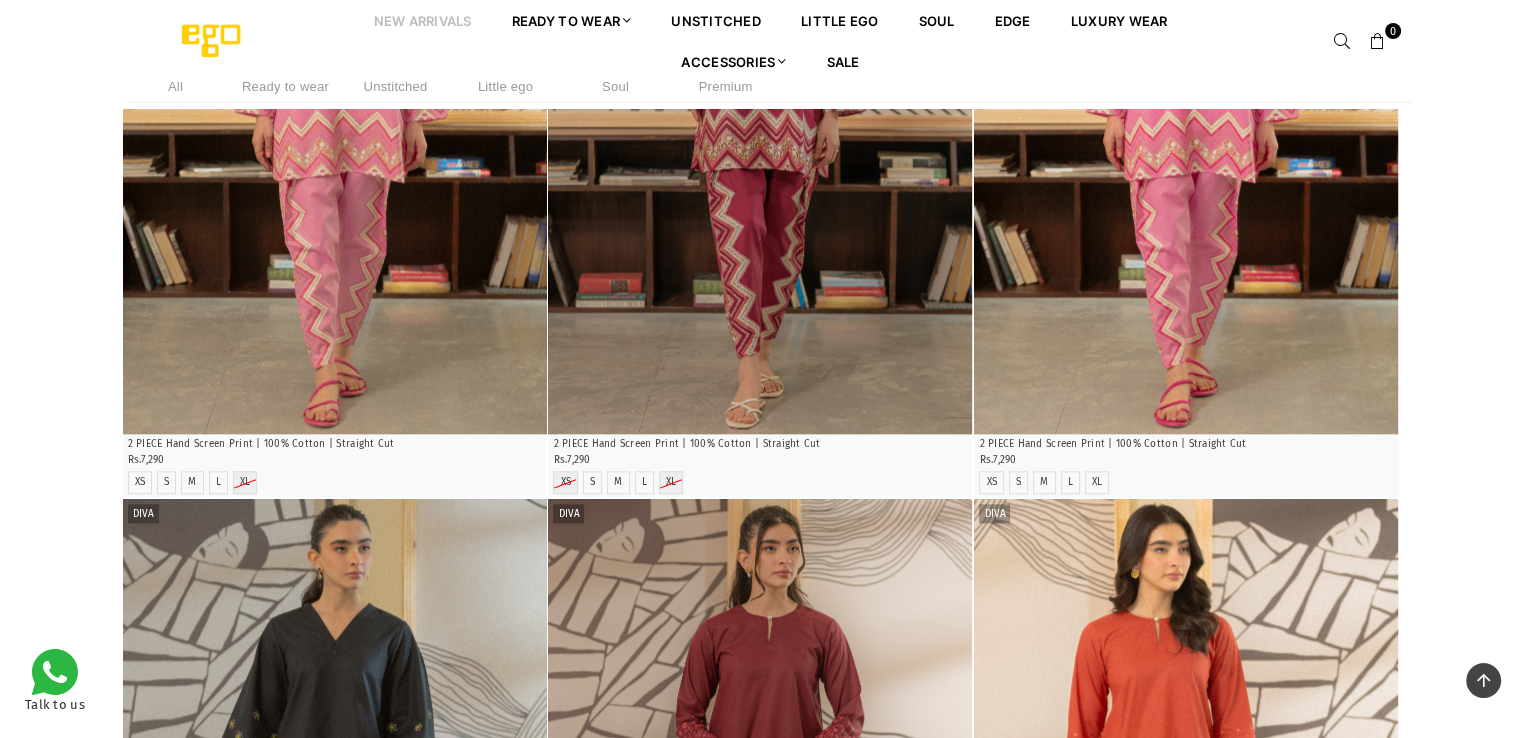 scroll, scrollTop: 0, scrollLeft: 0, axis: both 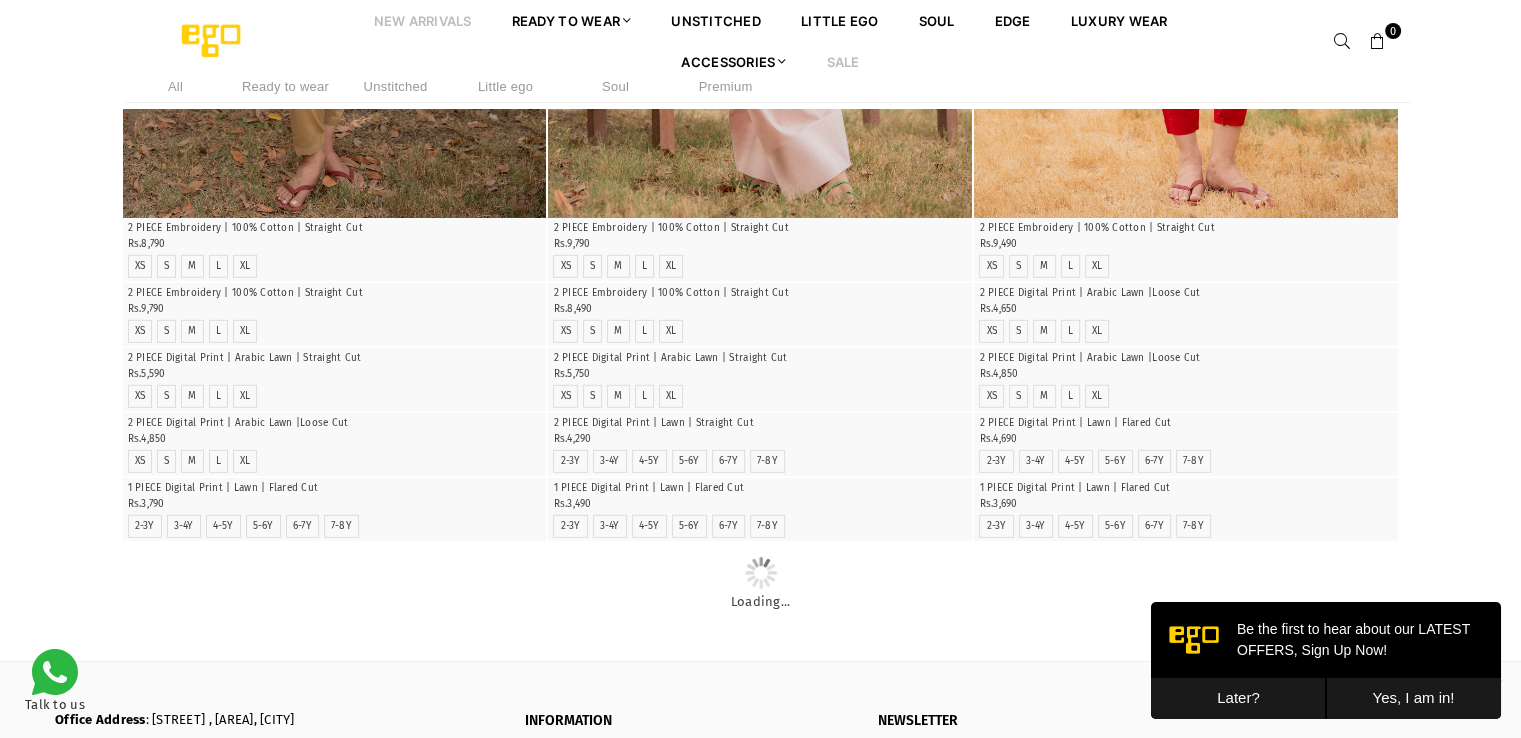 click on "Sale" at bounding box center [843, 61] 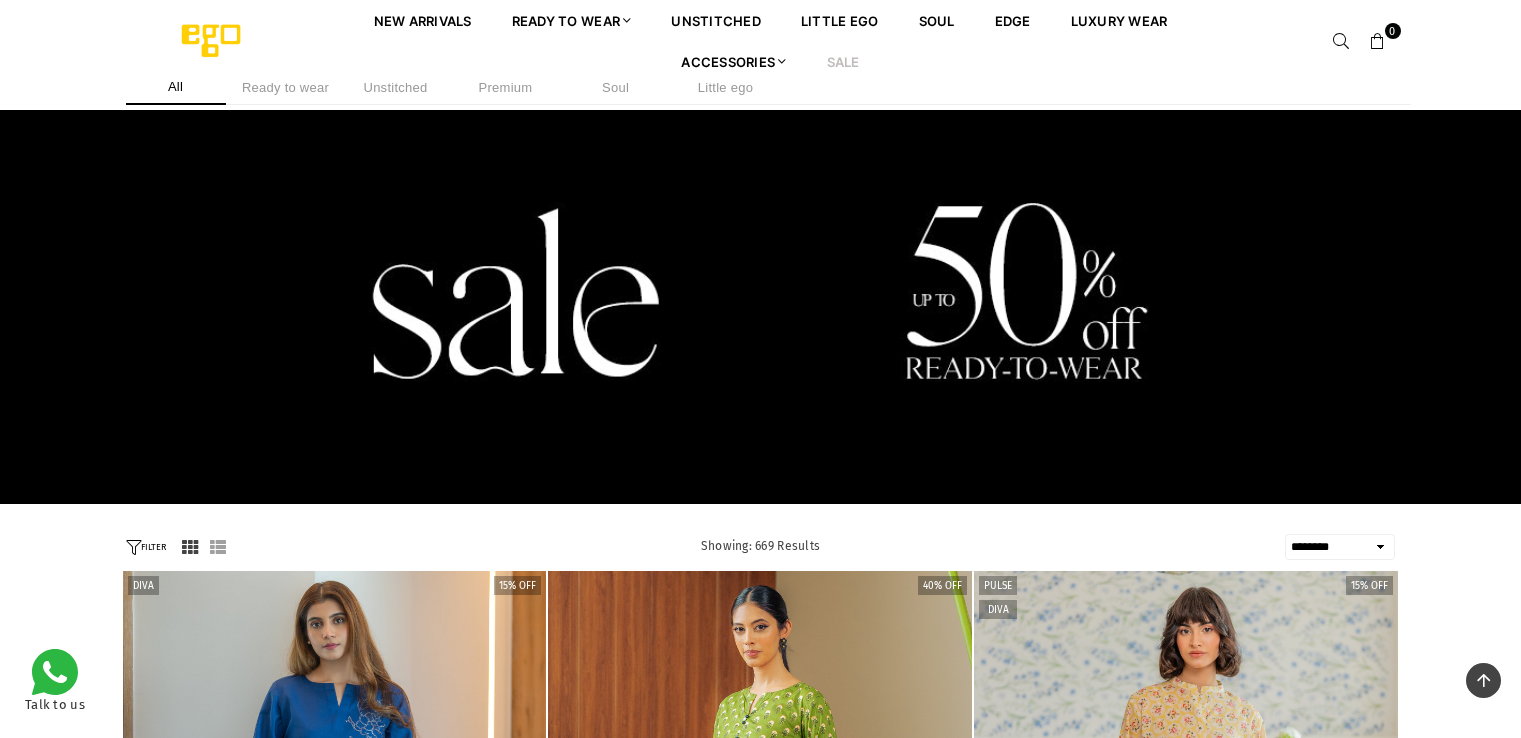 select on "******" 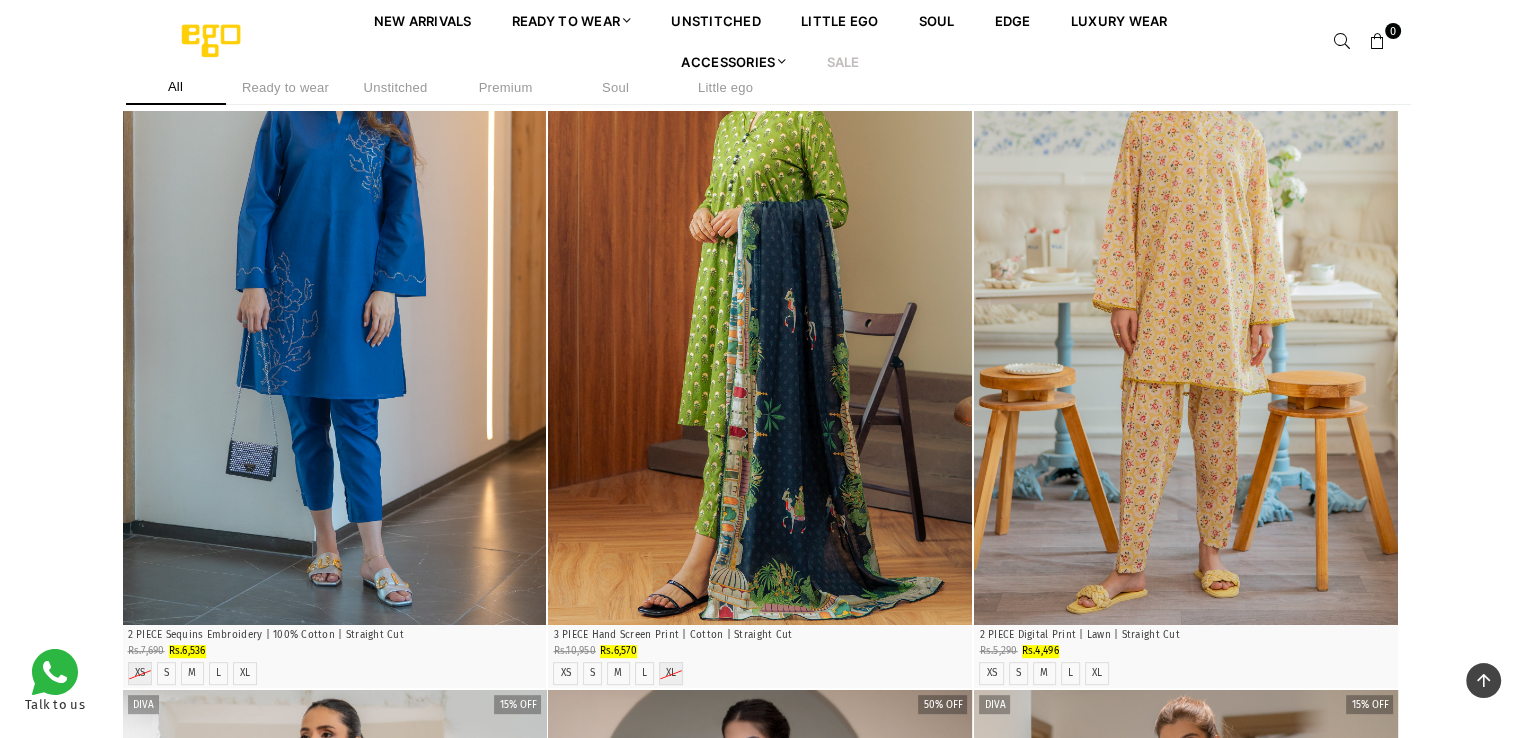 scroll, scrollTop: 582, scrollLeft: 0, axis: vertical 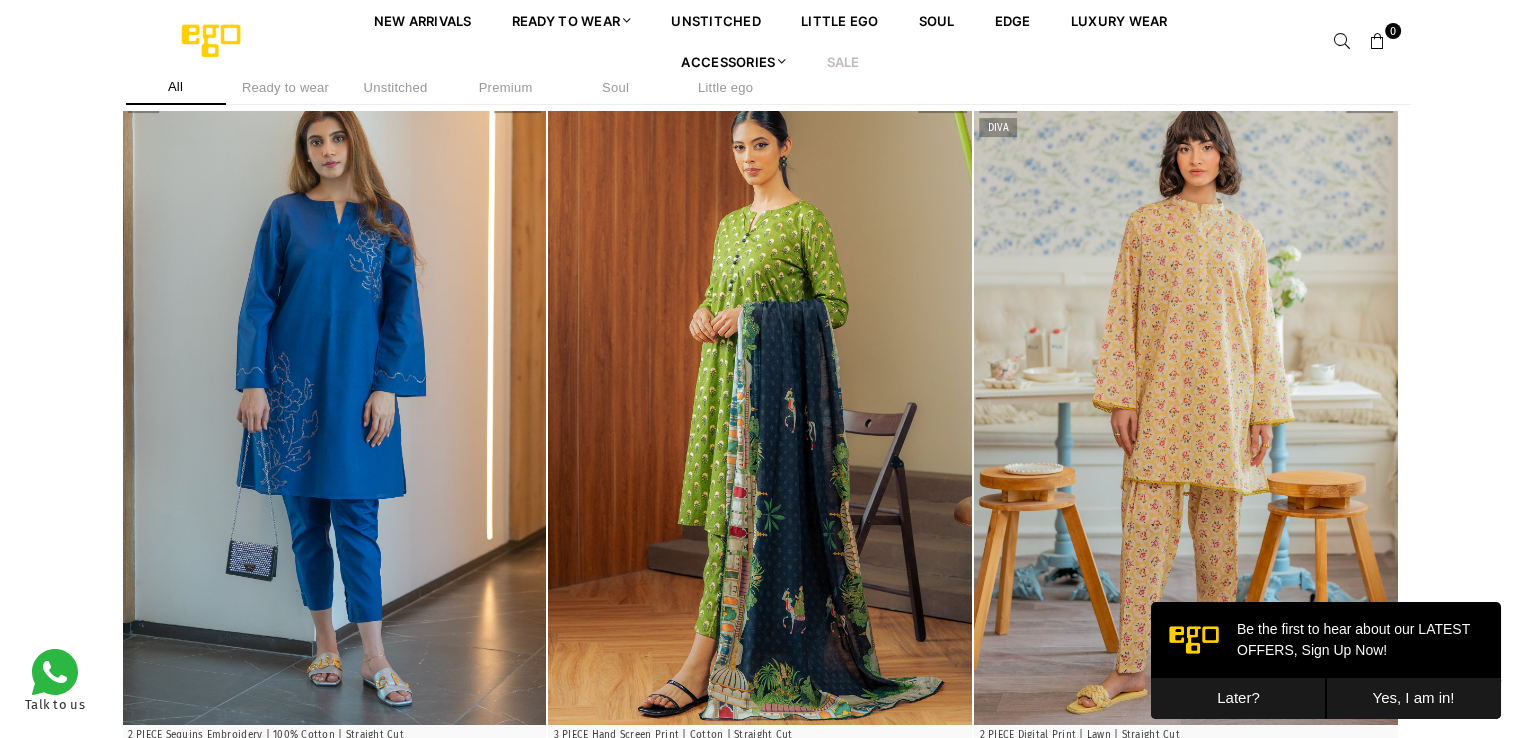 drag, startPoint x: 47, startPoint y: 308, endPoint x: 384, endPoint y: 340, distance: 338.51587 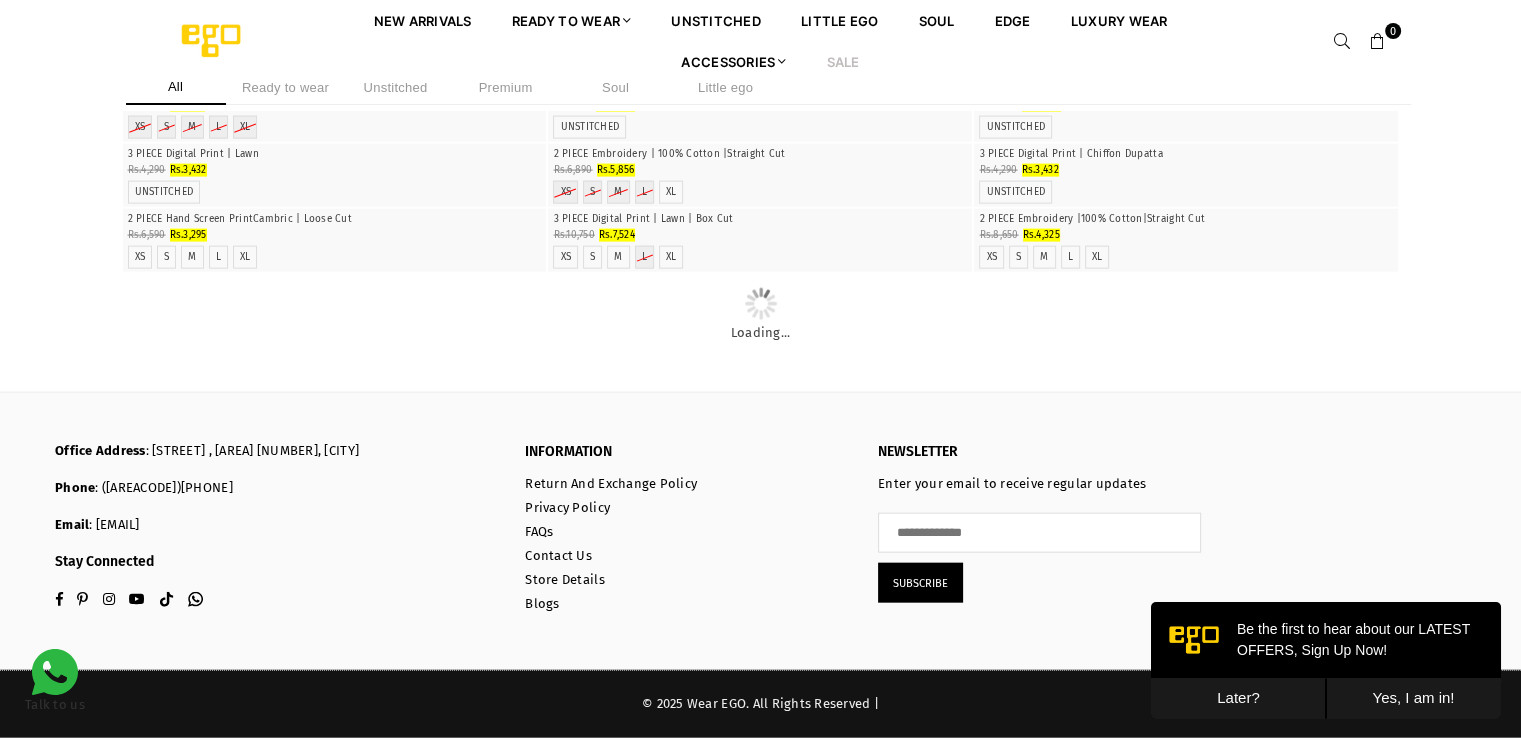scroll, scrollTop: 15397, scrollLeft: 0, axis: vertical 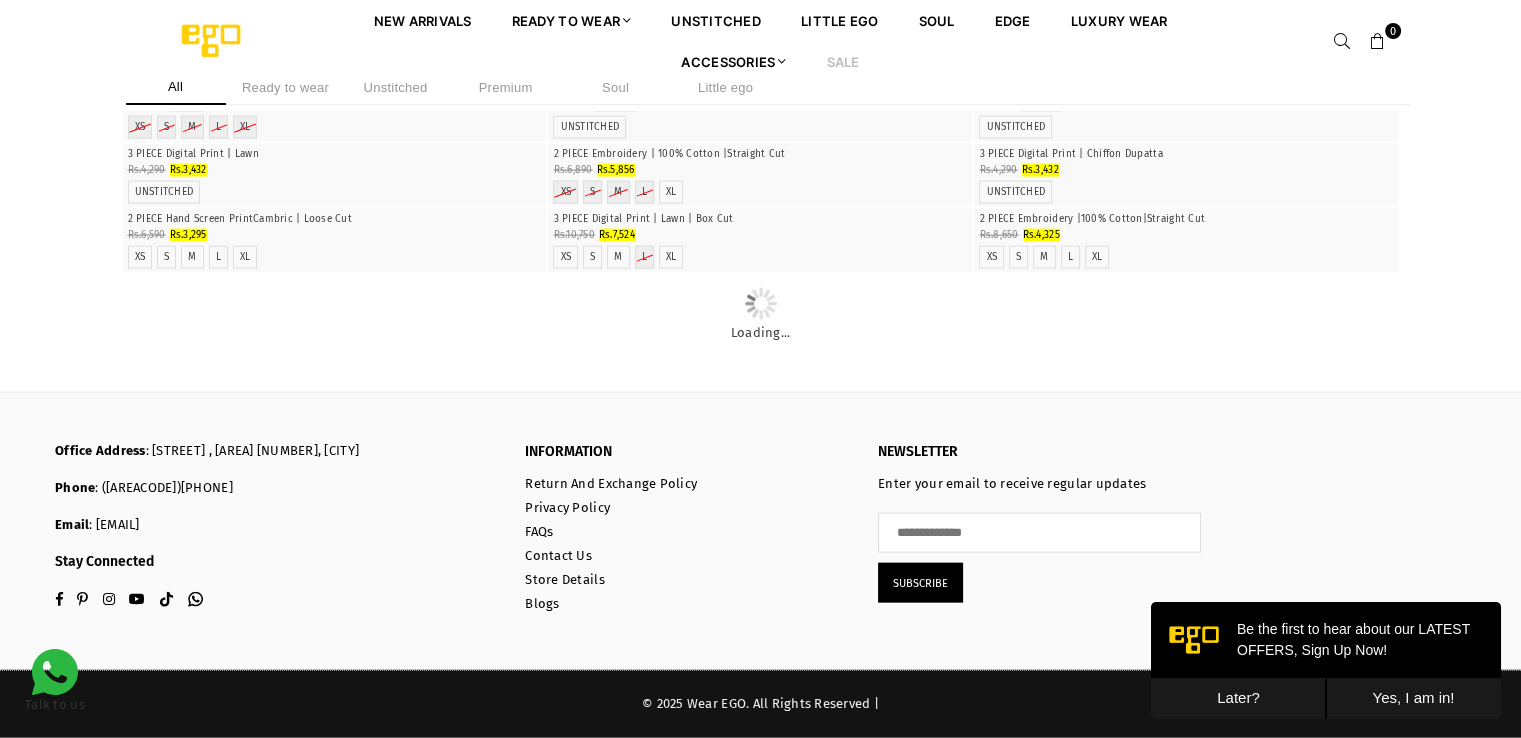 drag, startPoint x: 304, startPoint y: 521, endPoint x: 209, endPoint y: 377, distance: 172.51376 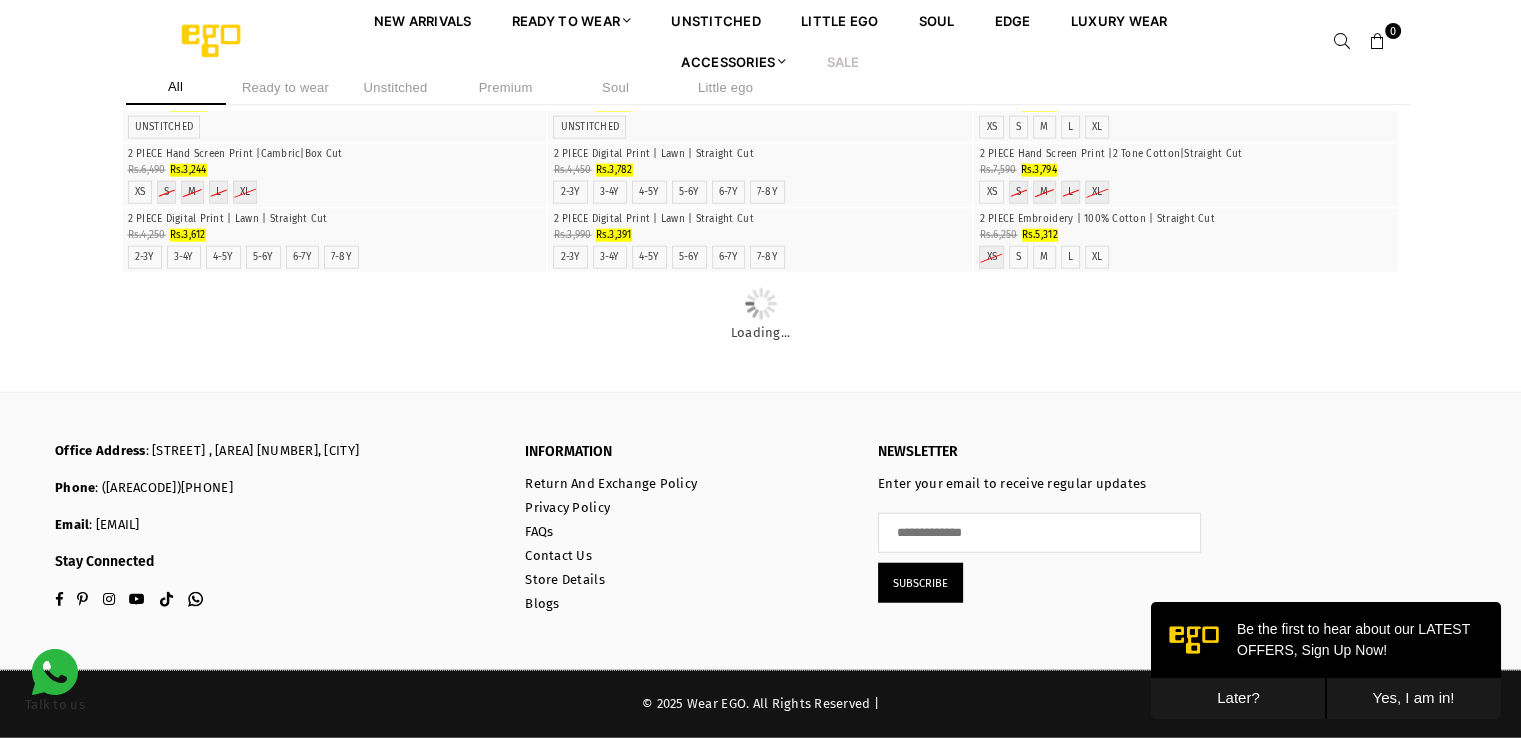 scroll, scrollTop: 17997, scrollLeft: 0, axis: vertical 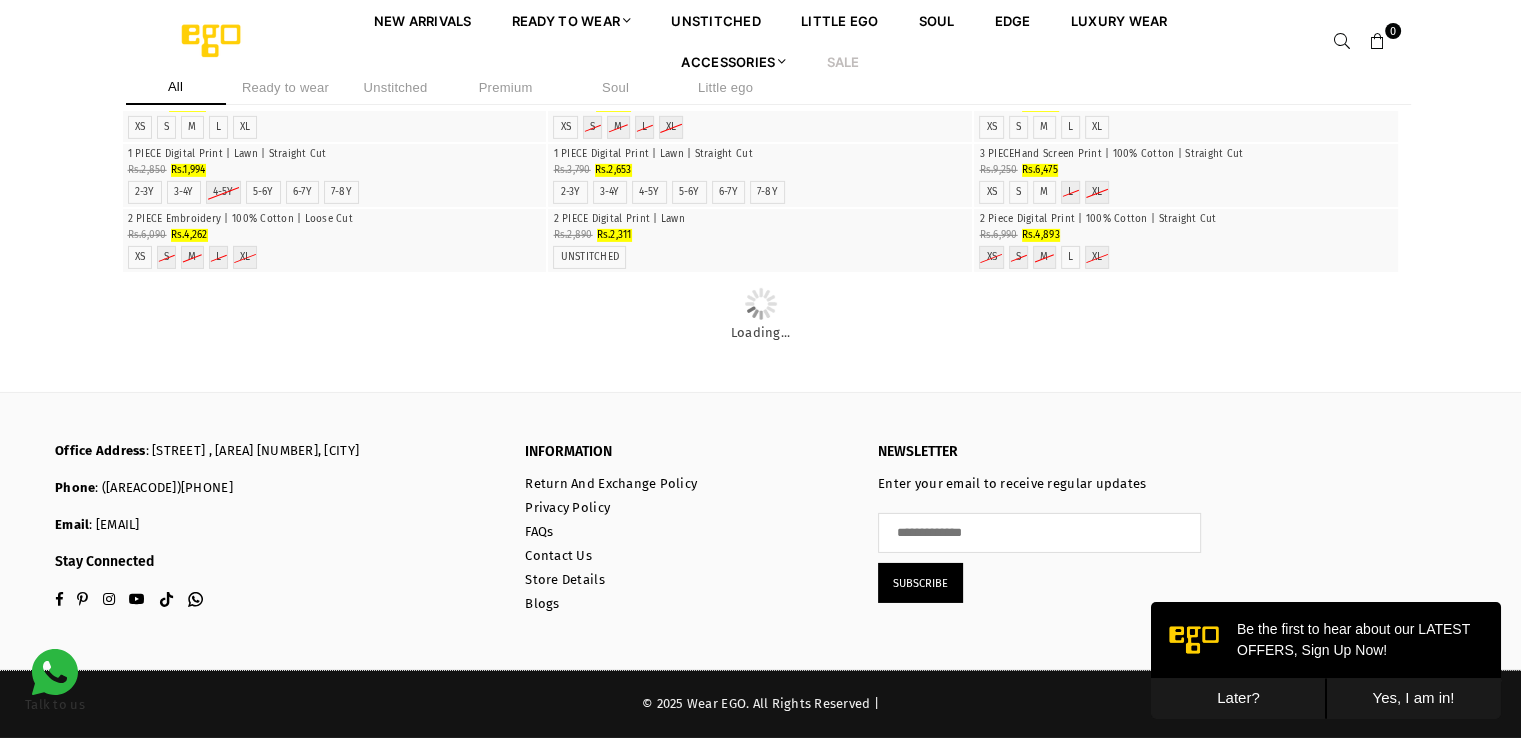 drag, startPoint x: 983, startPoint y: 389, endPoint x: 1109, endPoint y: 401, distance: 126.57014 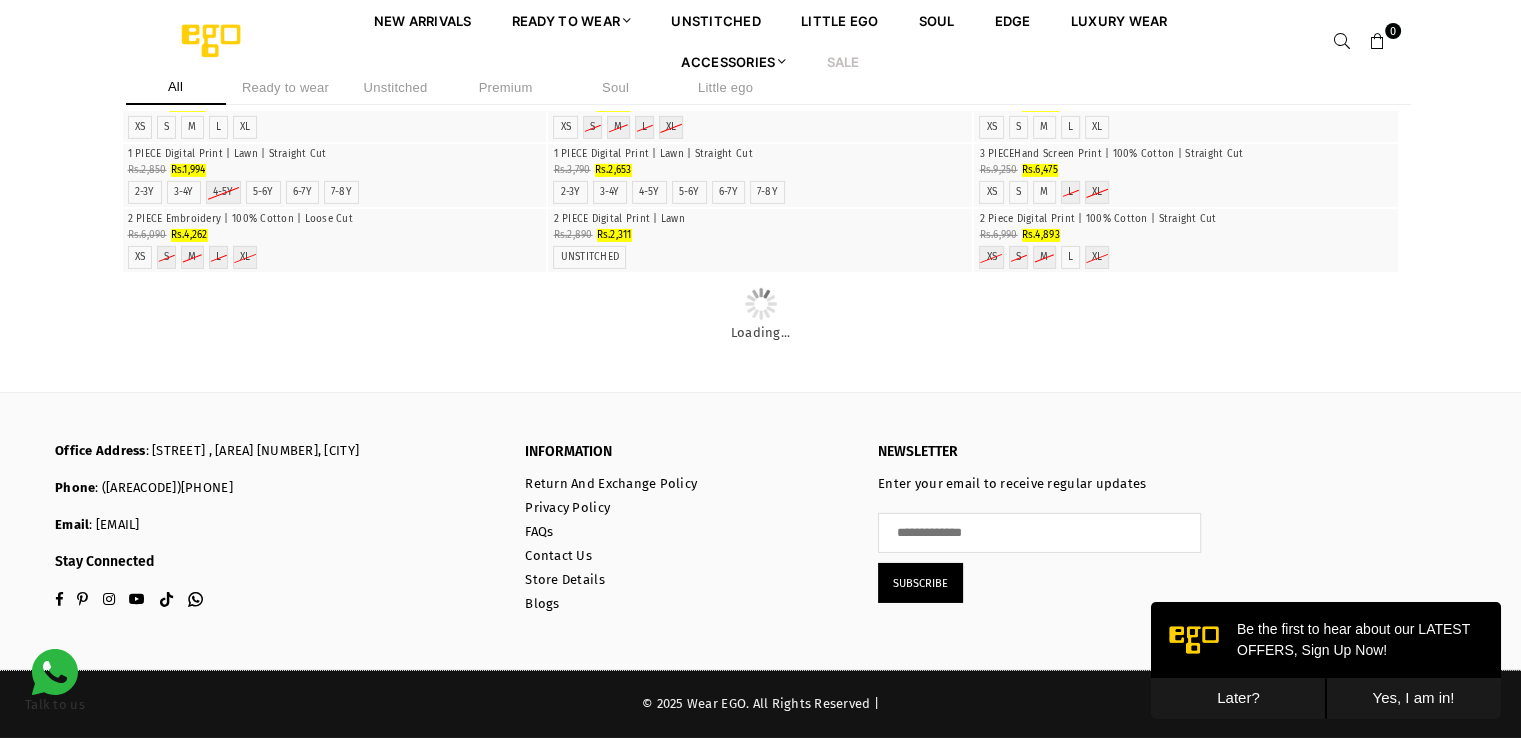 scroll, scrollTop: 38397, scrollLeft: 0, axis: vertical 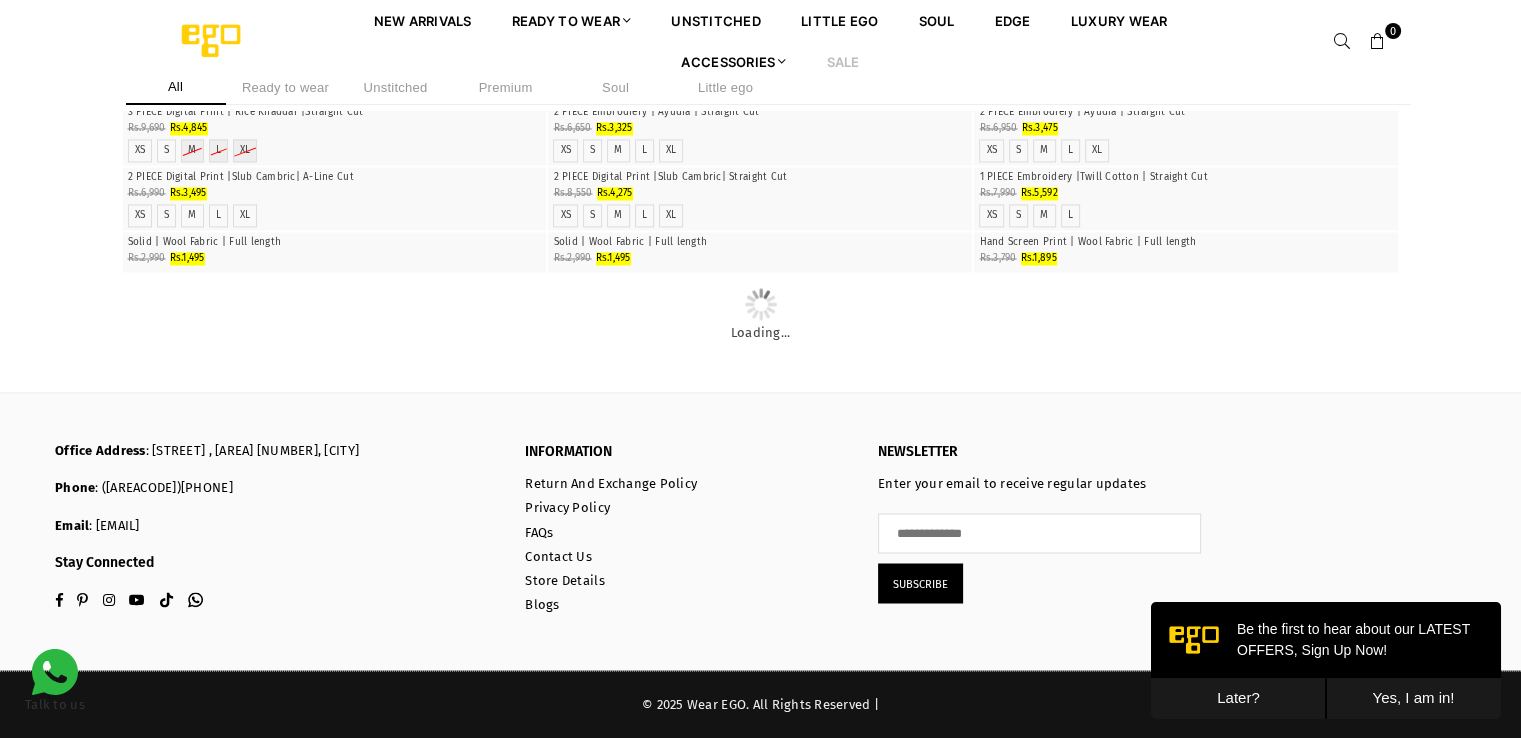 click at bounding box center (335, 102) 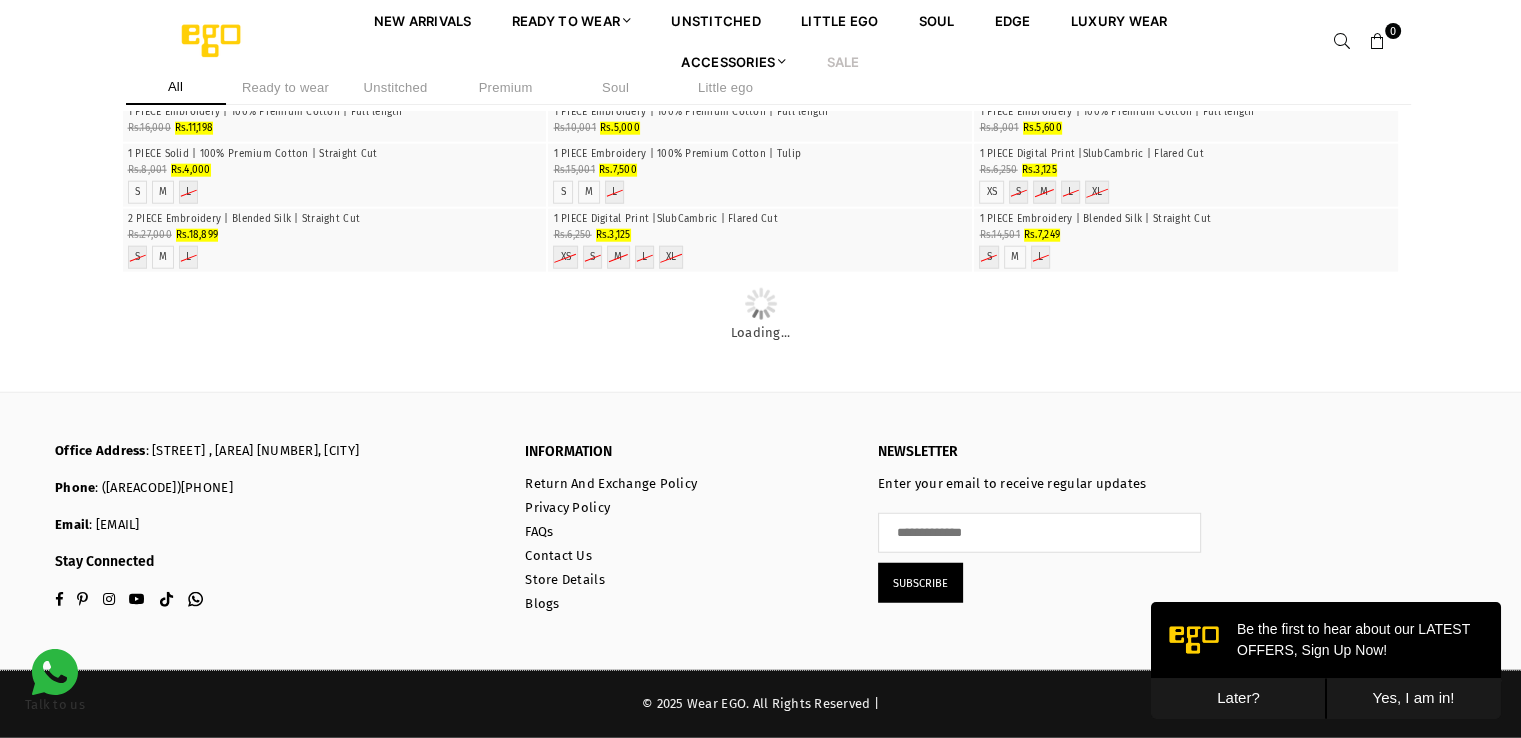 scroll, scrollTop: 106681, scrollLeft: 0, axis: vertical 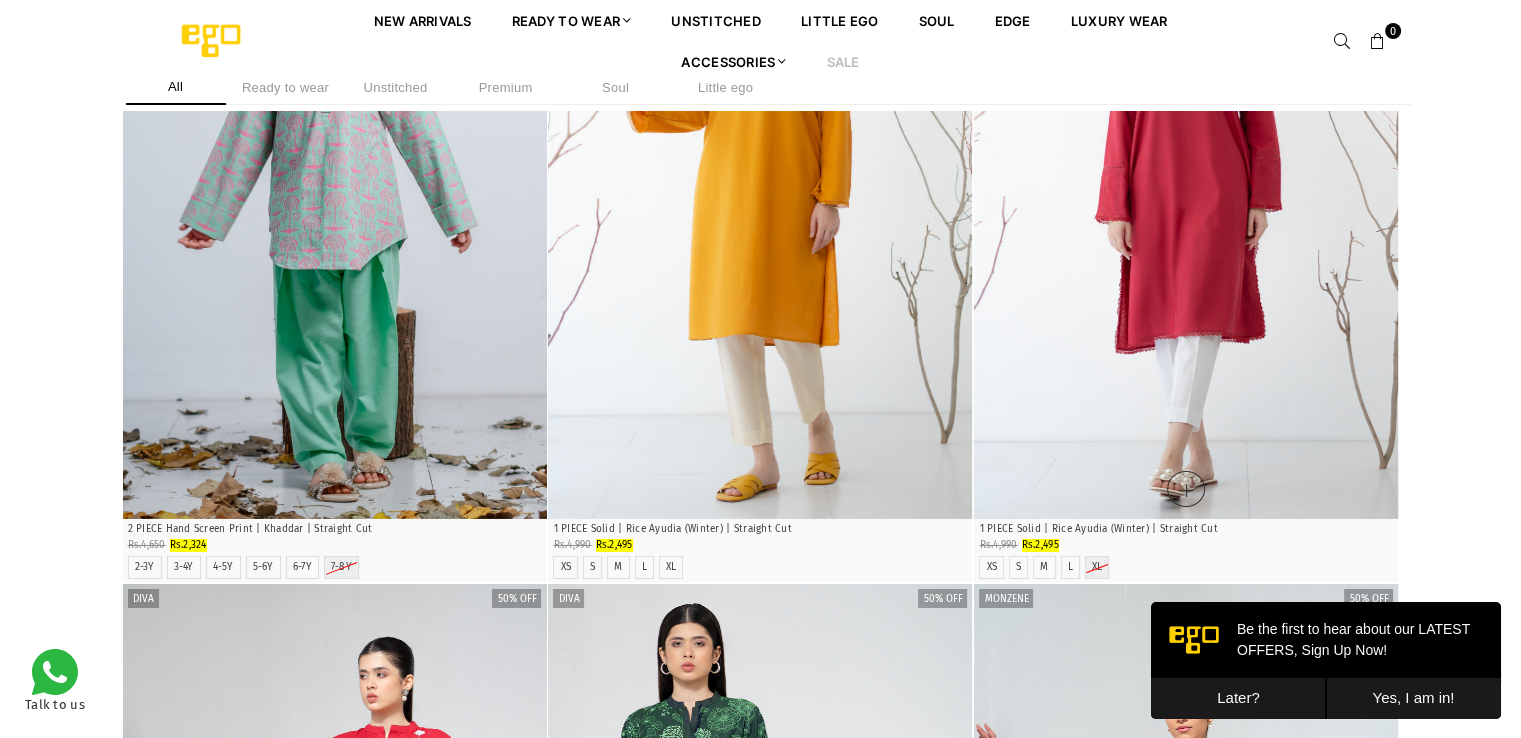 click 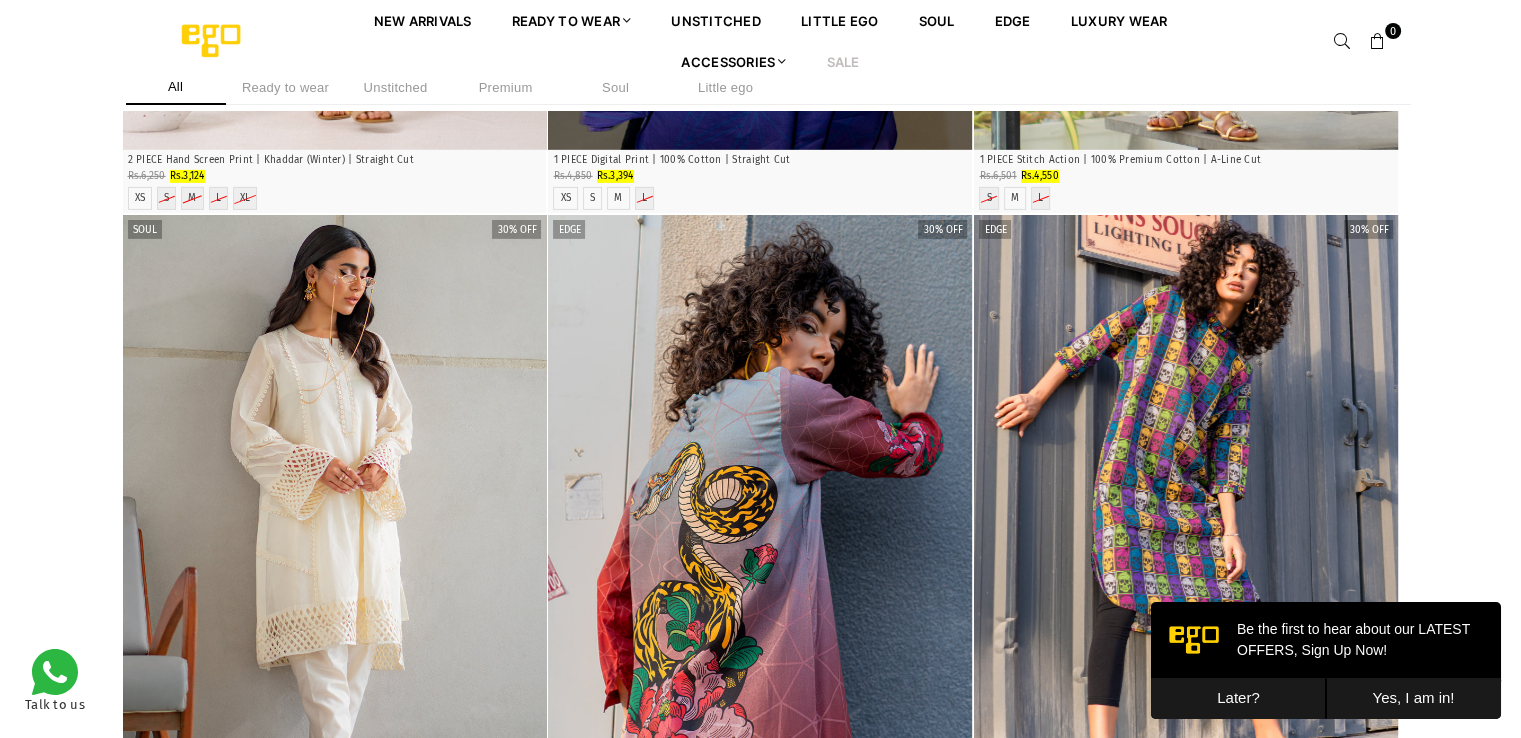 scroll, scrollTop: 204381, scrollLeft: 0, axis: vertical 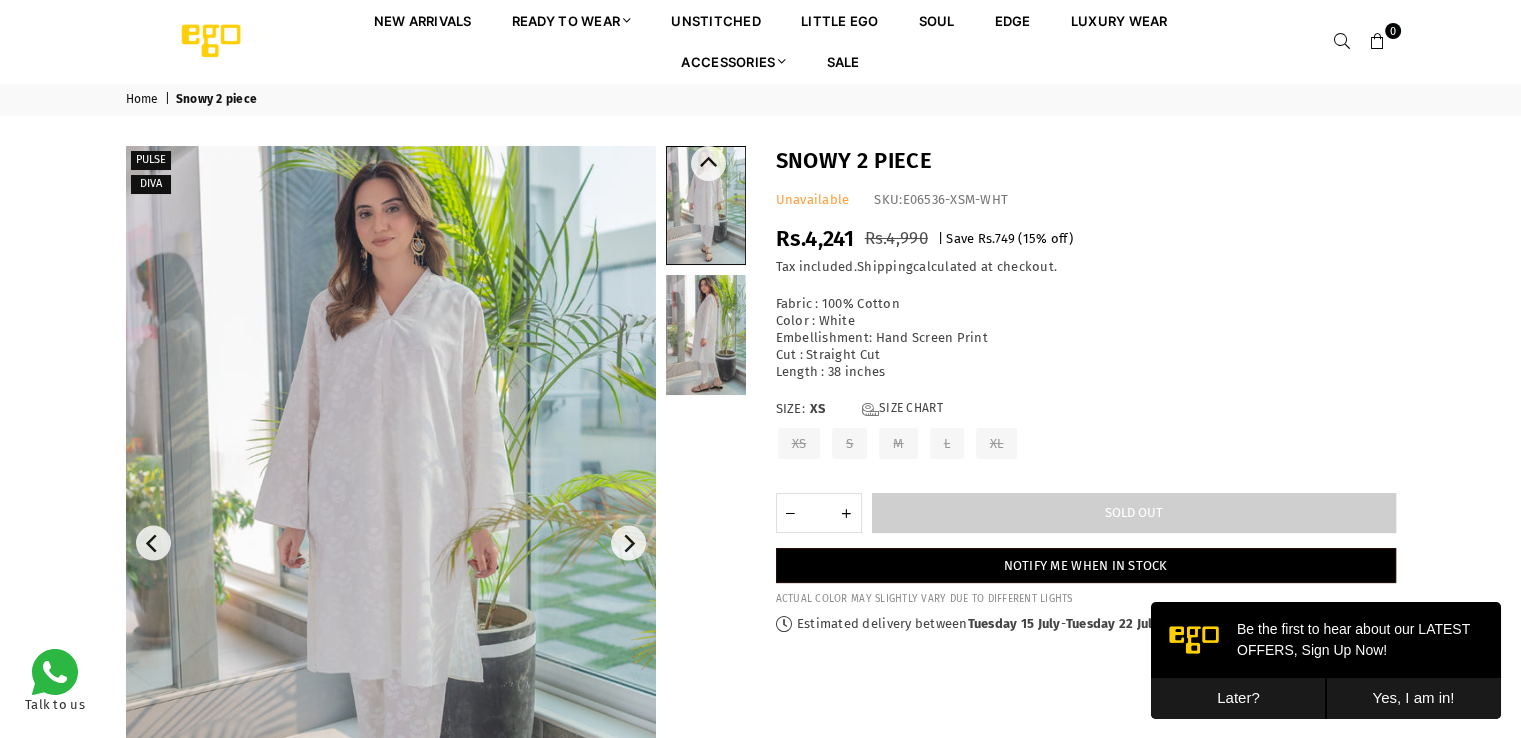 click at bounding box center [706, 335] 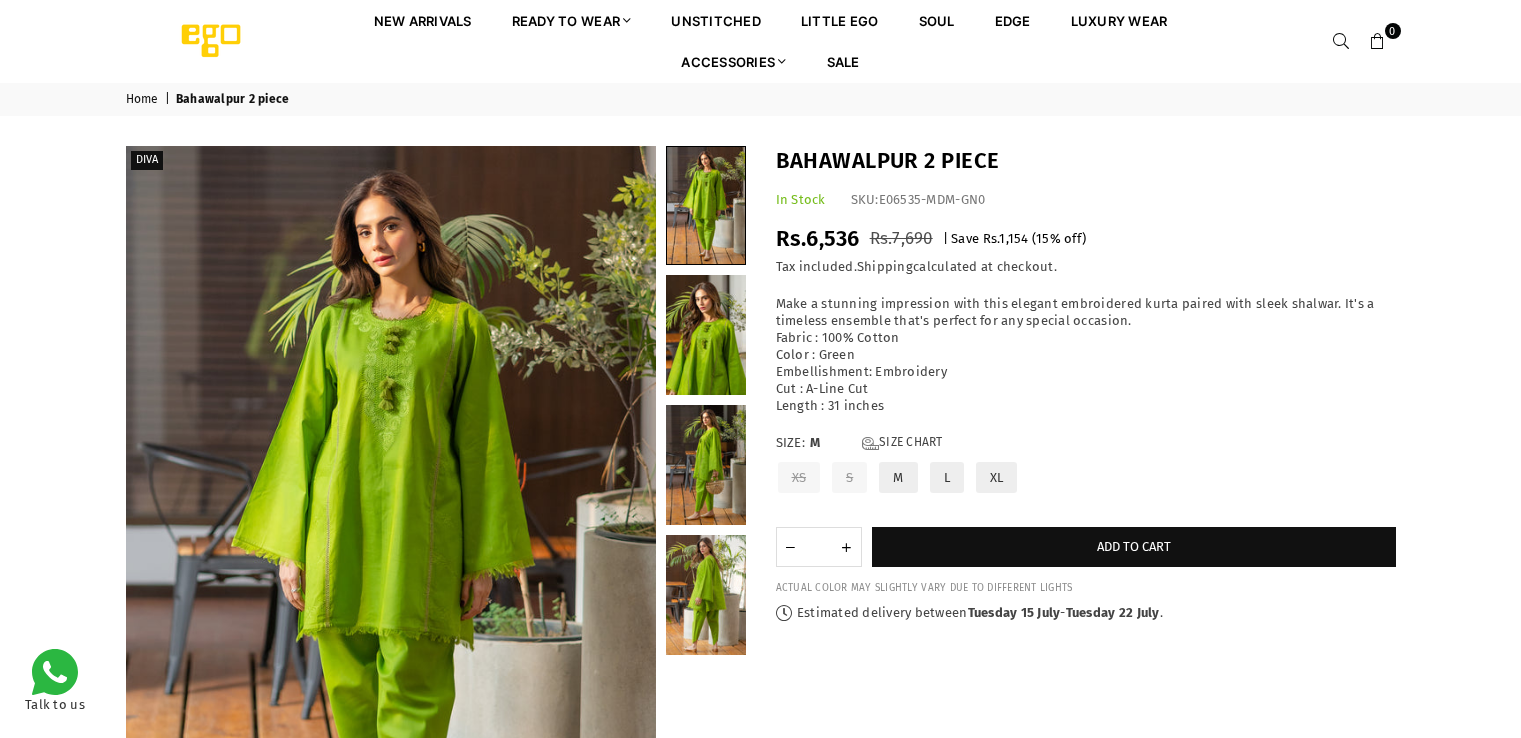 scroll, scrollTop: 0, scrollLeft: 0, axis: both 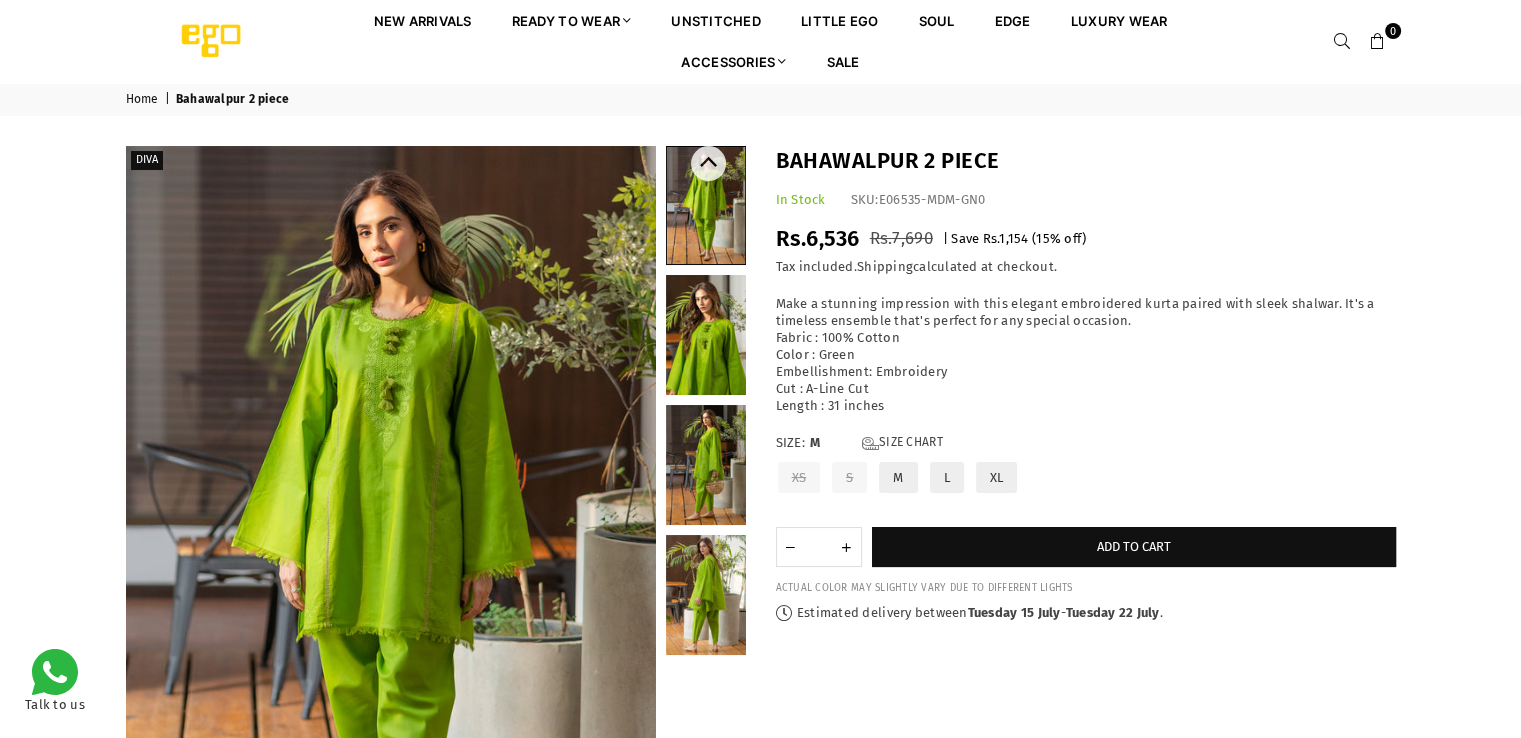 click at bounding box center [706, 335] 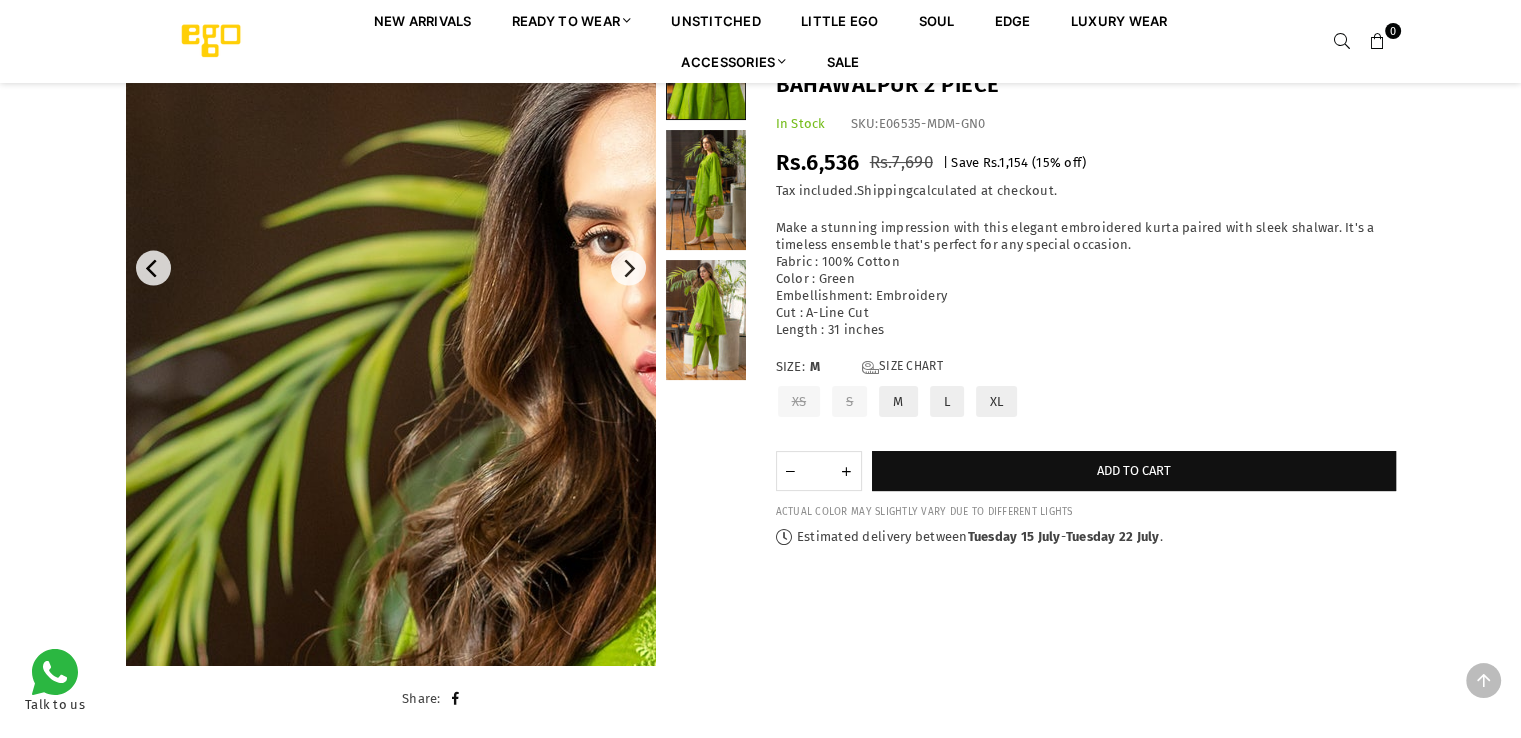 scroll, scrollTop: 282, scrollLeft: 0, axis: vertical 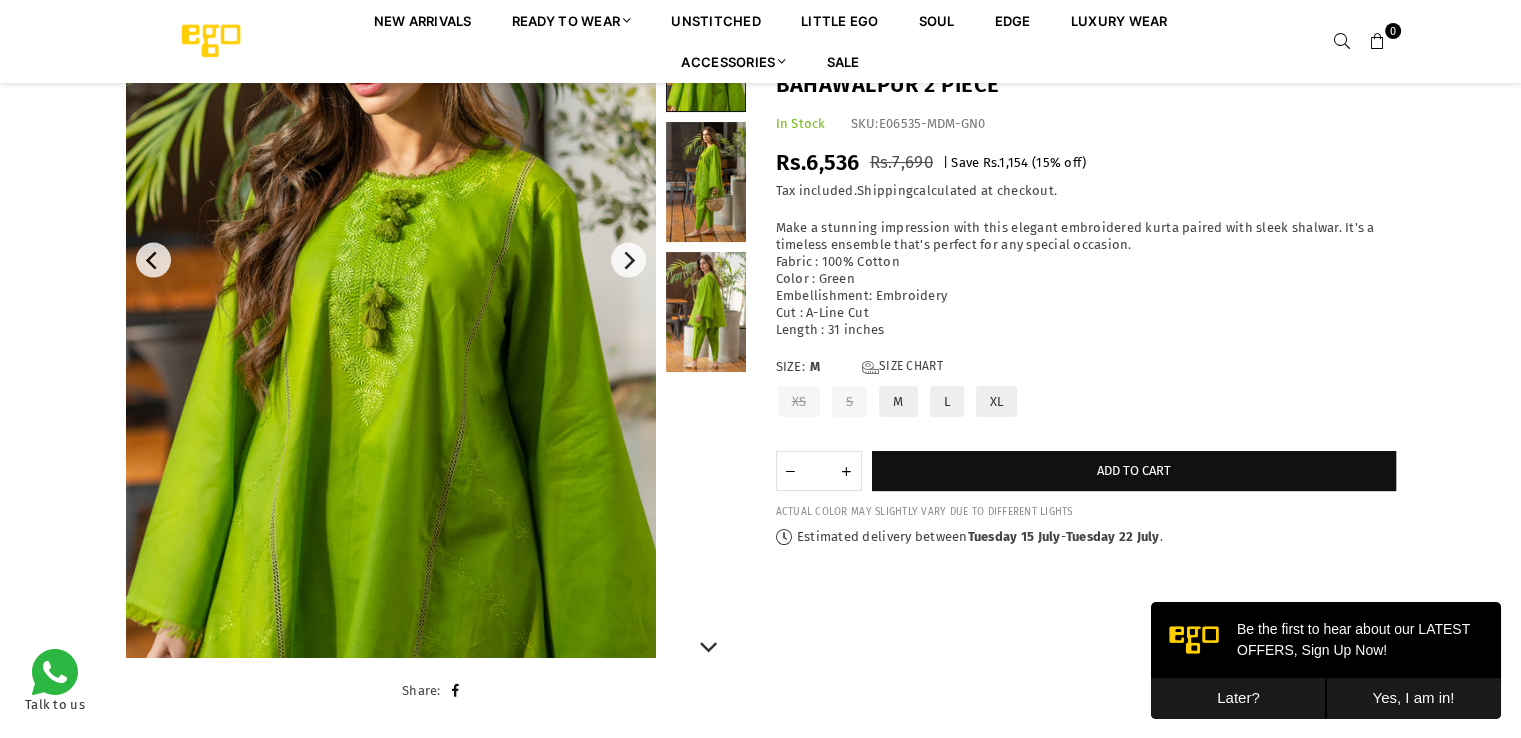 click at bounding box center [706, 312] 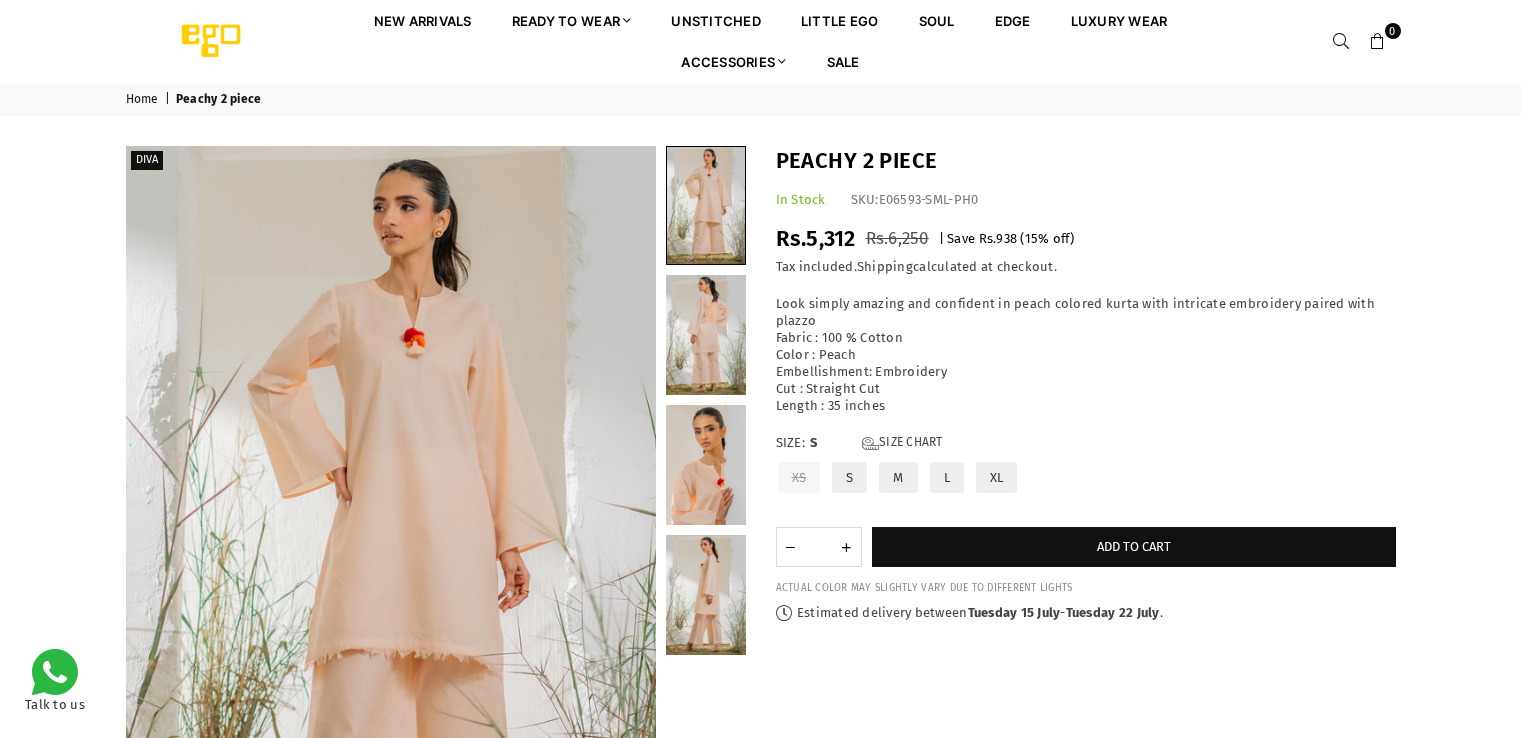 scroll, scrollTop: 0, scrollLeft: 0, axis: both 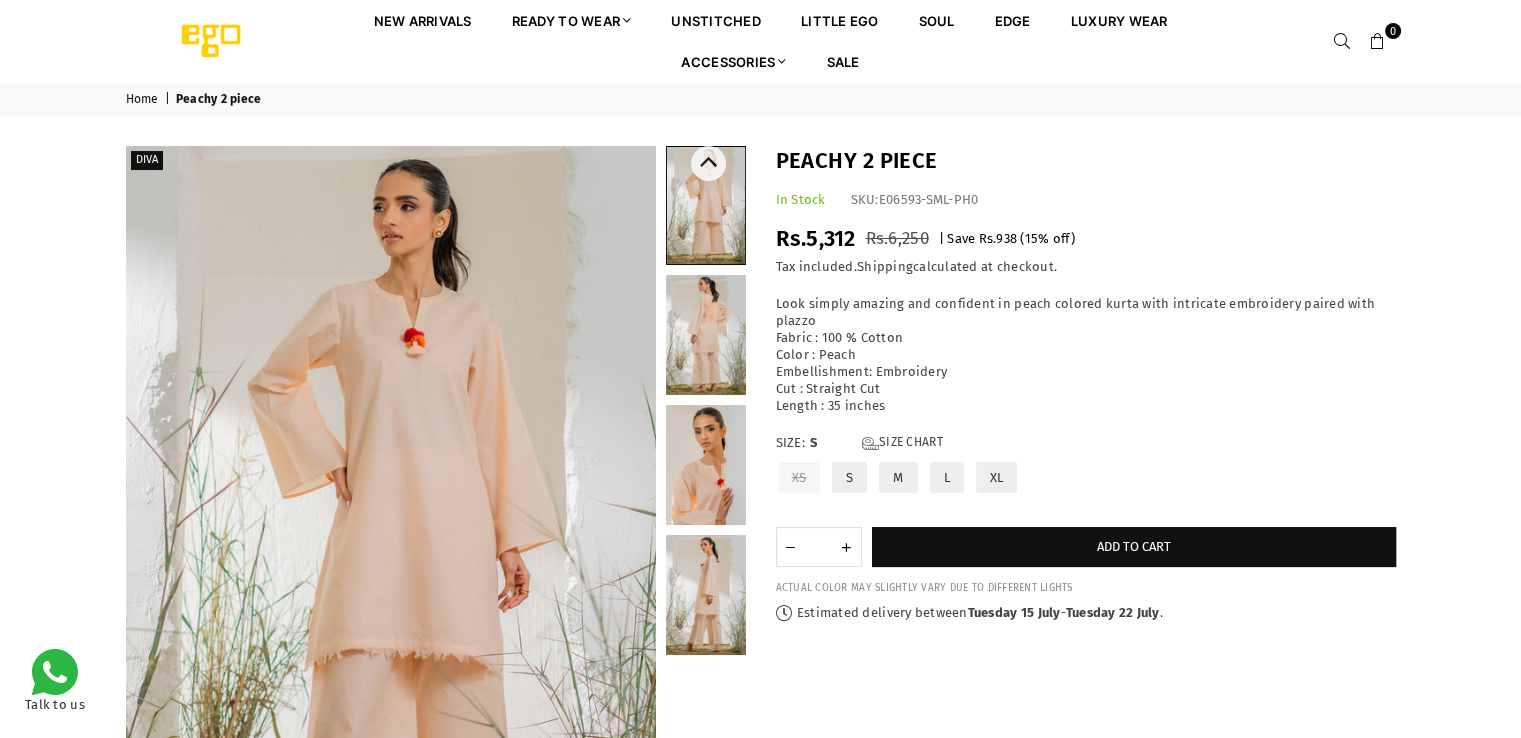 click at bounding box center (706, 335) 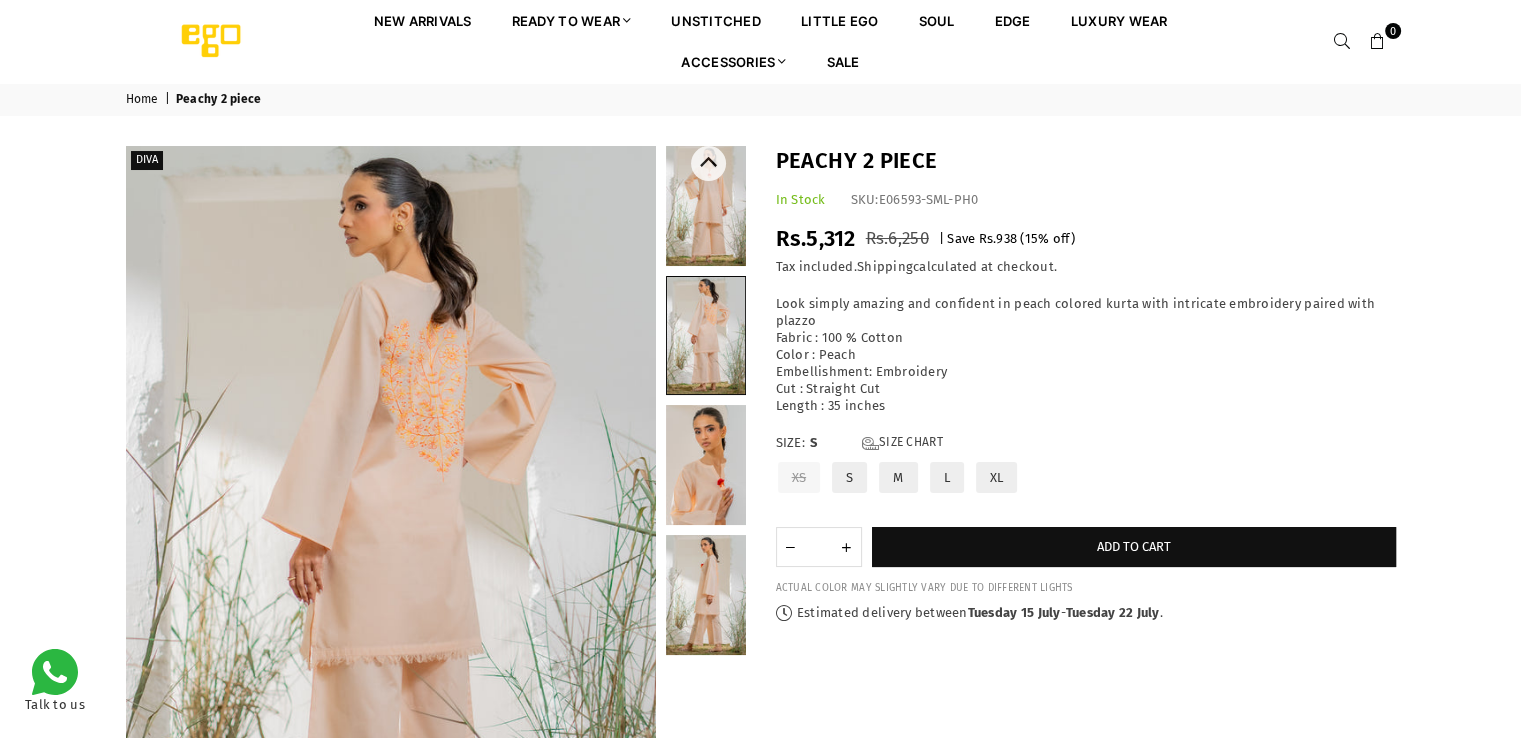 click at bounding box center (706, 465) 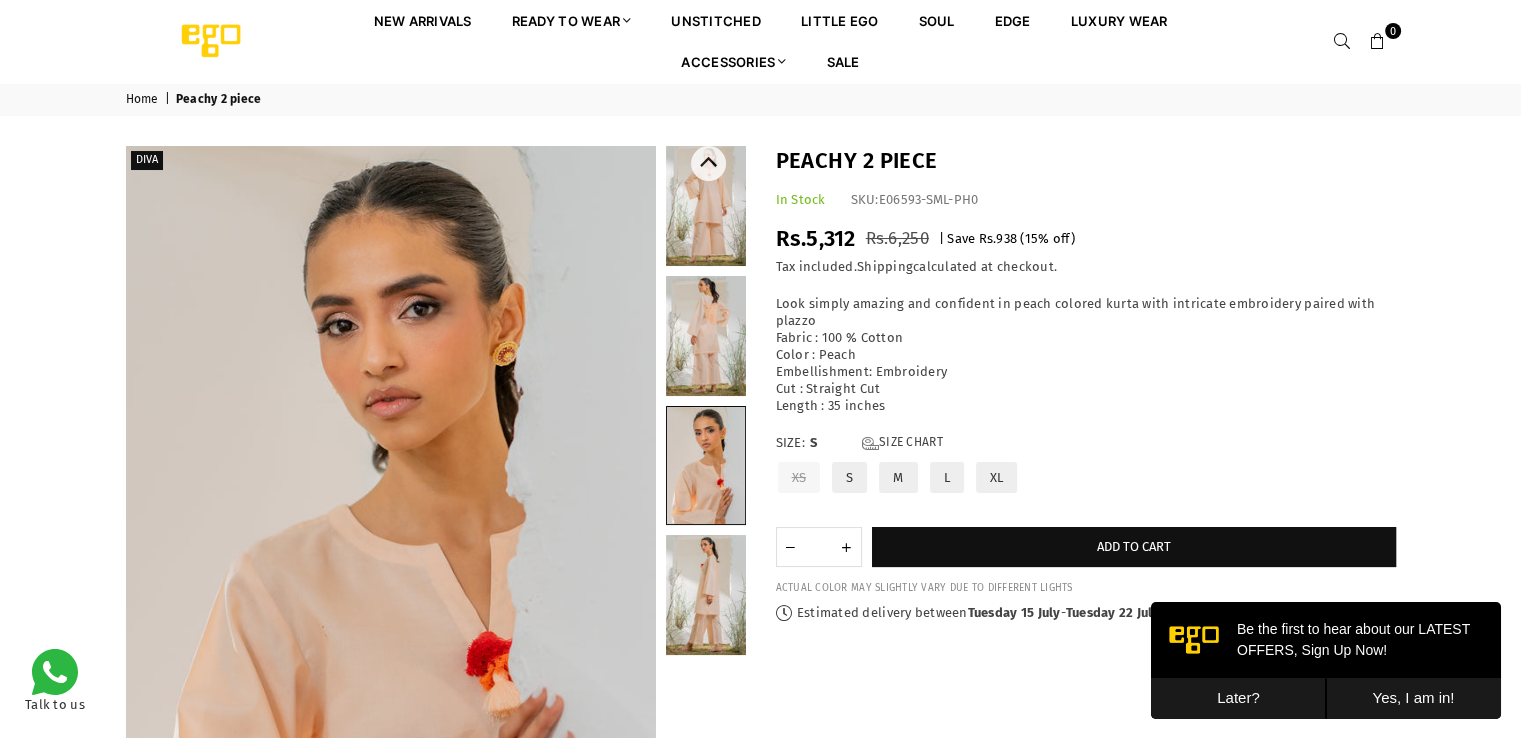 scroll, scrollTop: 0, scrollLeft: 0, axis: both 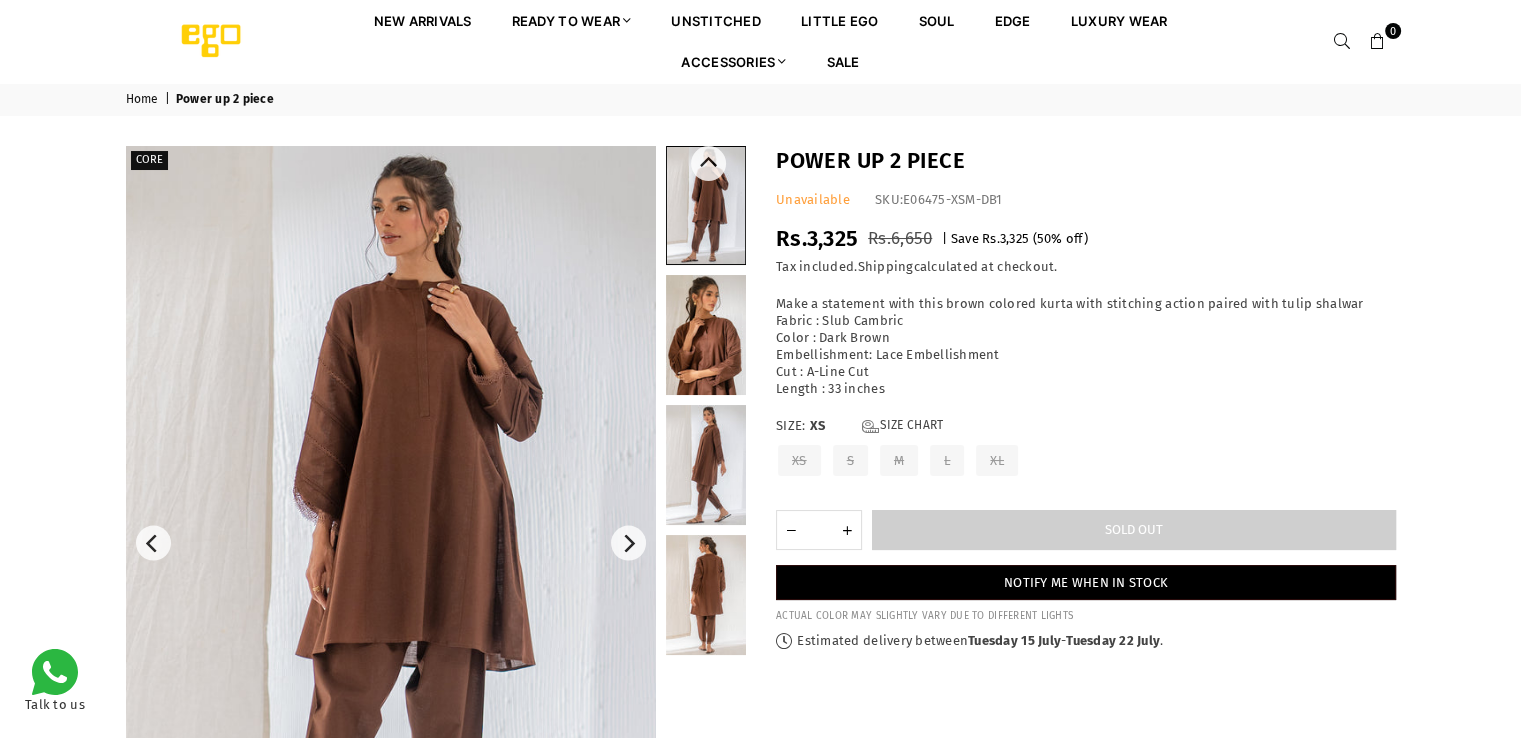 click at bounding box center [706, 335] 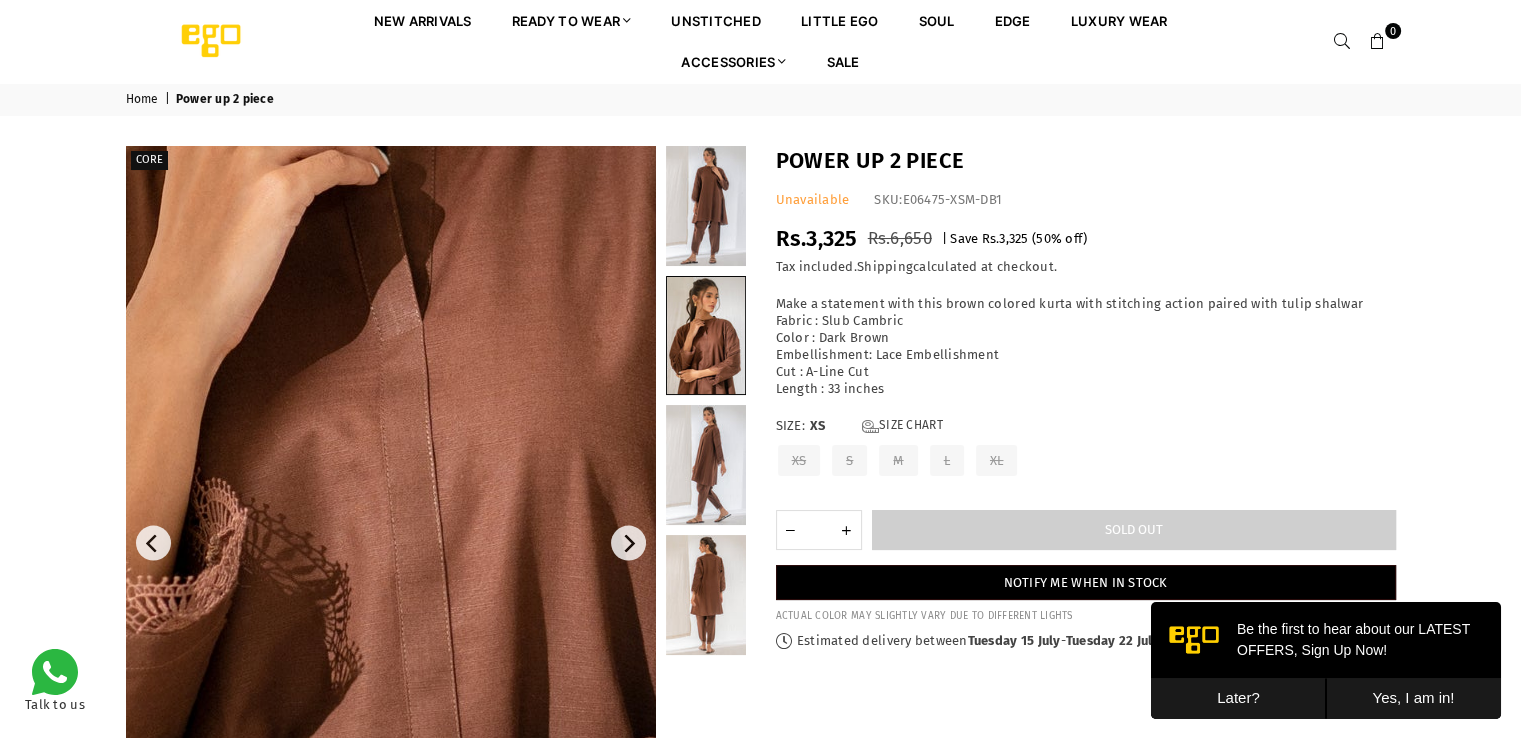 scroll, scrollTop: 0, scrollLeft: 0, axis: both 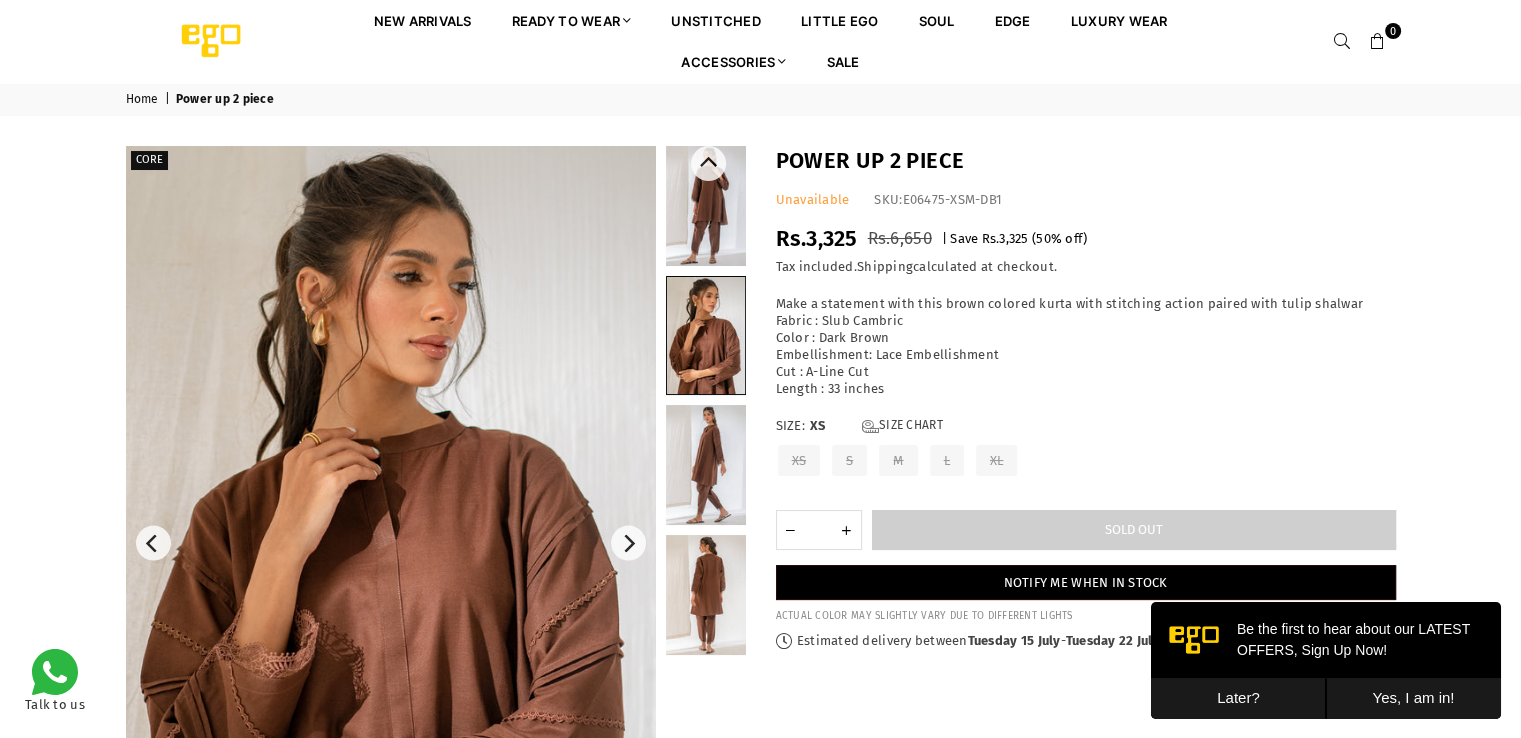 drag, startPoint x: 749, startPoint y: 223, endPoint x: 733, endPoint y: 222, distance: 16.03122 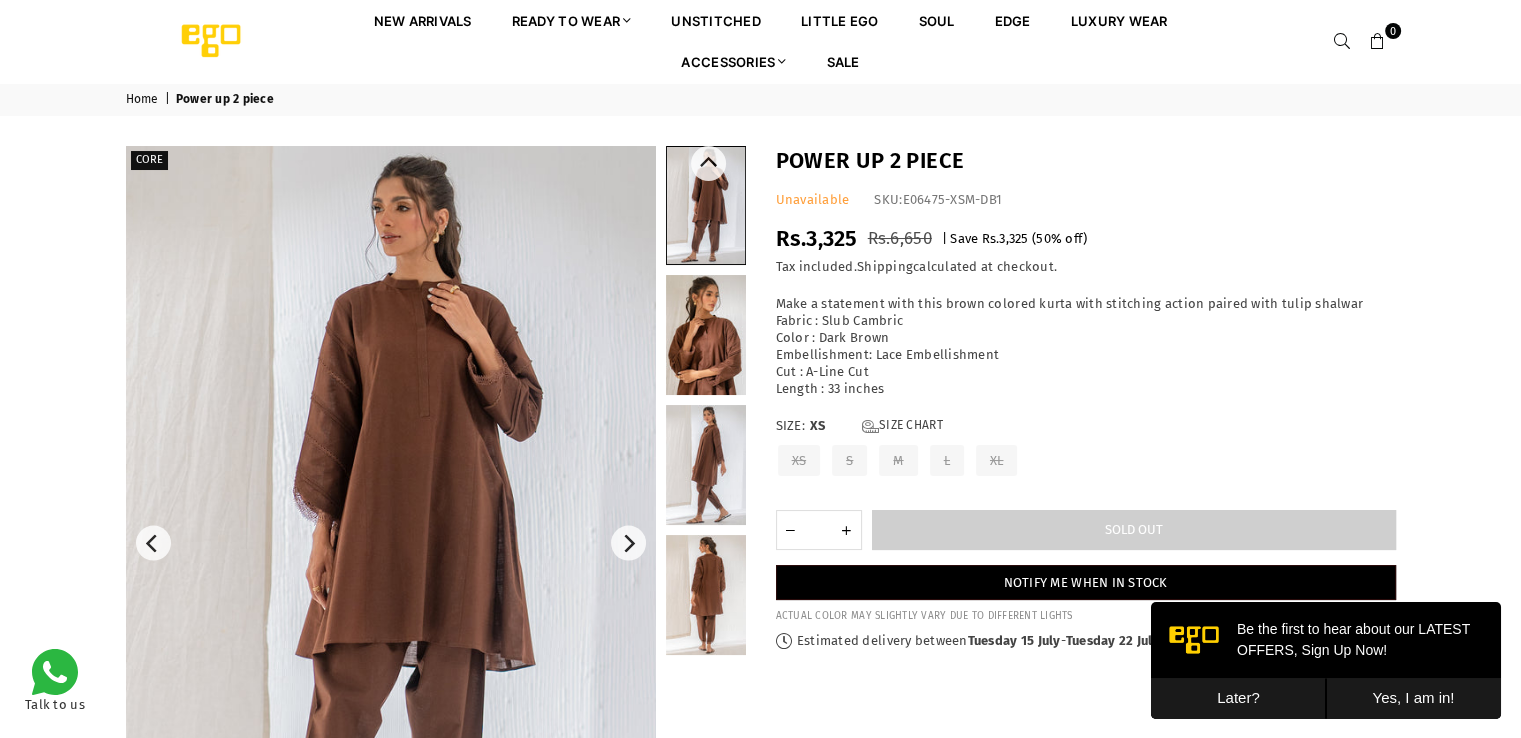 click at bounding box center [706, 595] 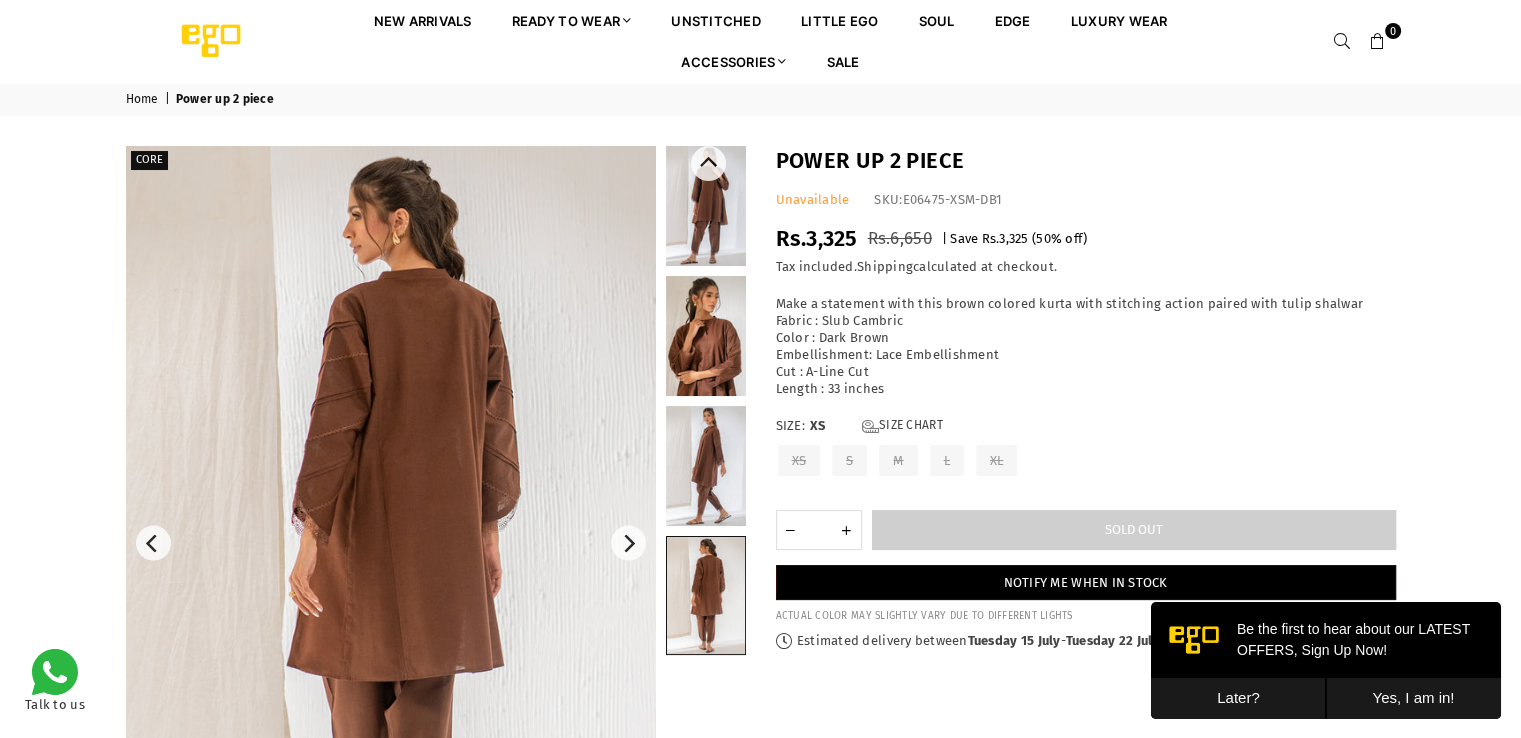 click at bounding box center [706, 466] 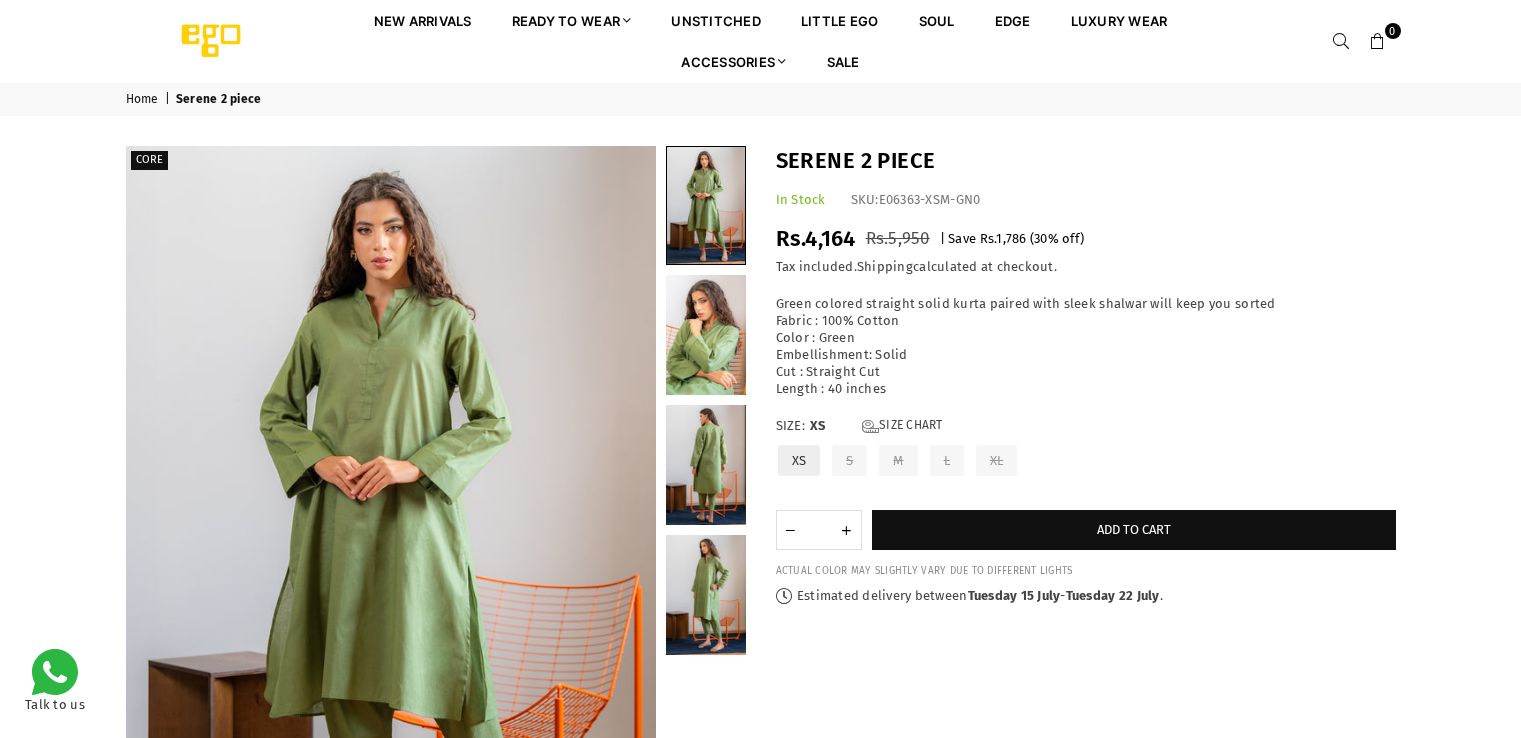 scroll, scrollTop: 0, scrollLeft: 0, axis: both 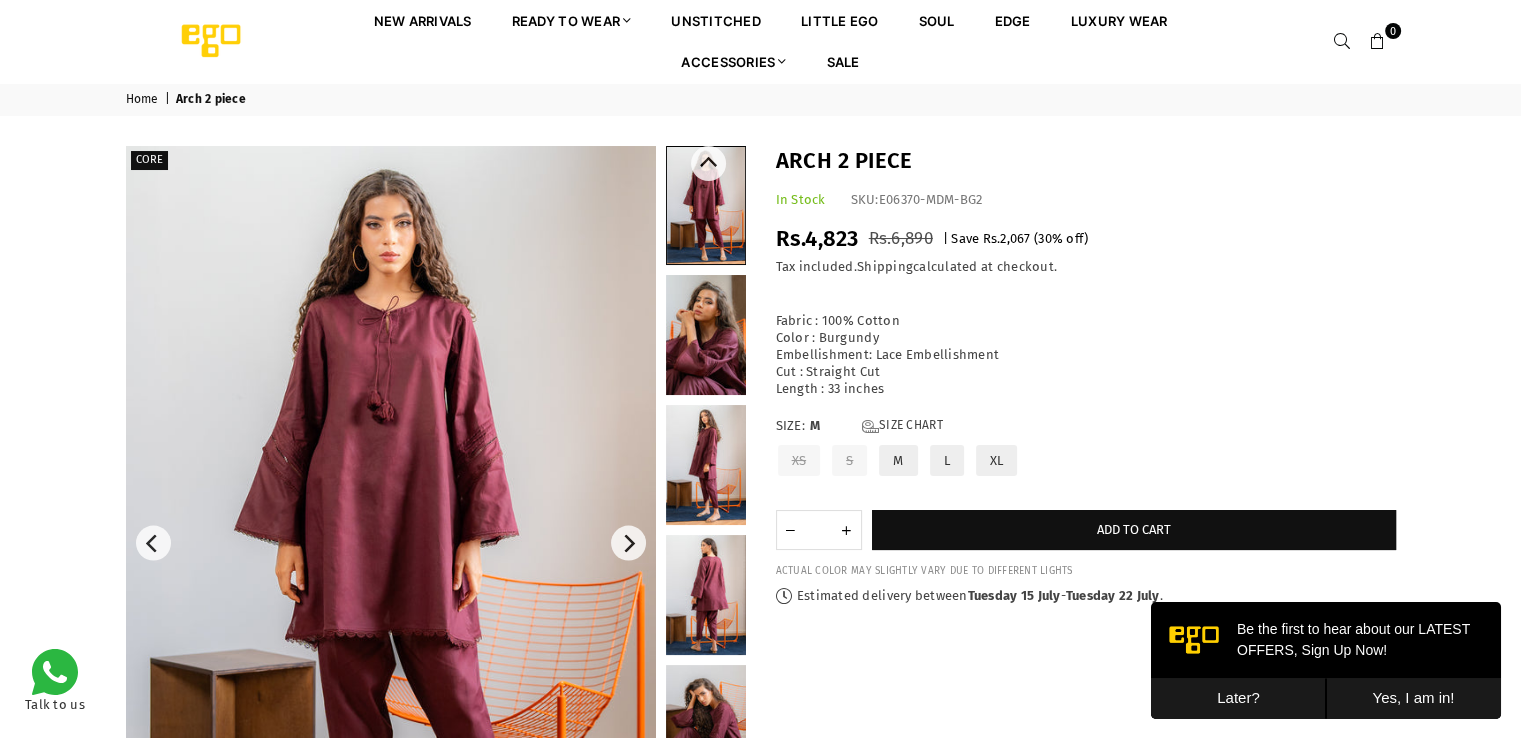 click at bounding box center (706, 335) 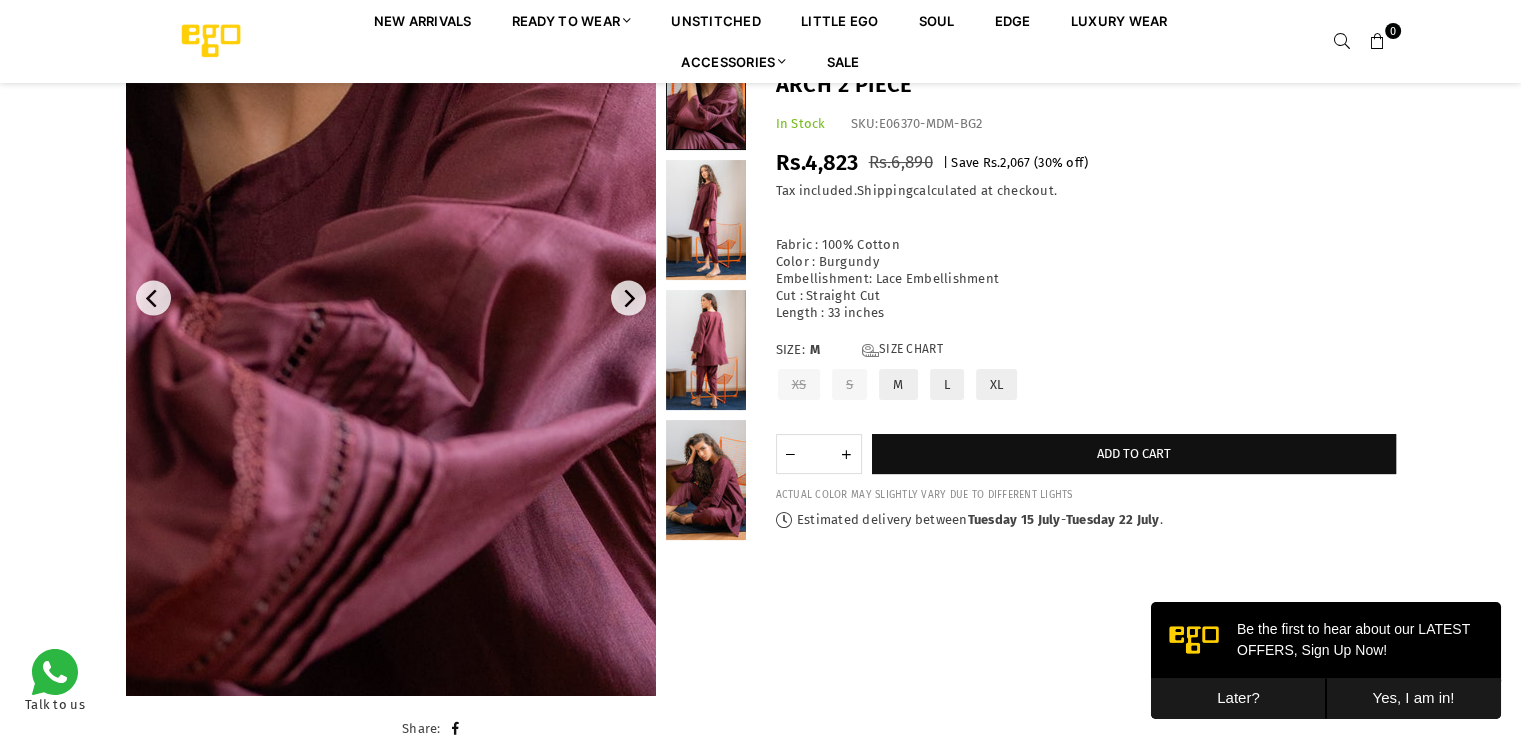 scroll, scrollTop: 182, scrollLeft: 0, axis: vertical 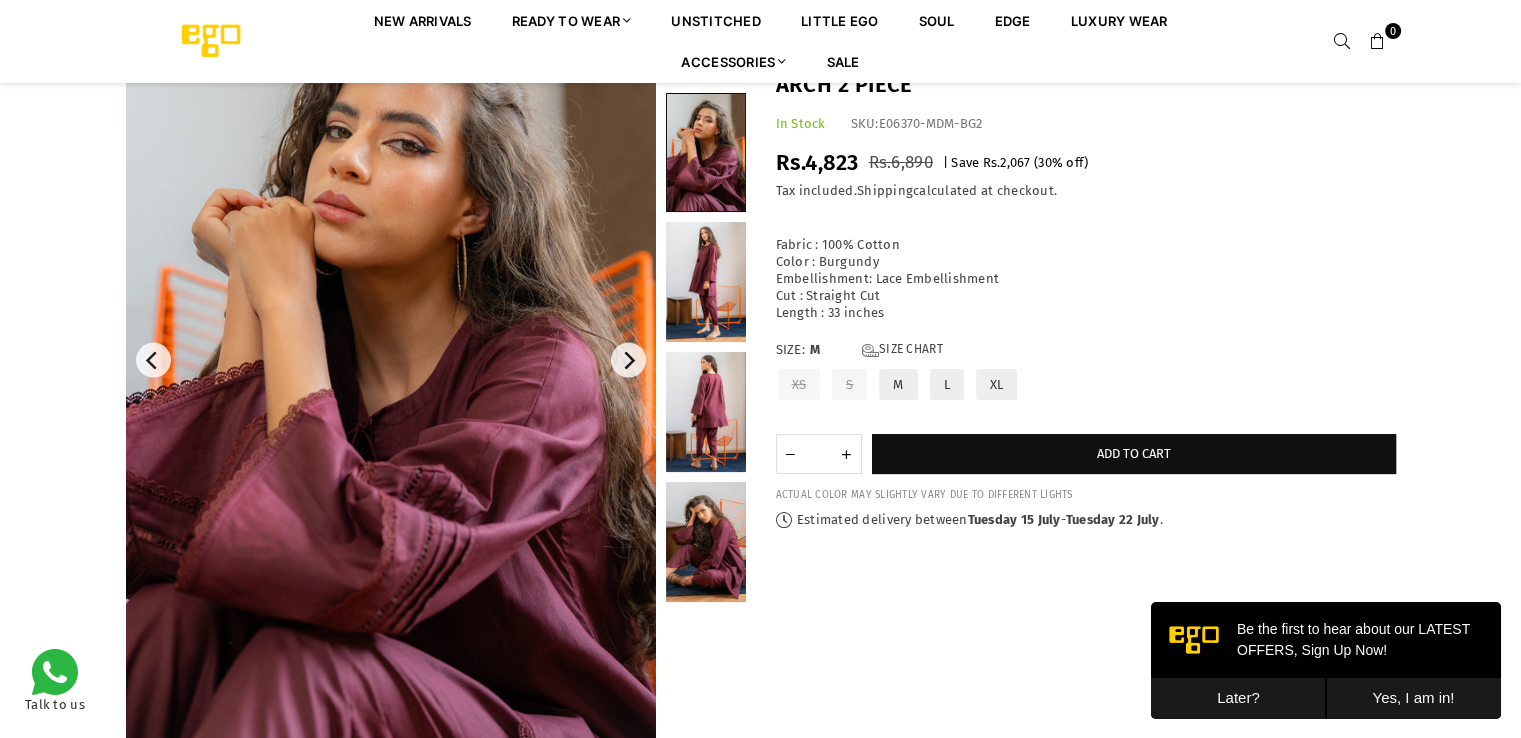 click at bounding box center (706, 412) 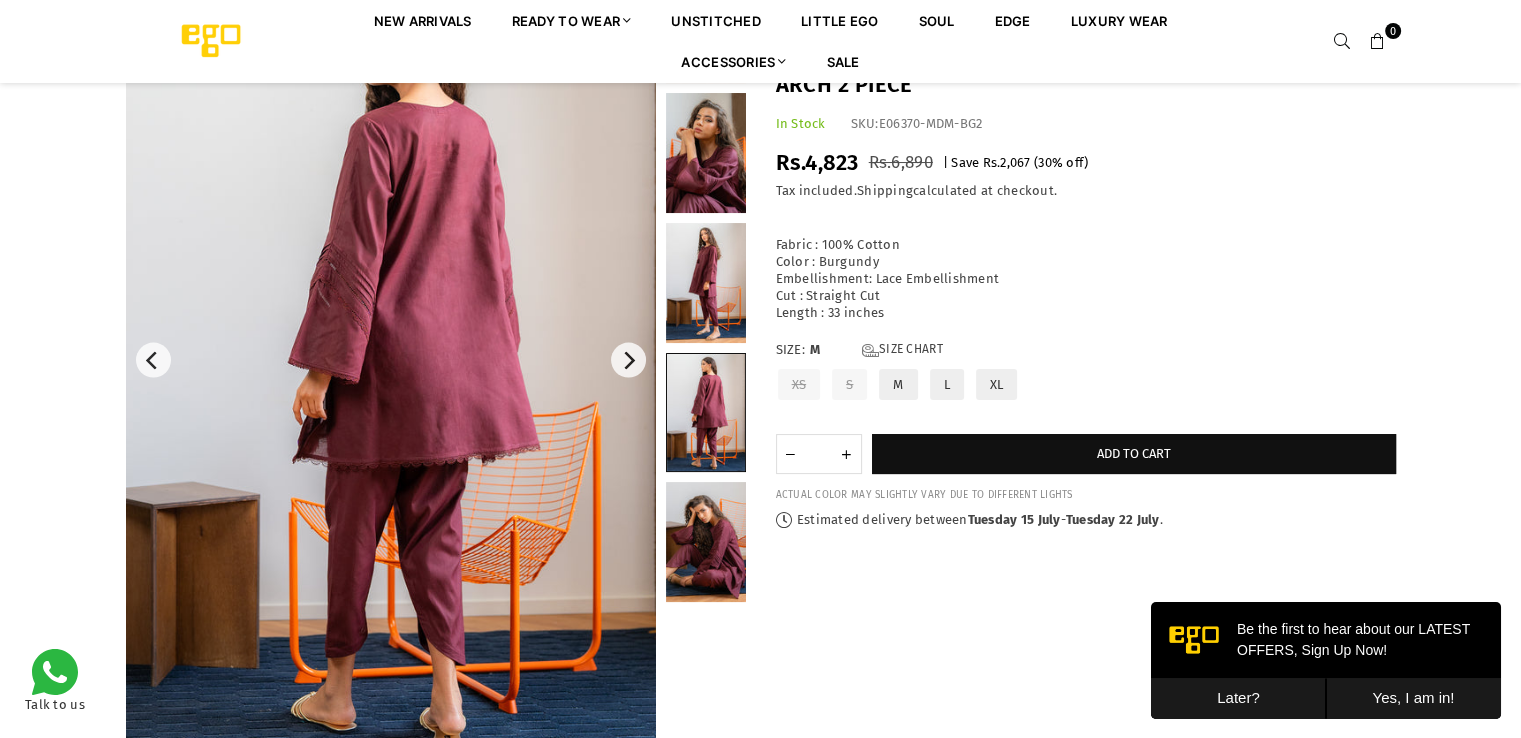 click at bounding box center [706, 542] 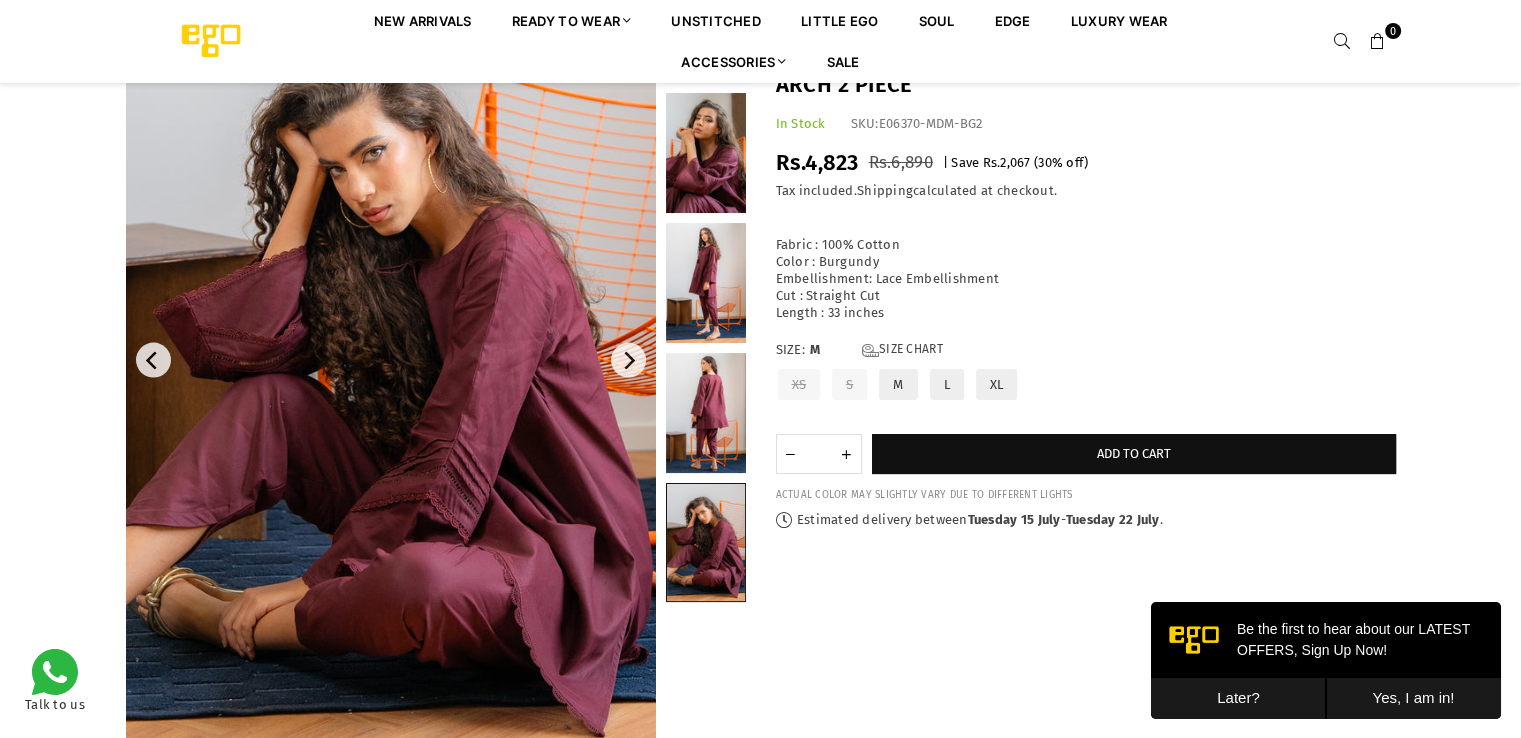 click at bounding box center [706, 283] 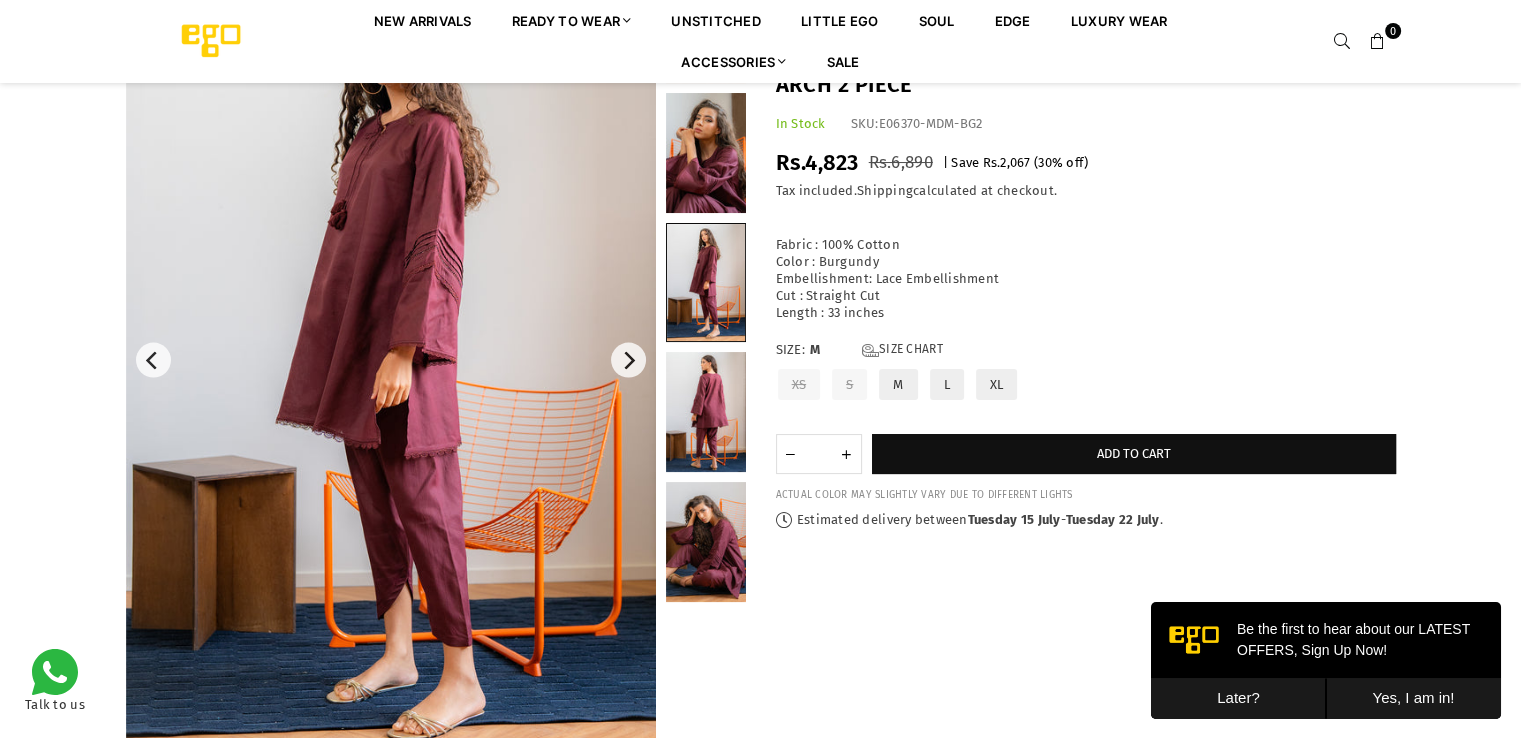 click at bounding box center [706, 542] 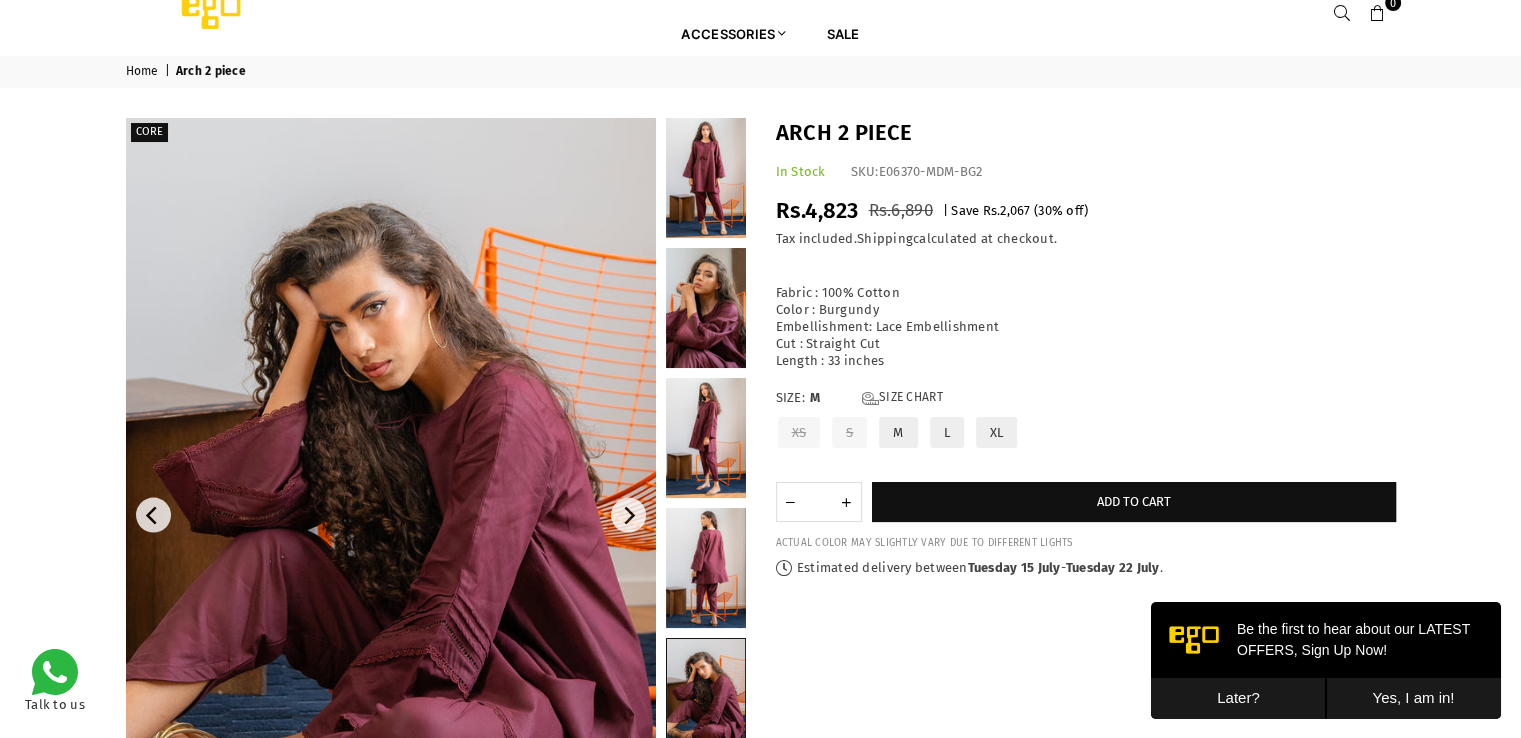 scroll, scrollTop: 0, scrollLeft: 0, axis: both 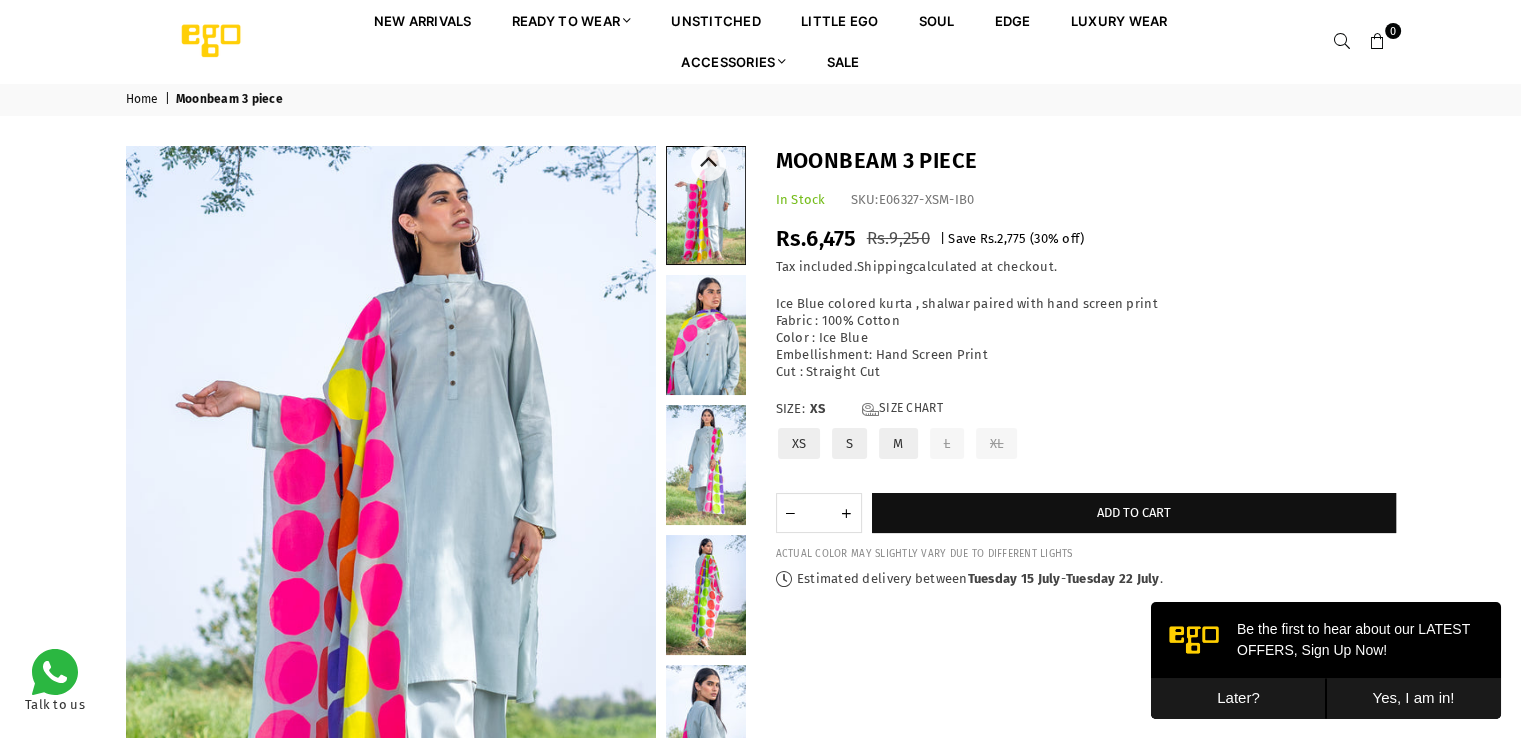 click at bounding box center (706, 335) 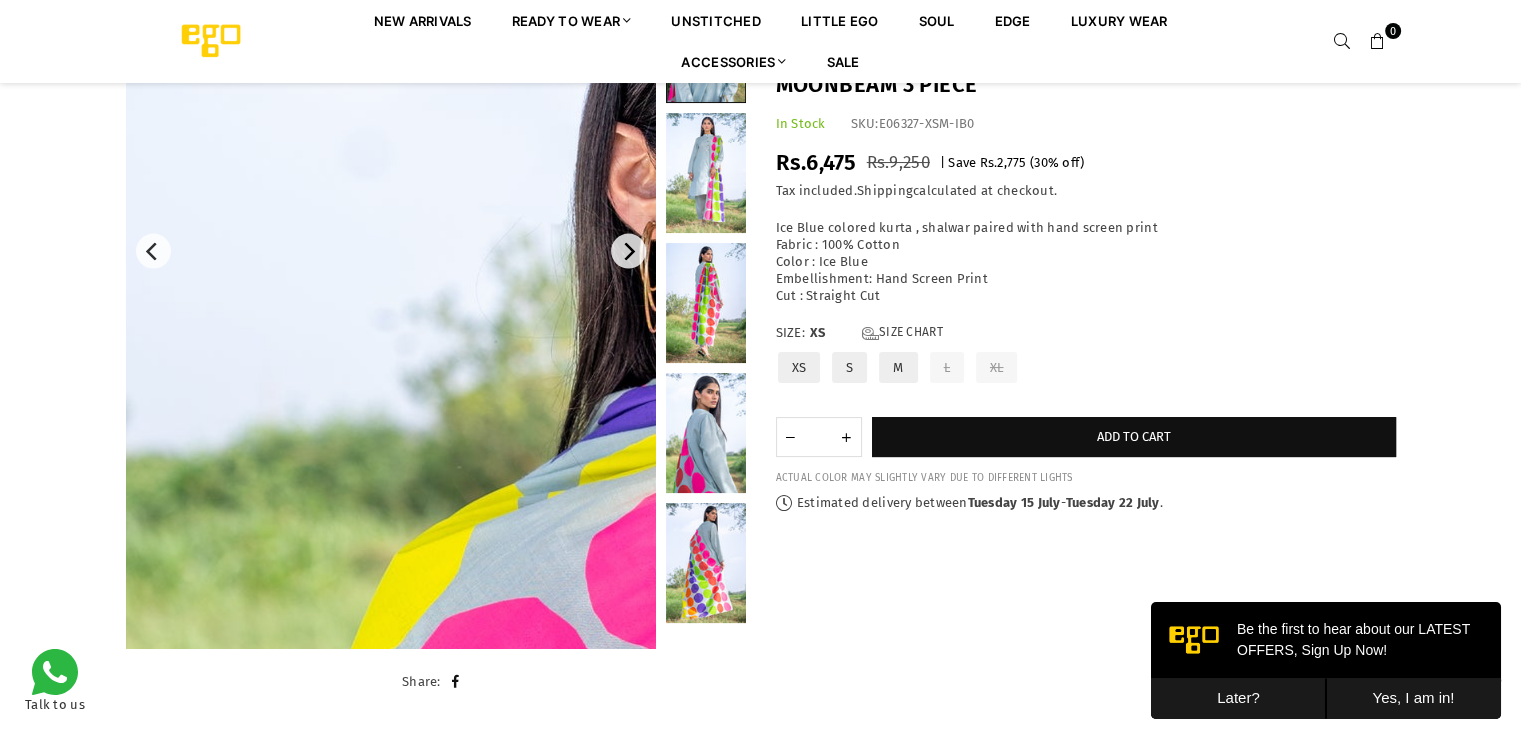 scroll, scrollTop: 182, scrollLeft: 0, axis: vertical 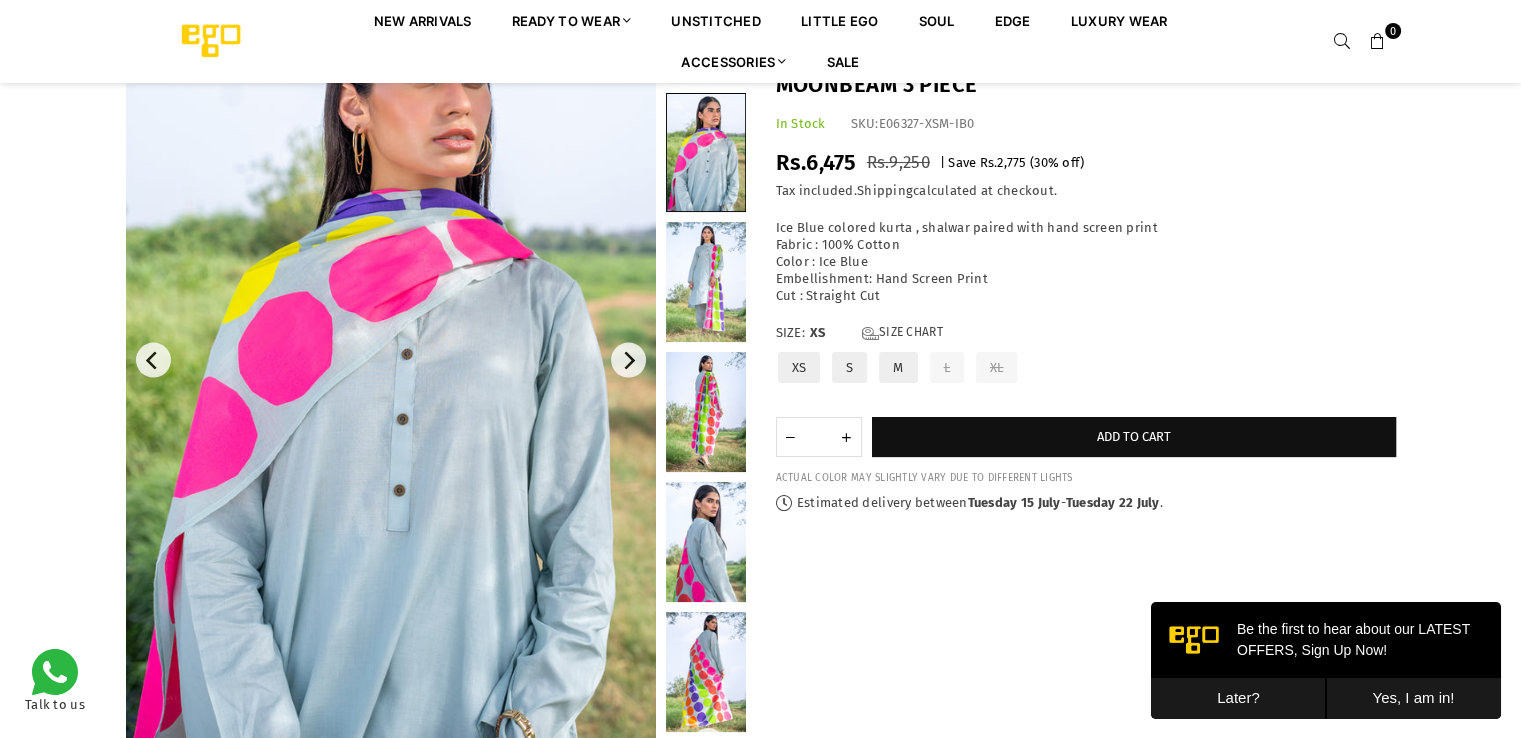 click at bounding box center (706, 542) 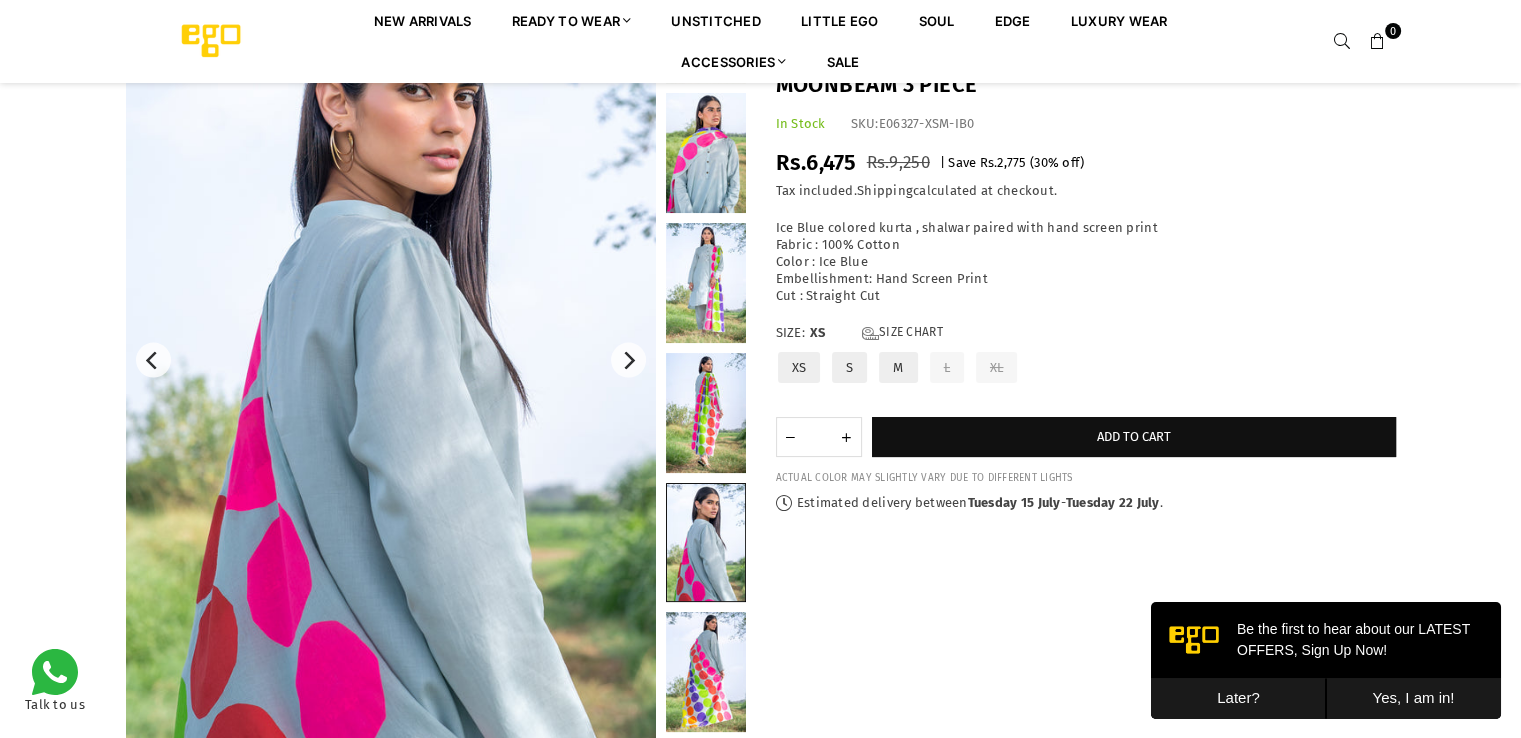 scroll, scrollTop: 82, scrollLeft: 0, axis: vertical 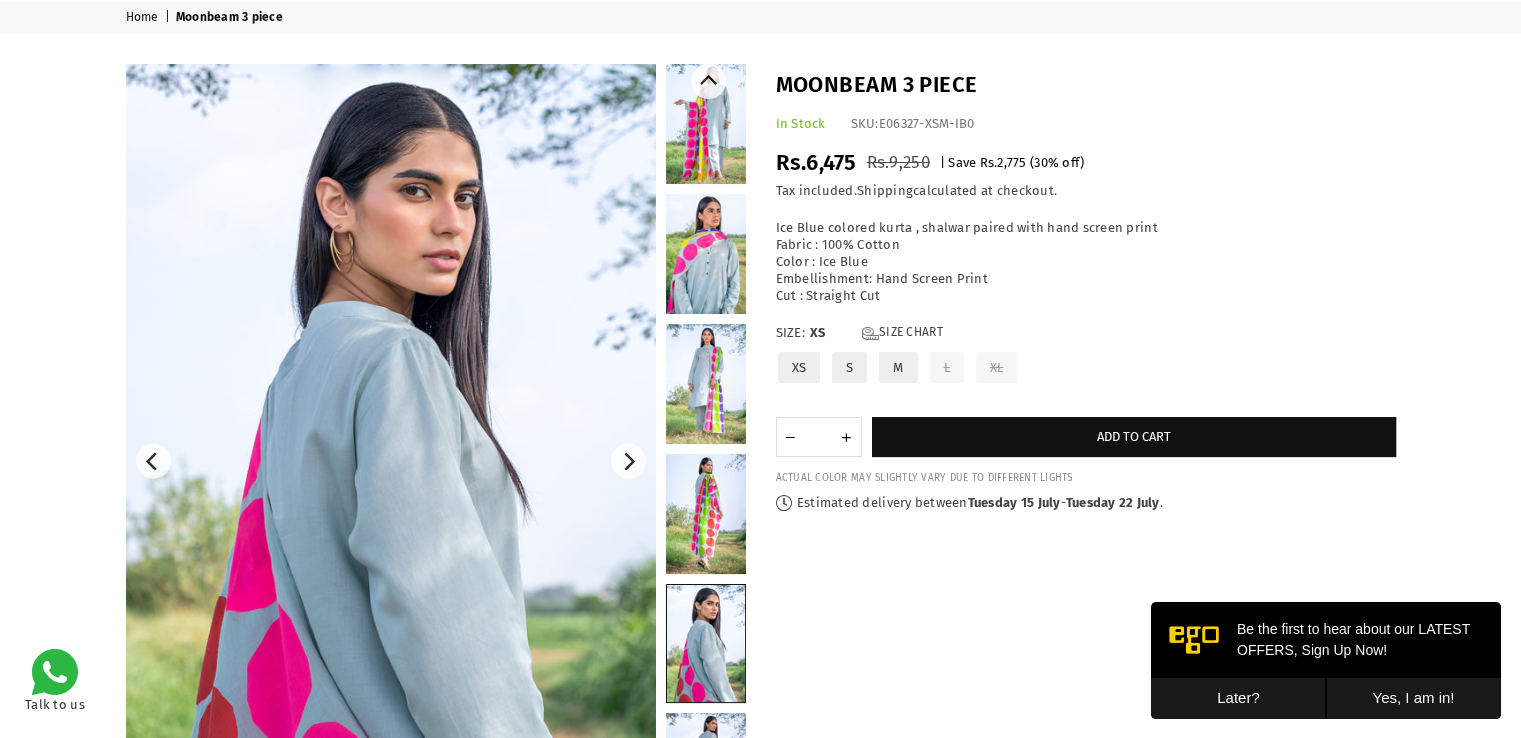 click at bounding box center (706, 124) 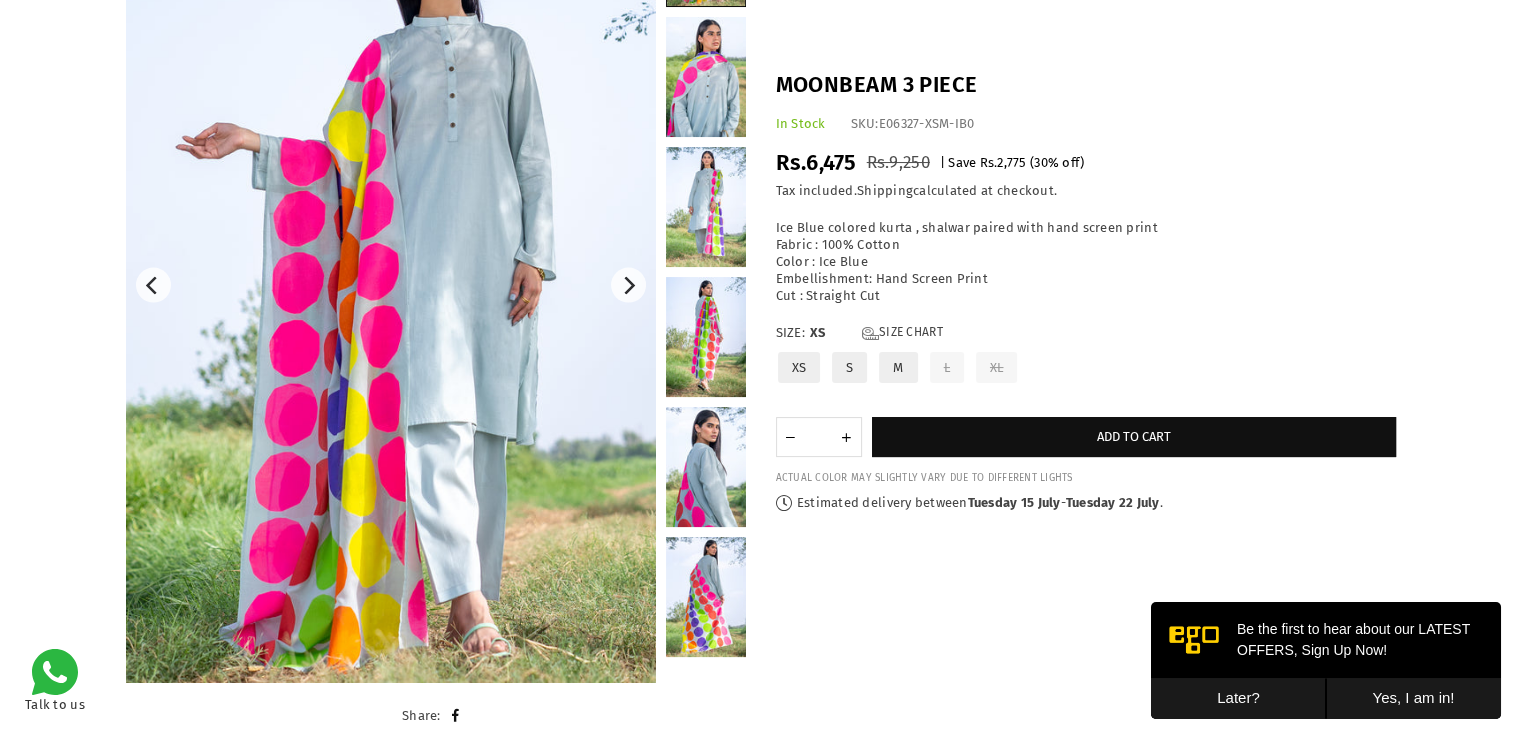 scroll, scrollTop: 364, scrollLeft: 0, axis: vertical 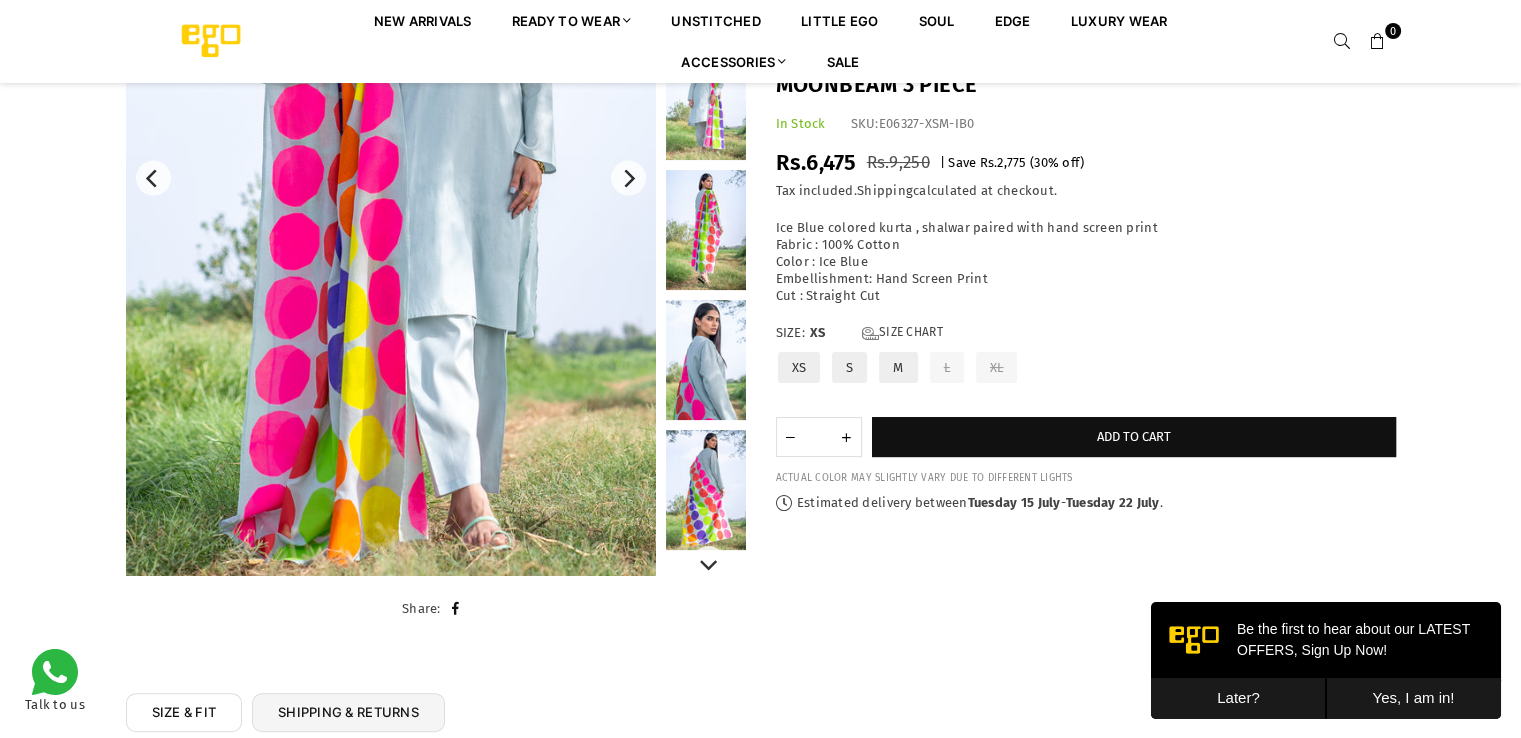 click at bounding box center [706, 490] 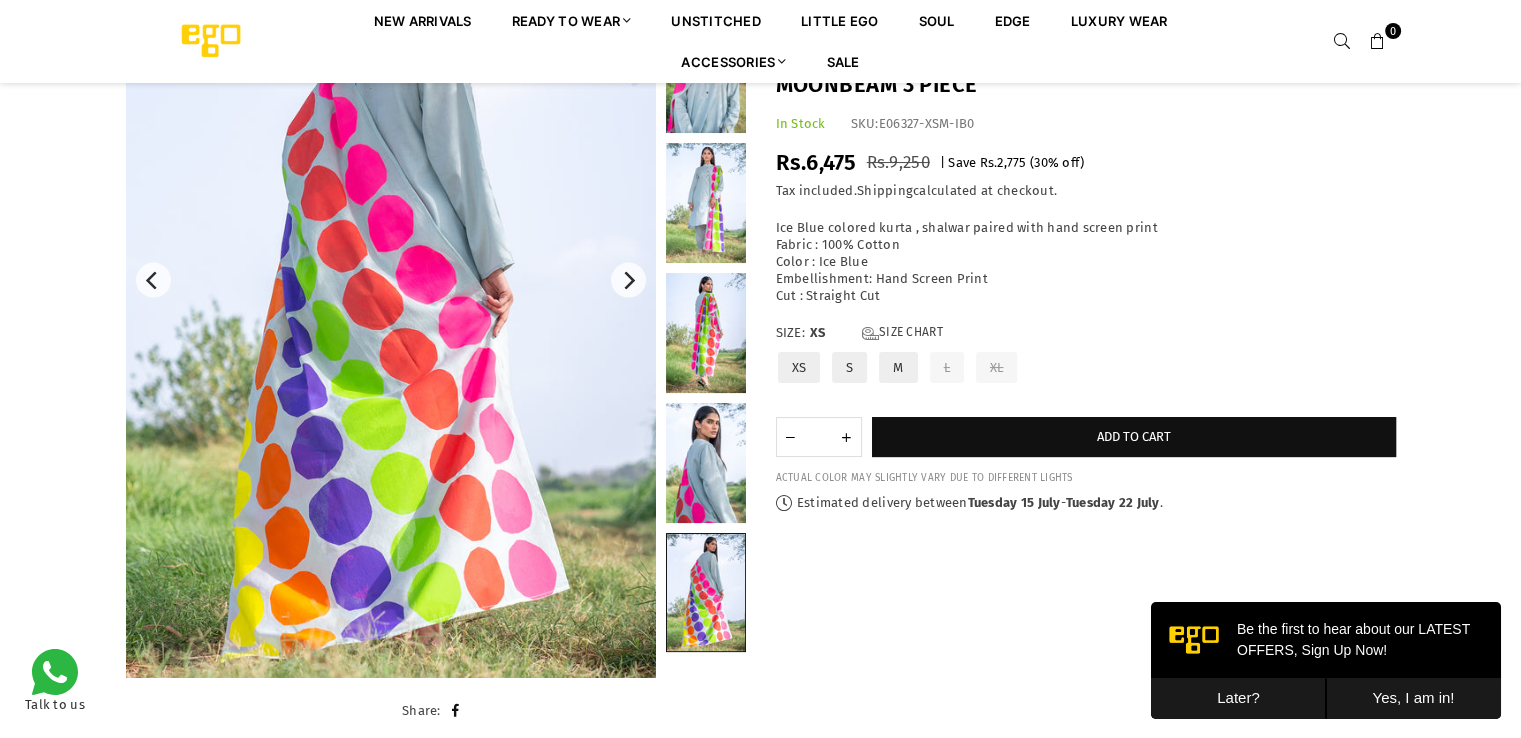 scroll, scrollTop: 364, scrollLeft: 0, axis: vertical 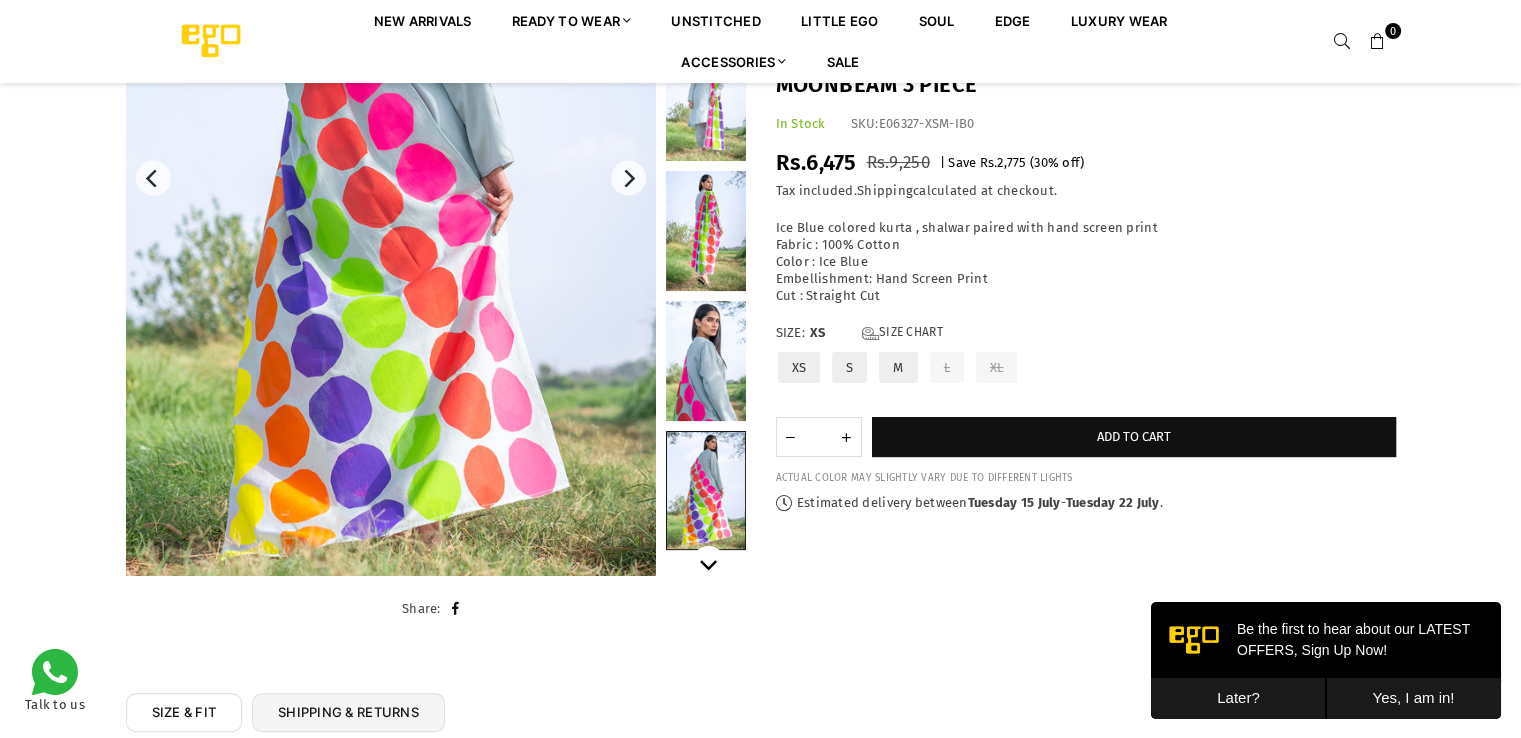 click 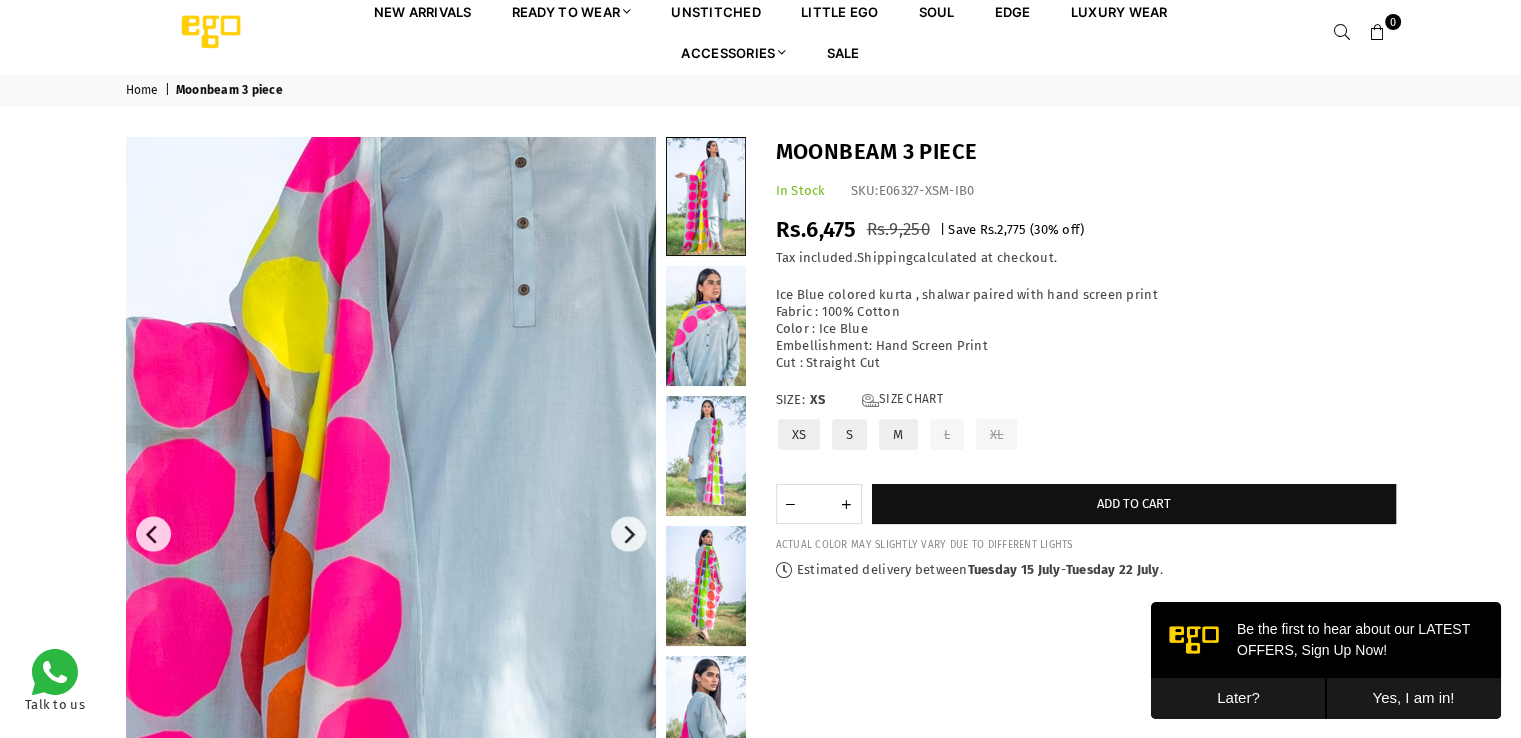 scroll, scrollTop: 0, scrollLeft: 0, axis: both 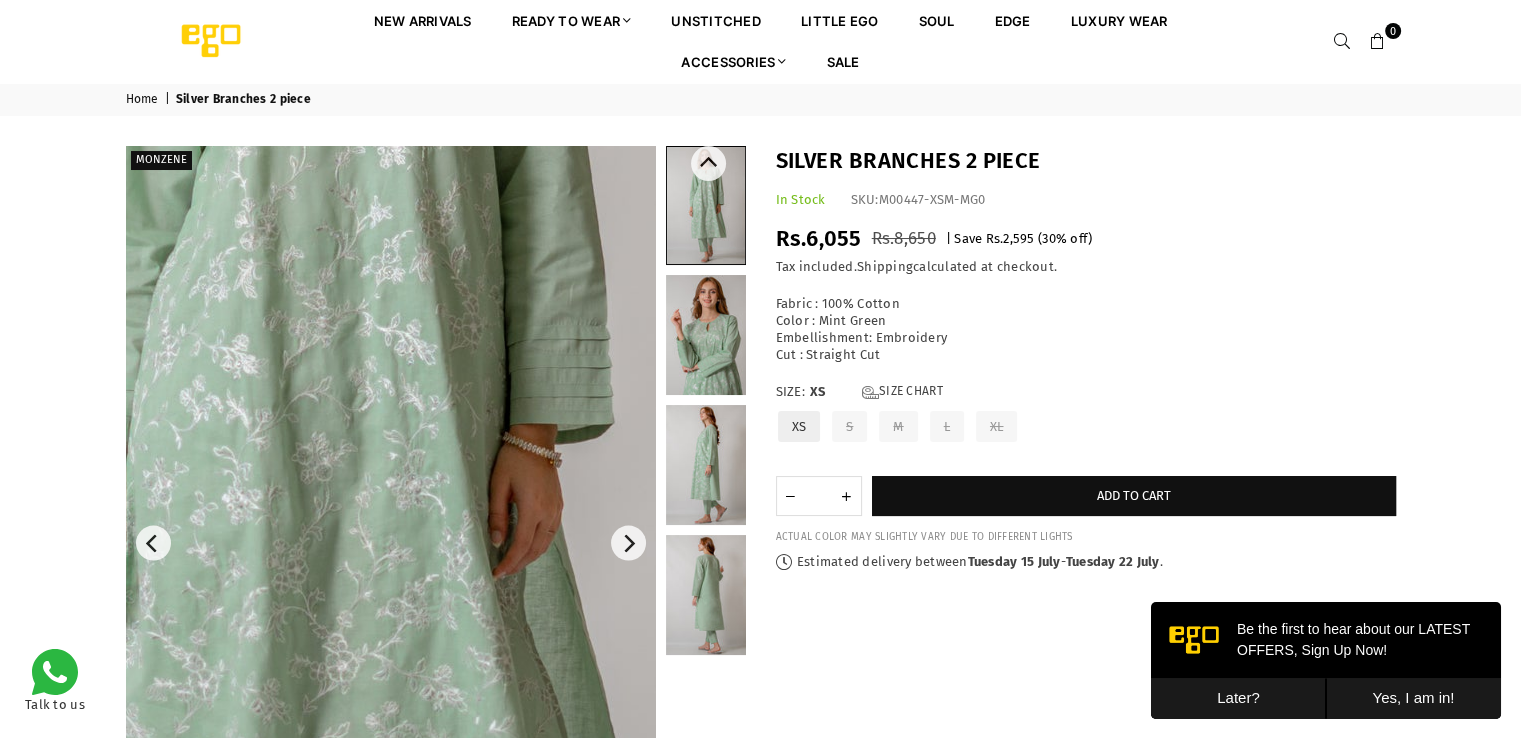 click at bounding box center (706, 335) 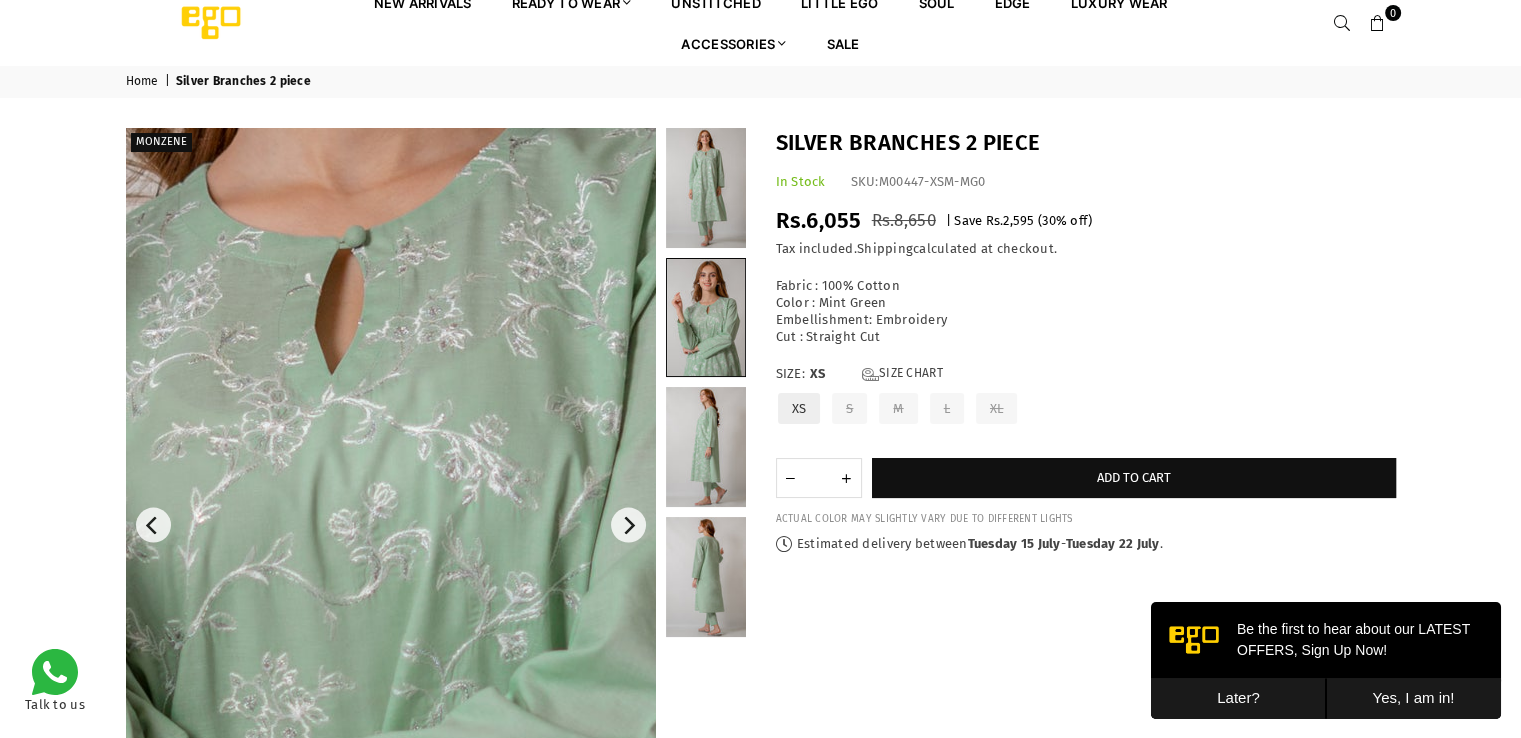 scroll, scrollTop: 0, scrollLeft: 0, axis: both 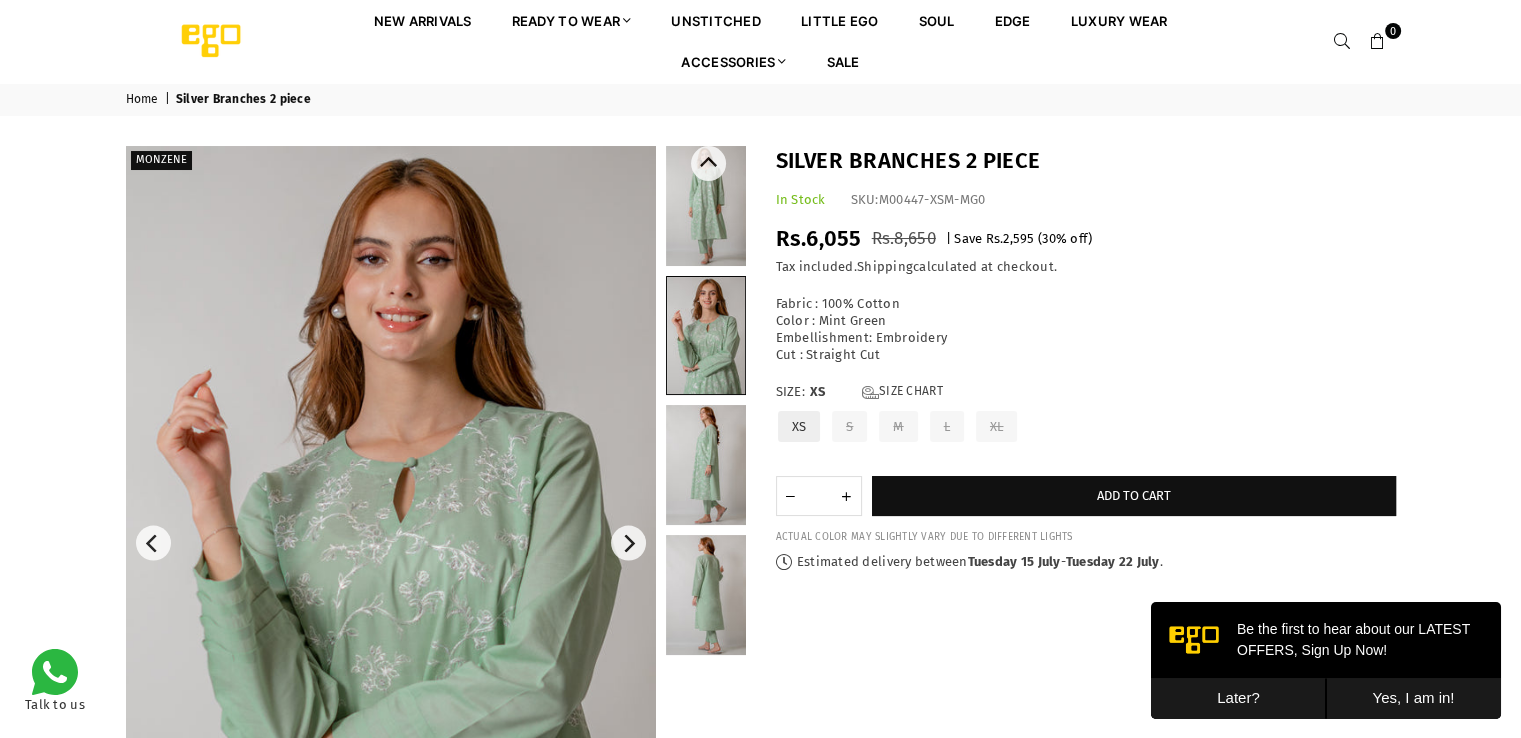 click at bounding box center [706, 465] 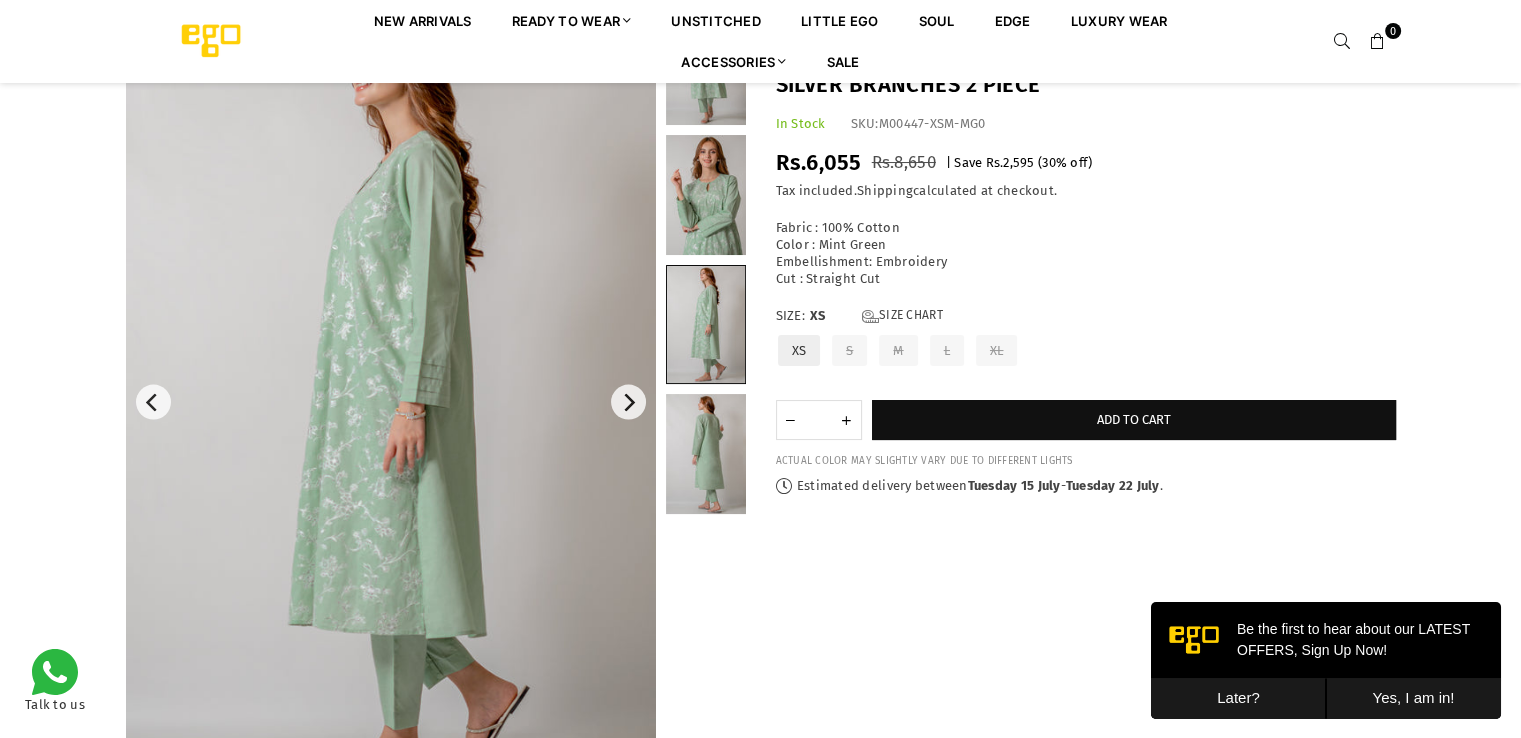scroll, scrollTop: 382, scrollLeft: 0, axis: vertical 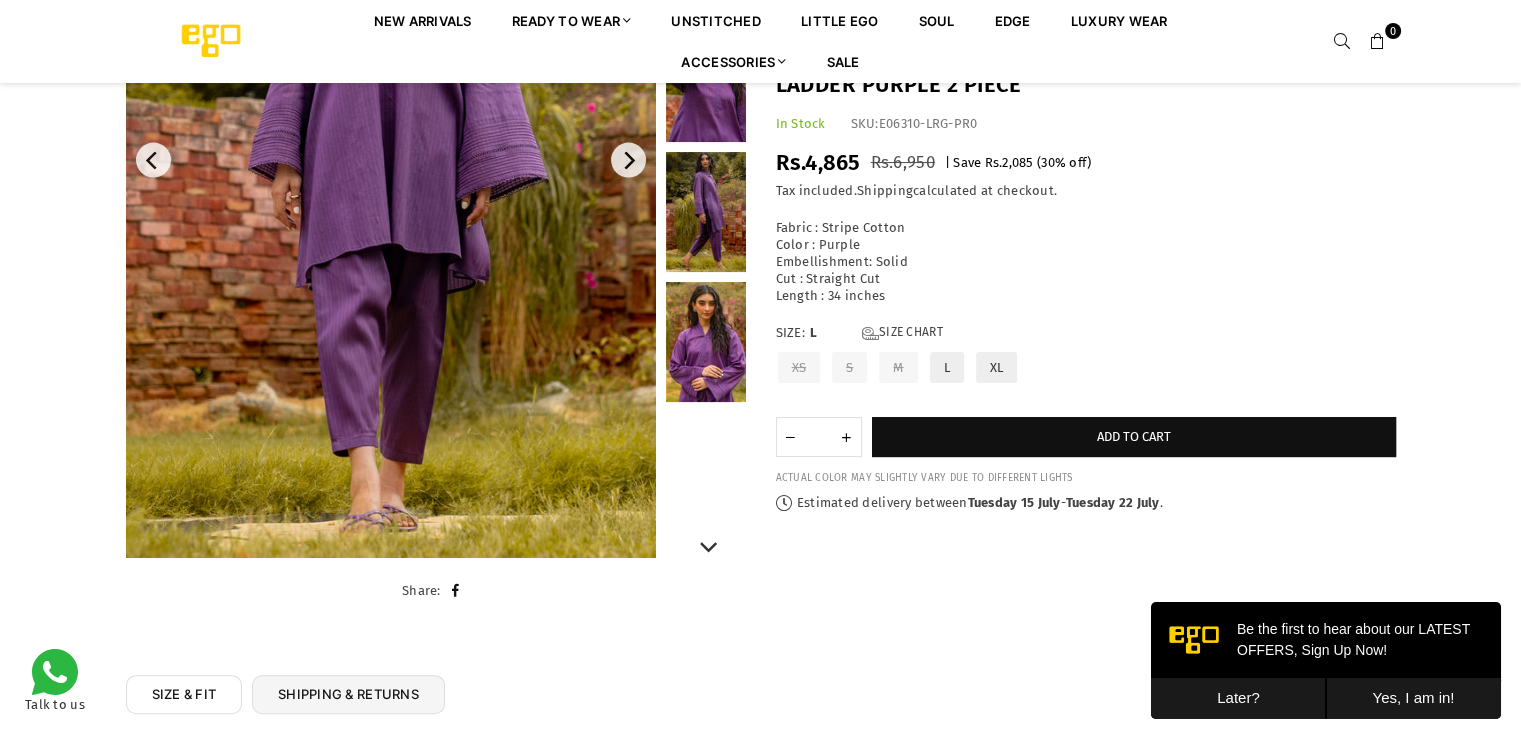 click at bounding box center (706, 212) 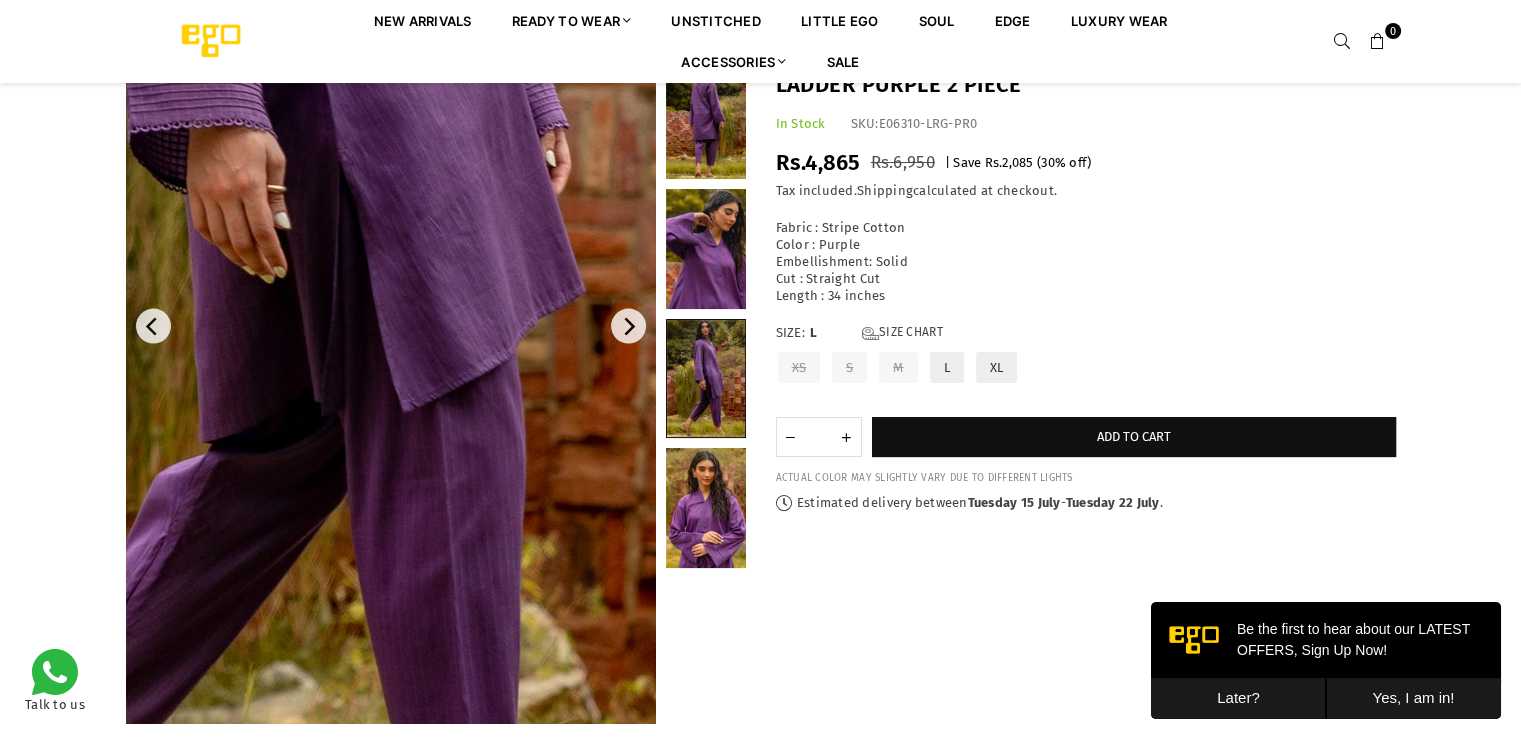 scroll, scrollTop: 182, scrollLeft: 0, axis: vertical 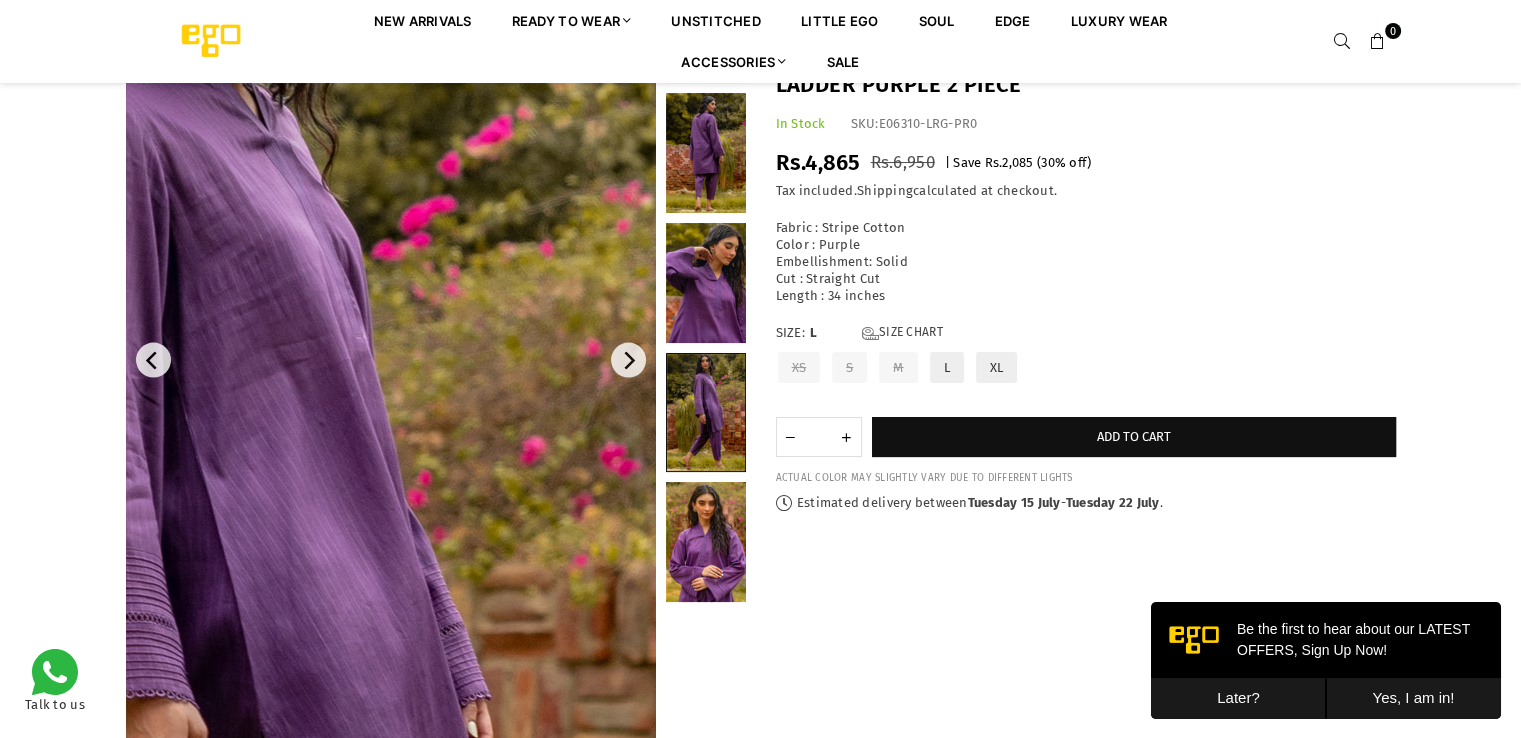 click at bounding box center (214, 676) 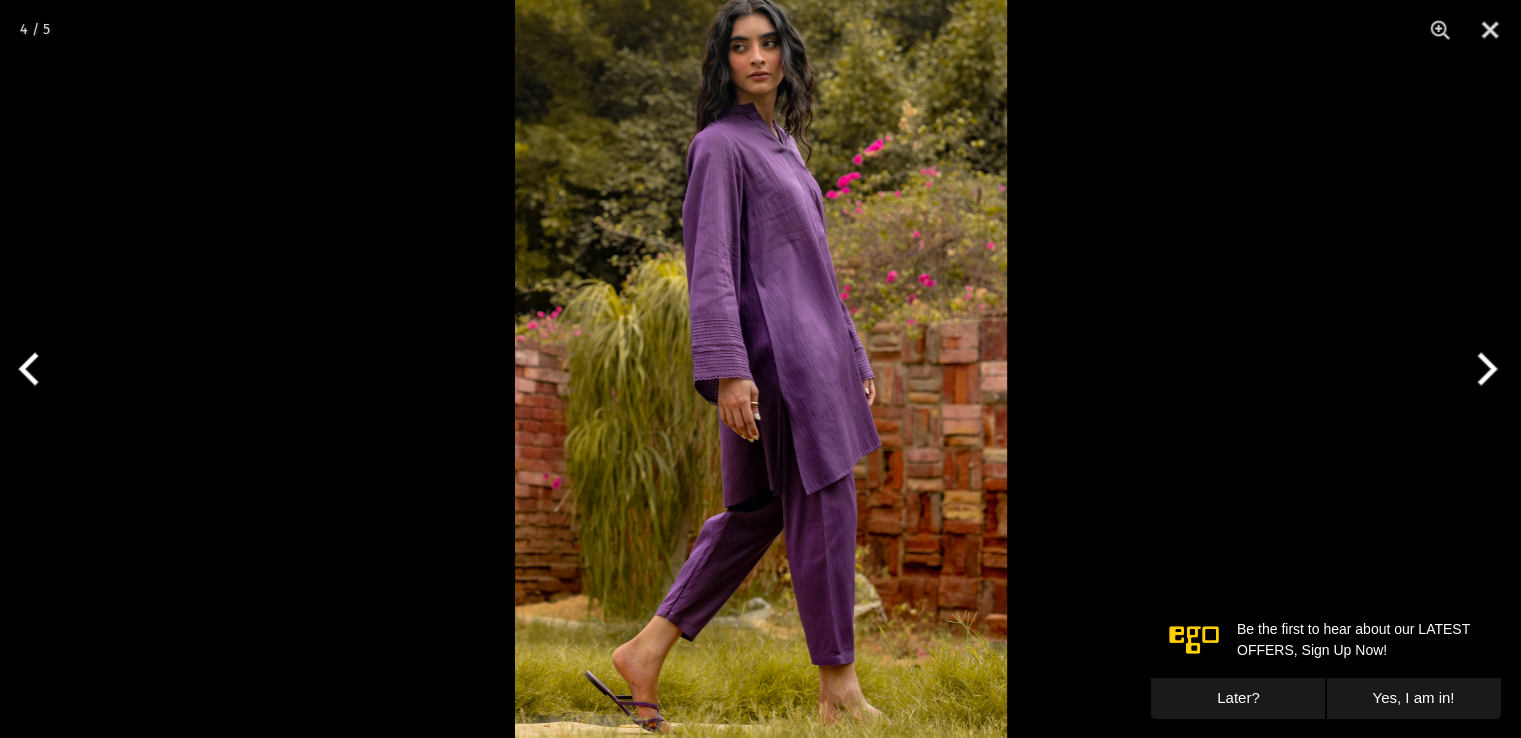 click at bounding box center (1483, 369) 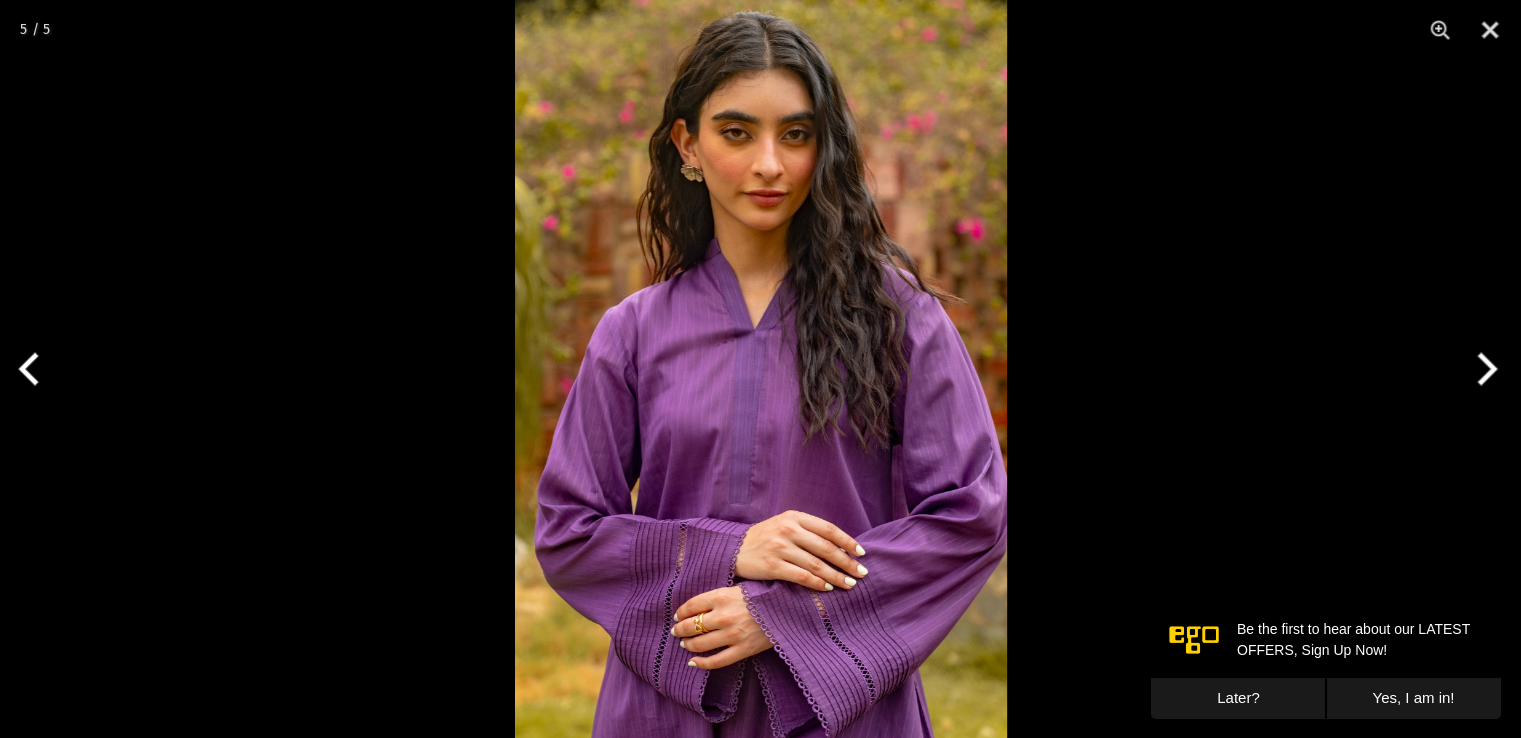 click at bounding box center (1483, 369) 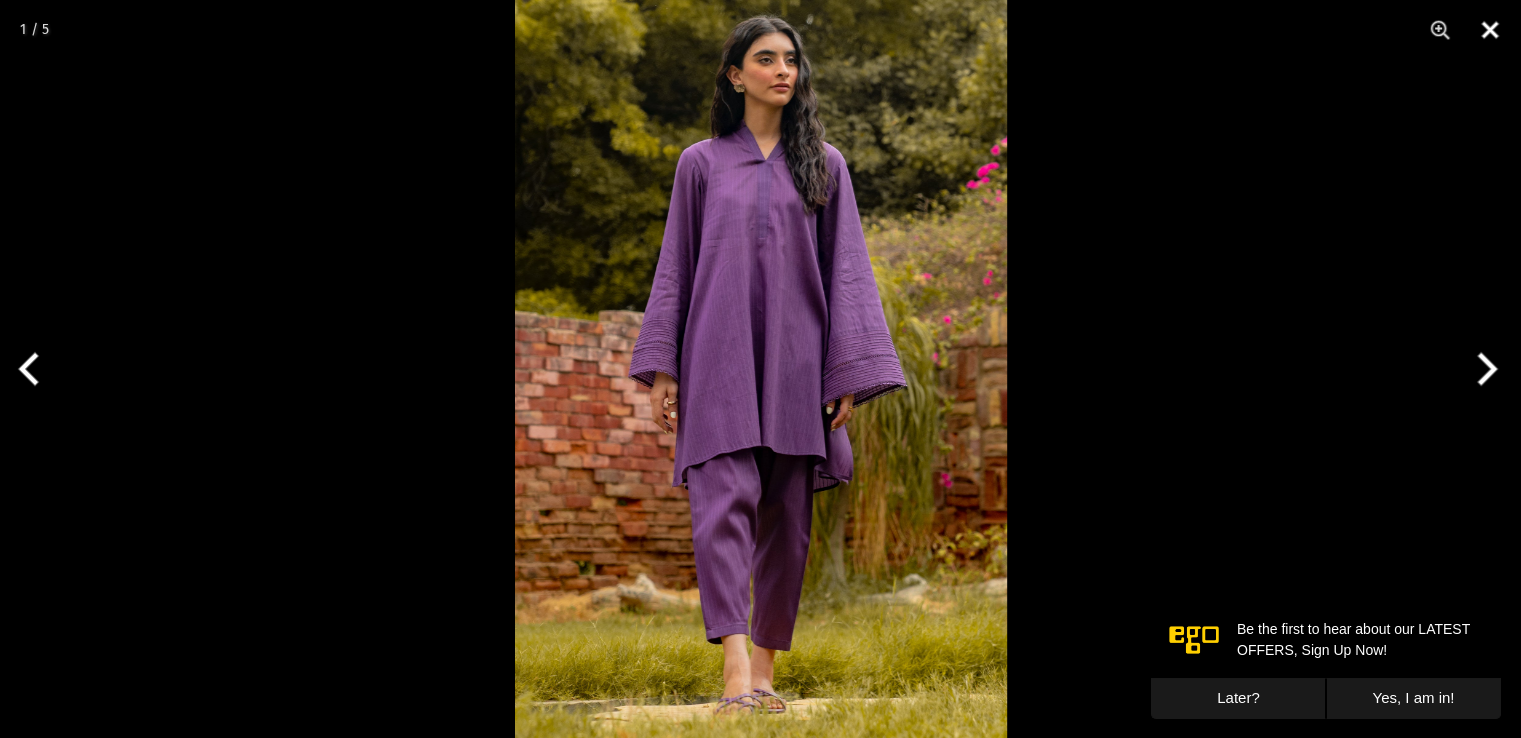 click at bounding box center (1490, 30) 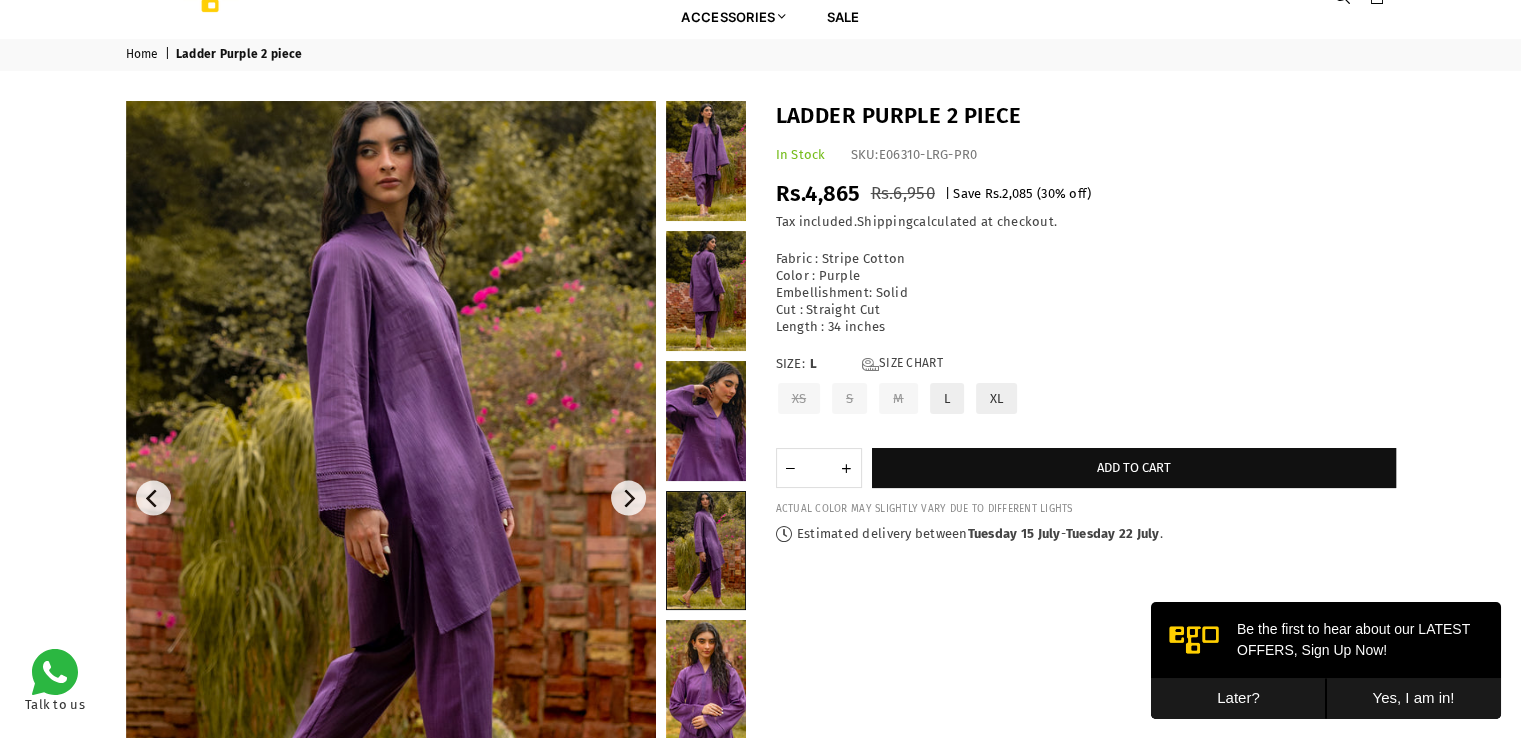 scroll, scrollTop: 0, scrollLeft: 0, axis: both 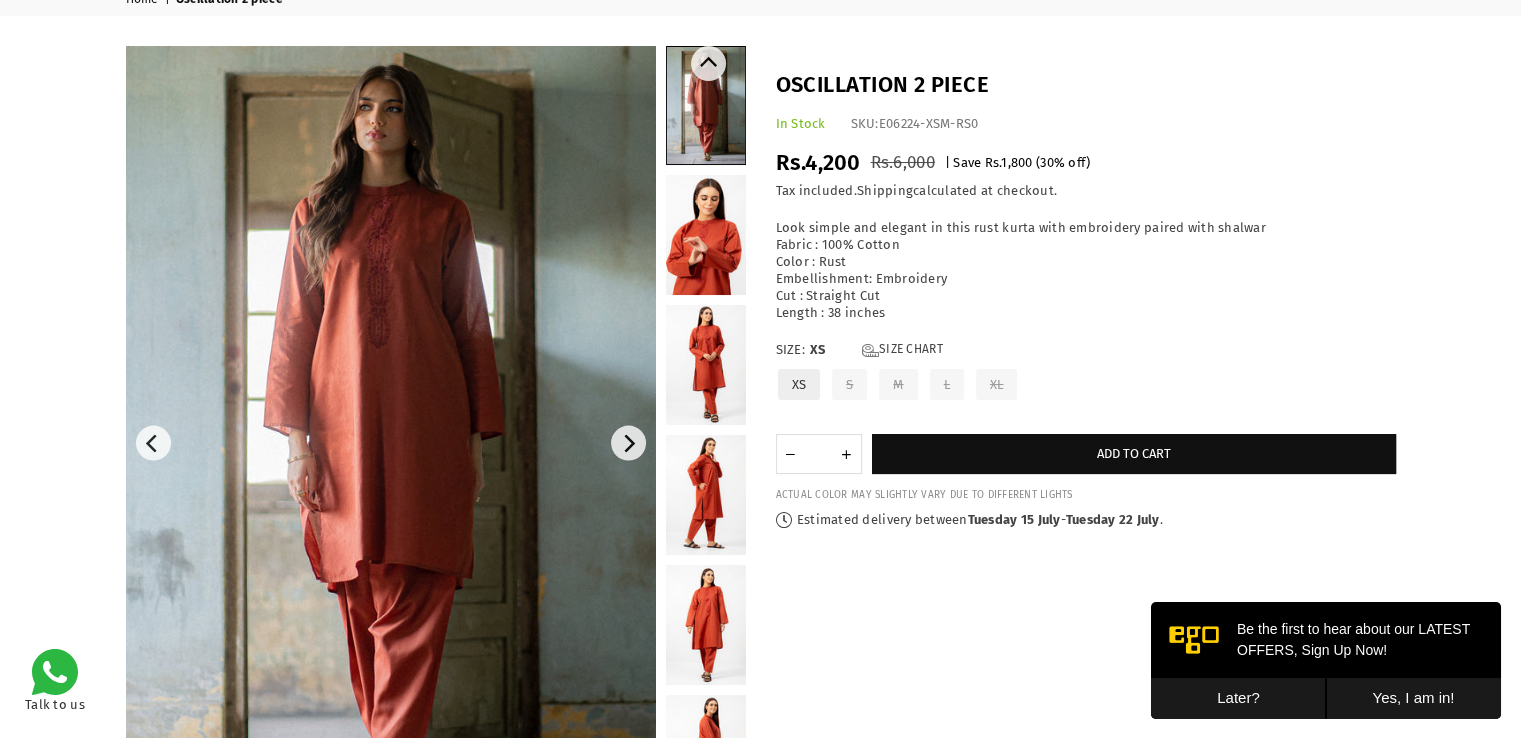 click at bounding box center (706, 365) 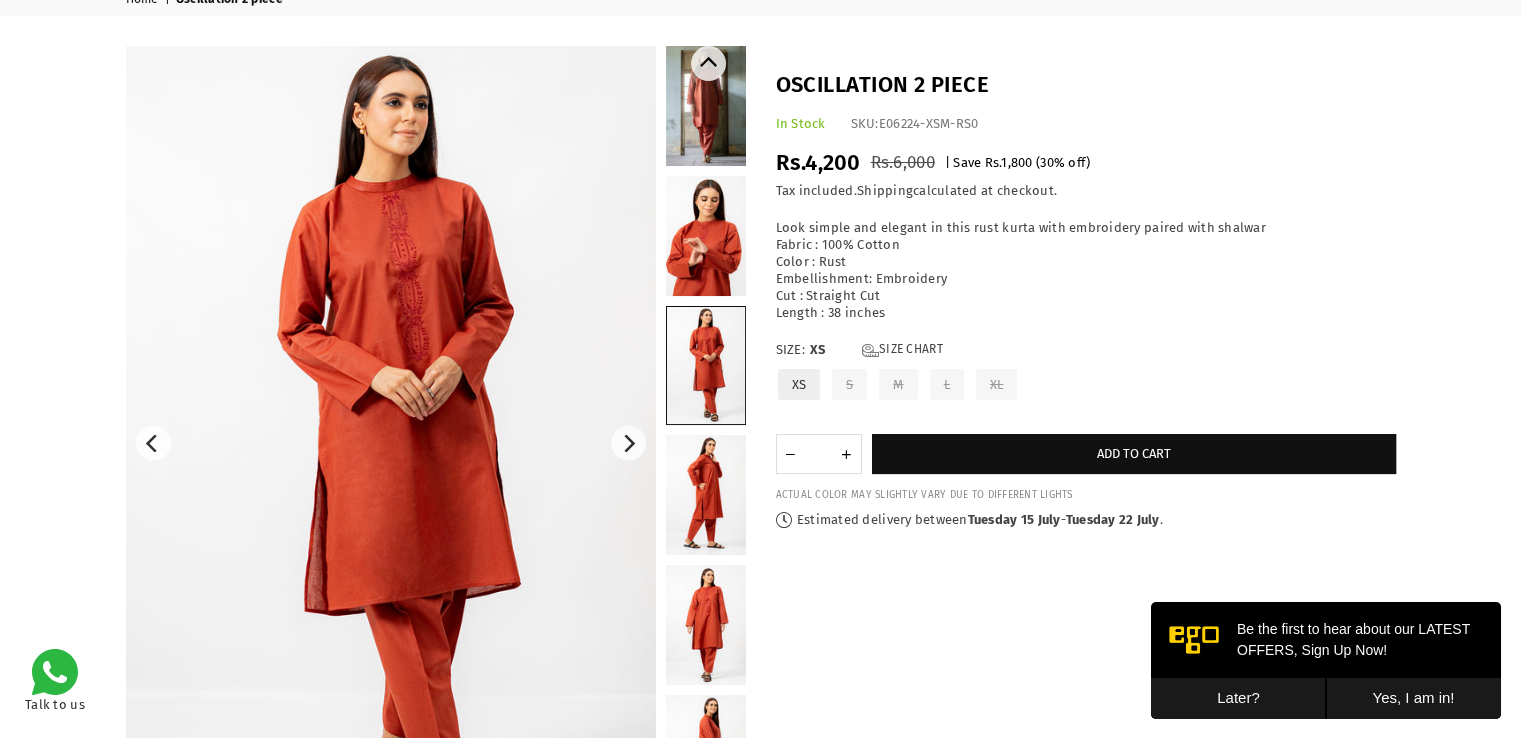 click at bounding box center [706, 236] 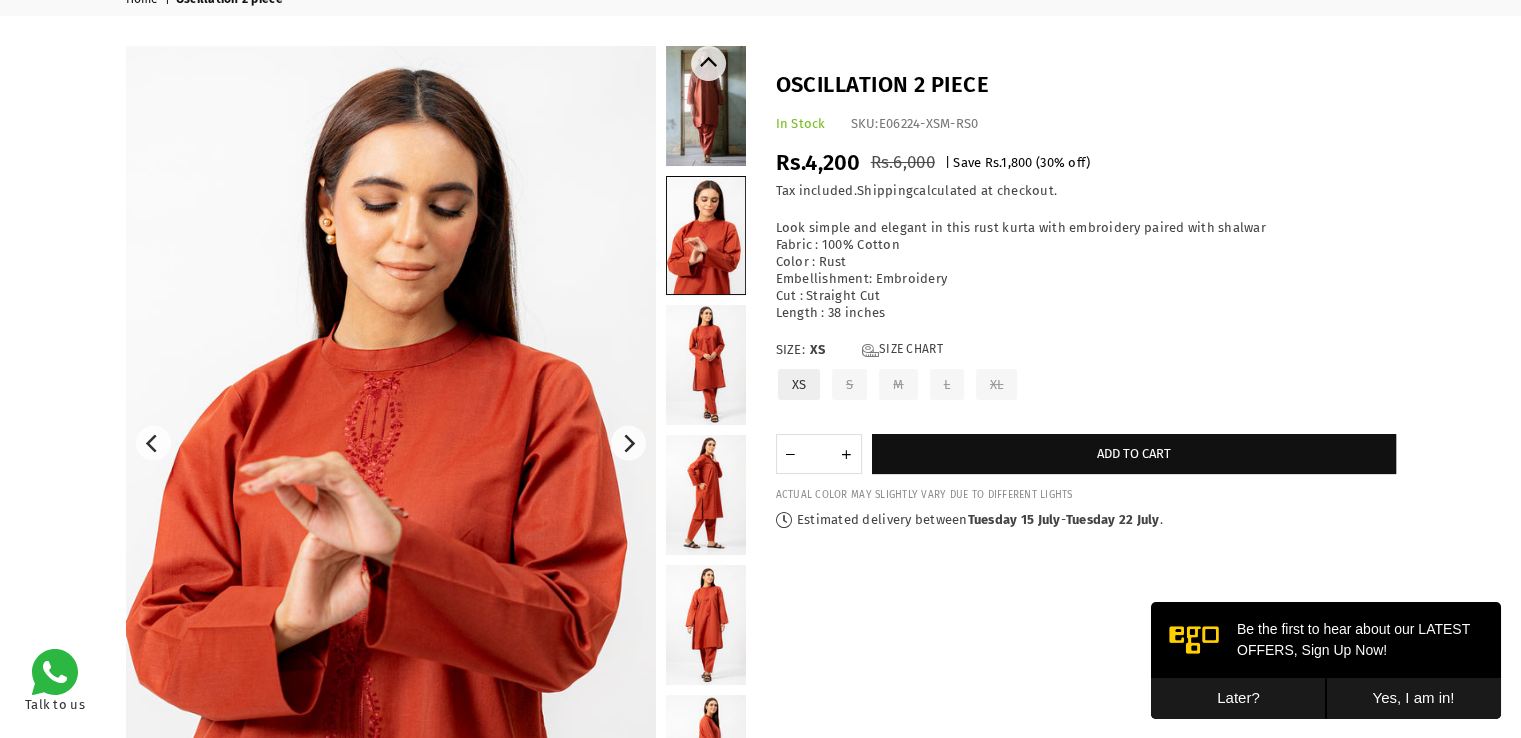 click at bounding box center (706, 495) 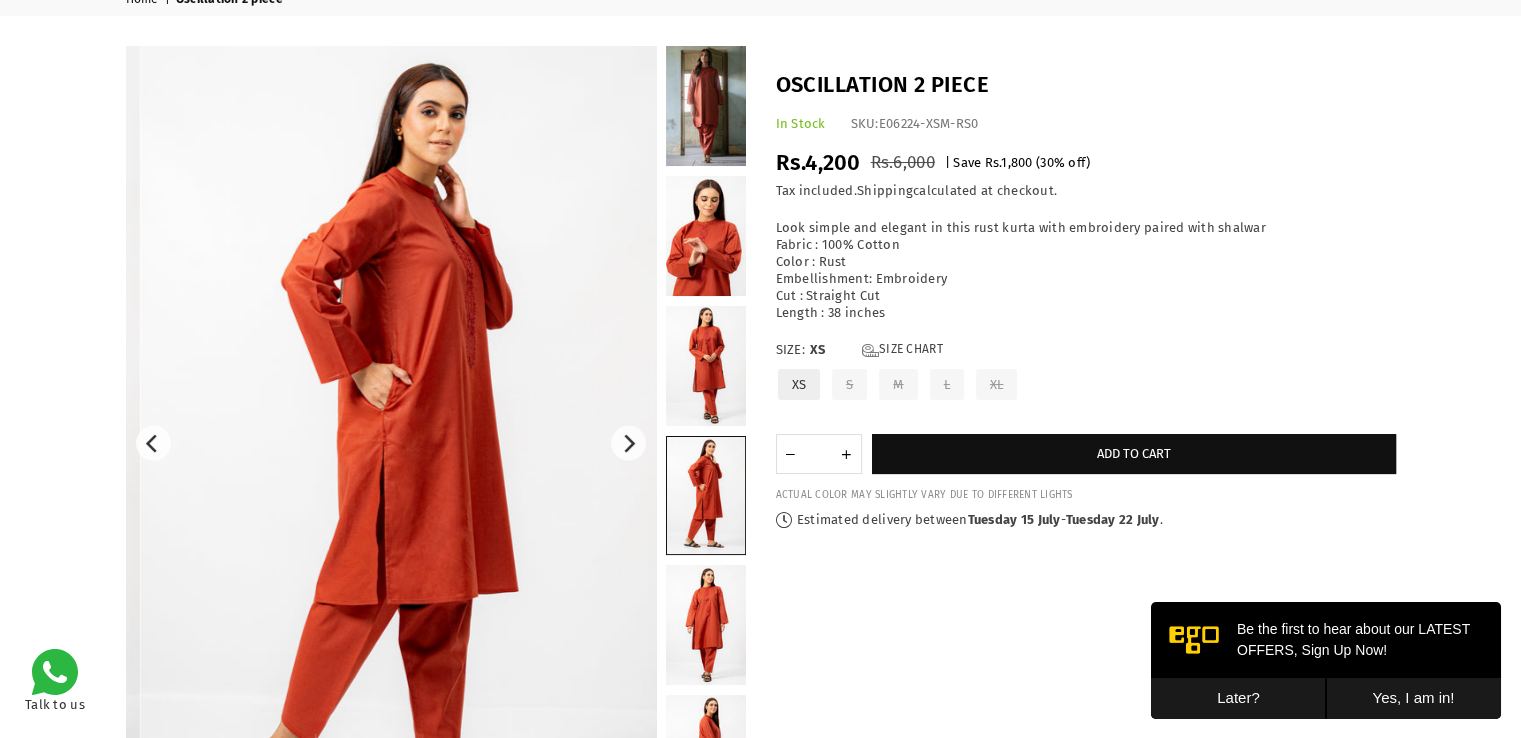 scroll, scrollTop: 24, scrollLeft: 0, axis: vertical 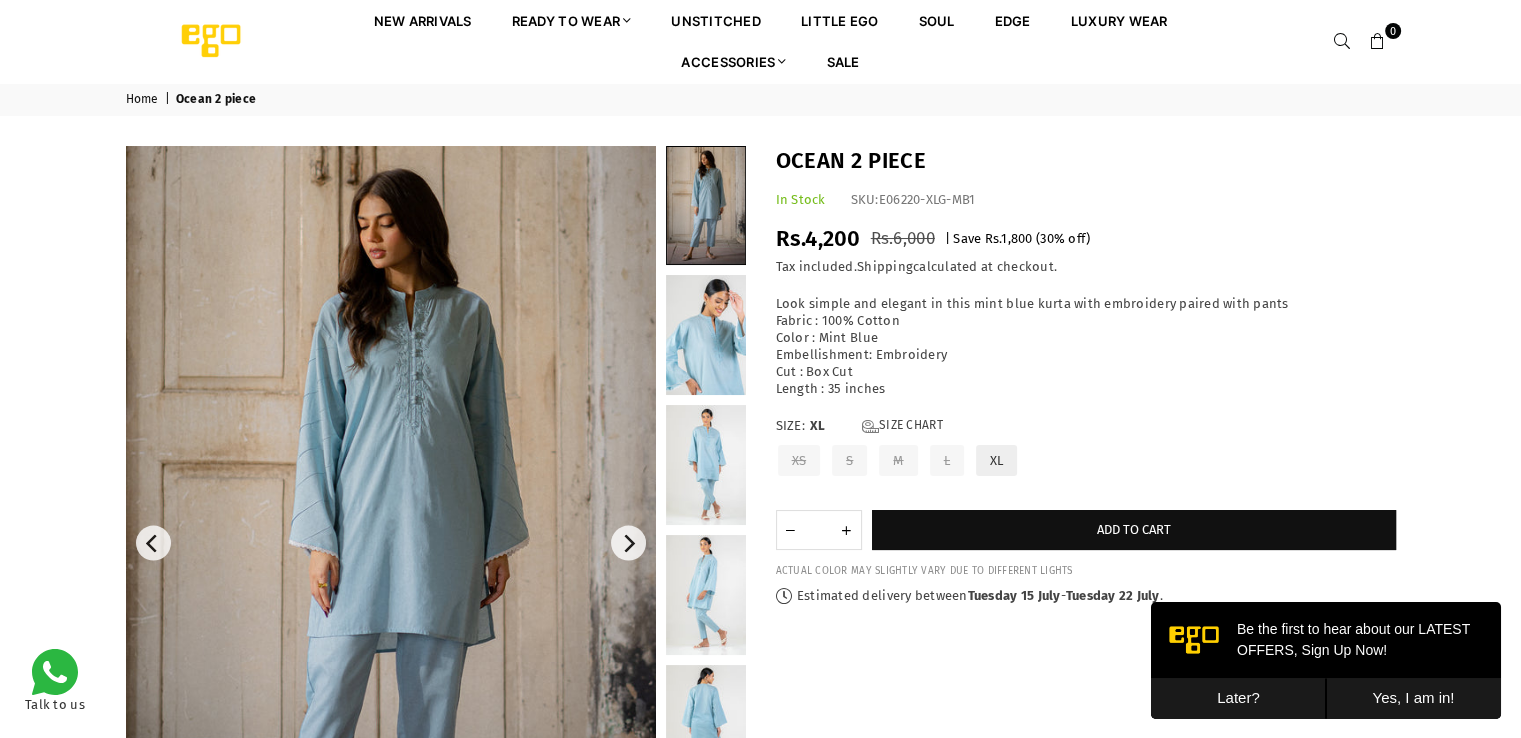 click at bounding box center (391, 543) 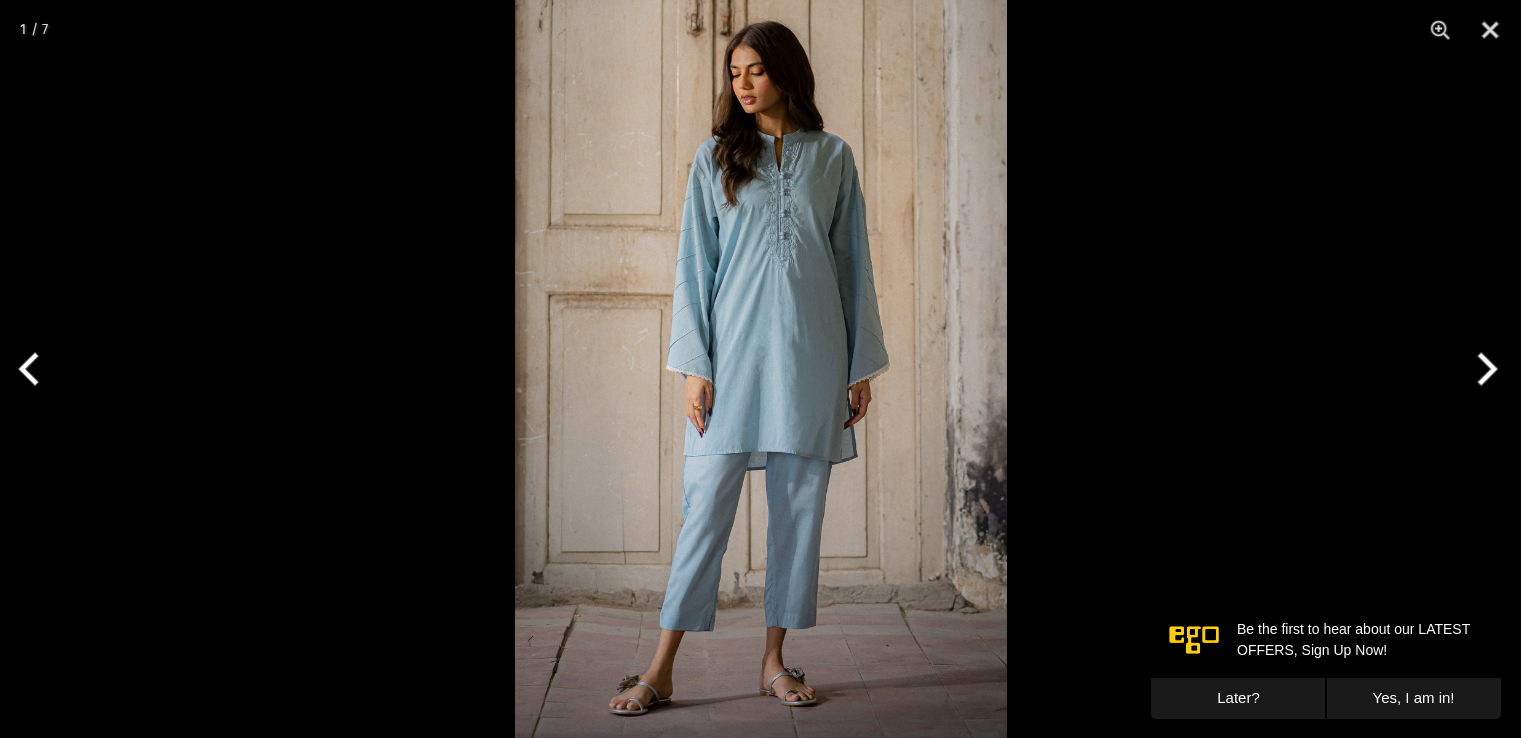 scroll, scrollTop: 114, scrollLeft: 0, axis: vertical 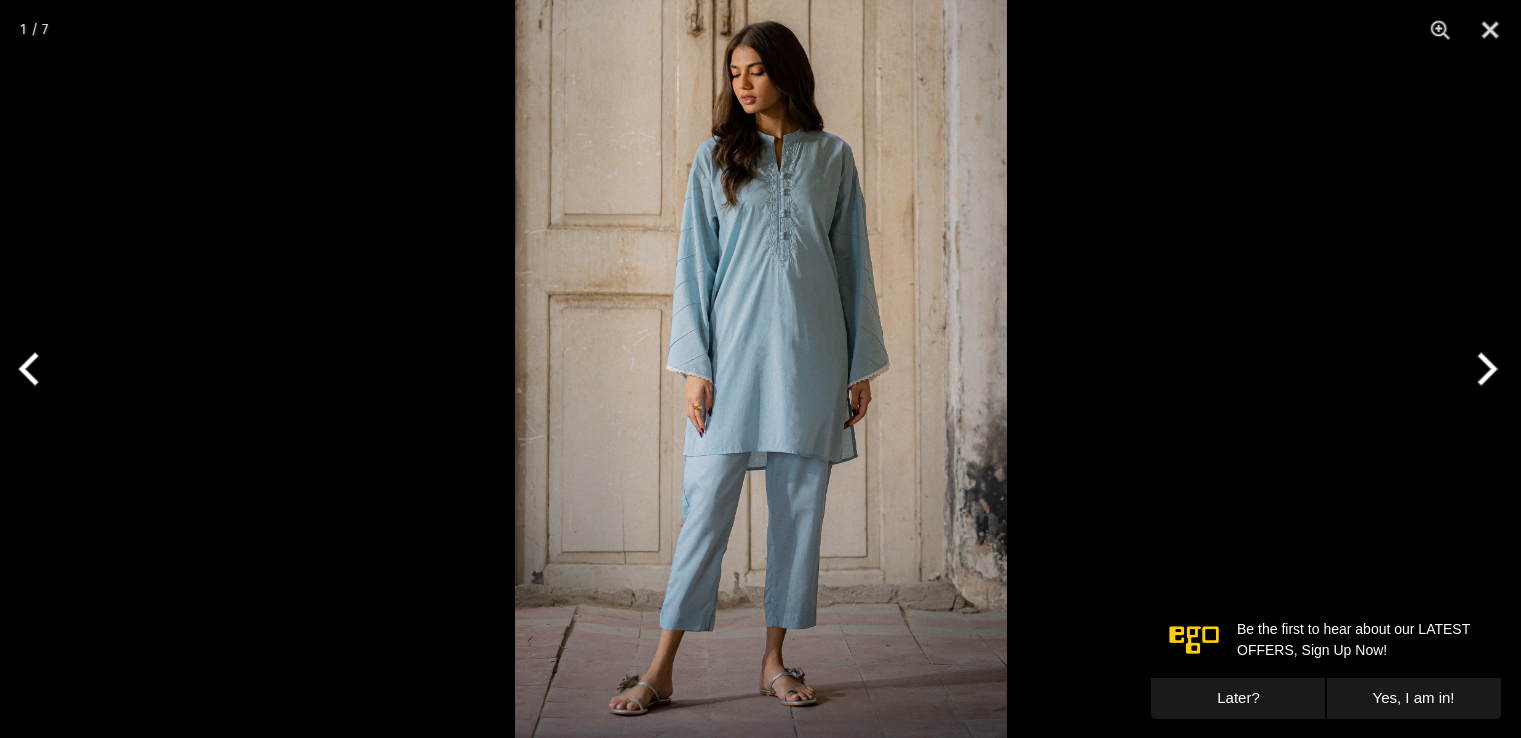 click at bounding box center (761, 369) 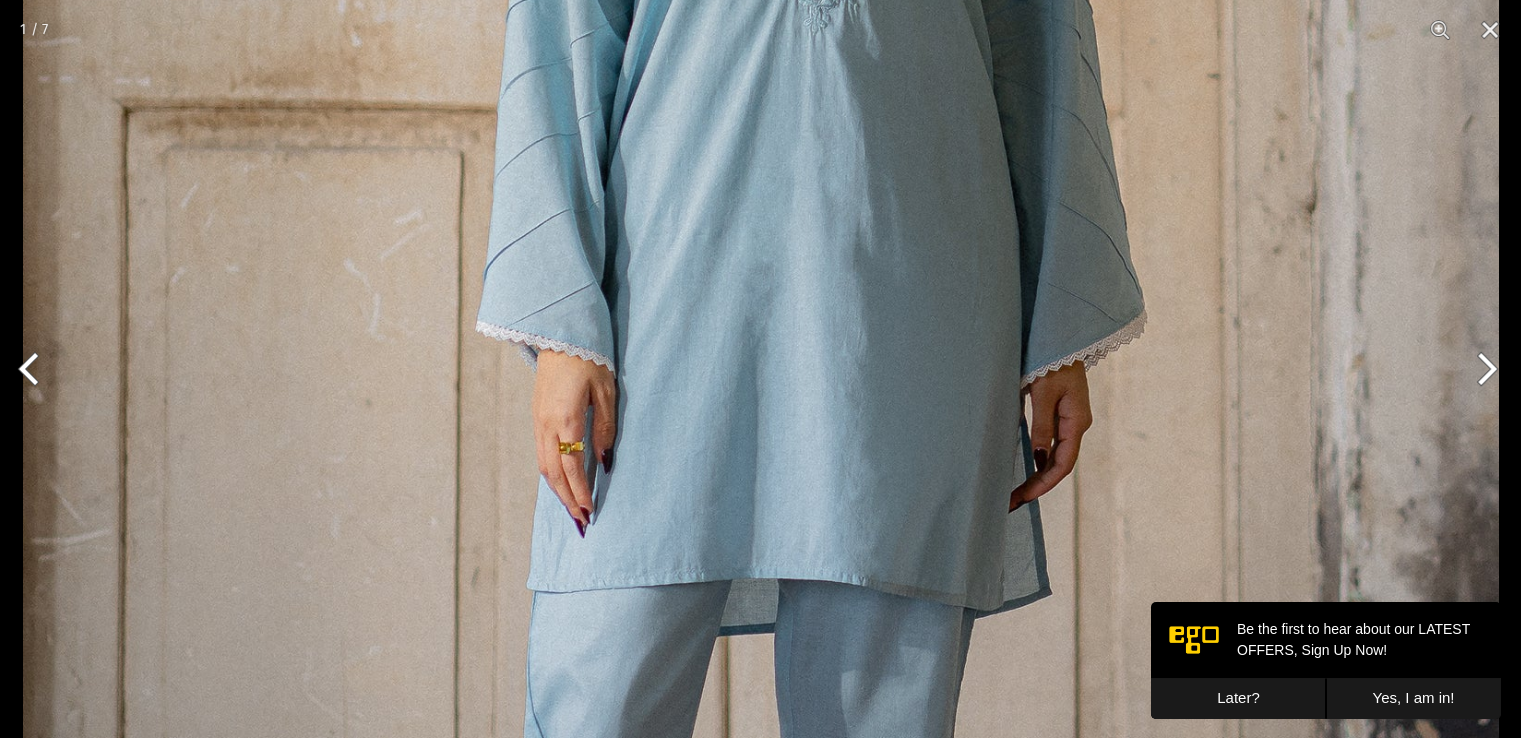 click at bounding box center (761, 331) 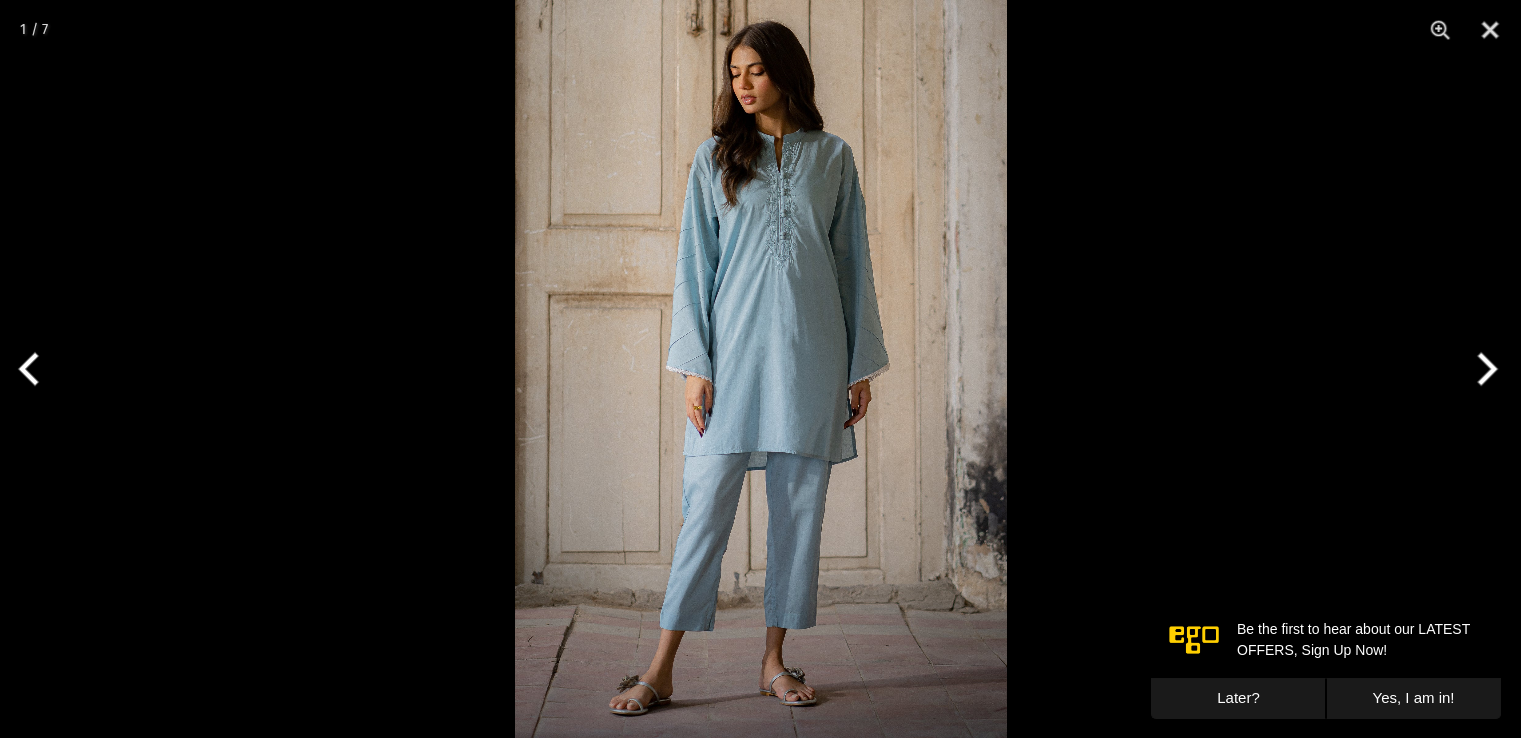 click at bounding box center (761, 369) 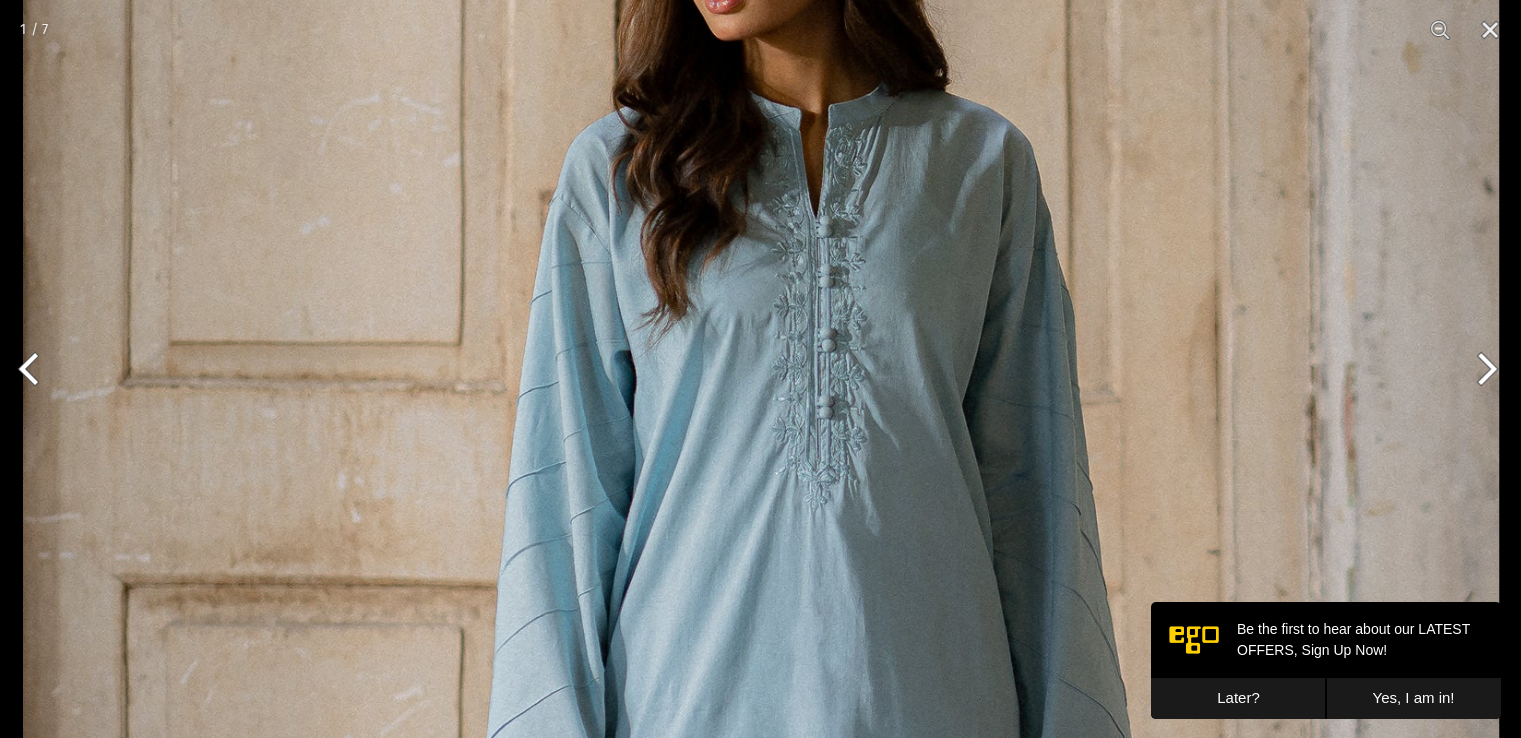 click at bounding box center [761, 807] 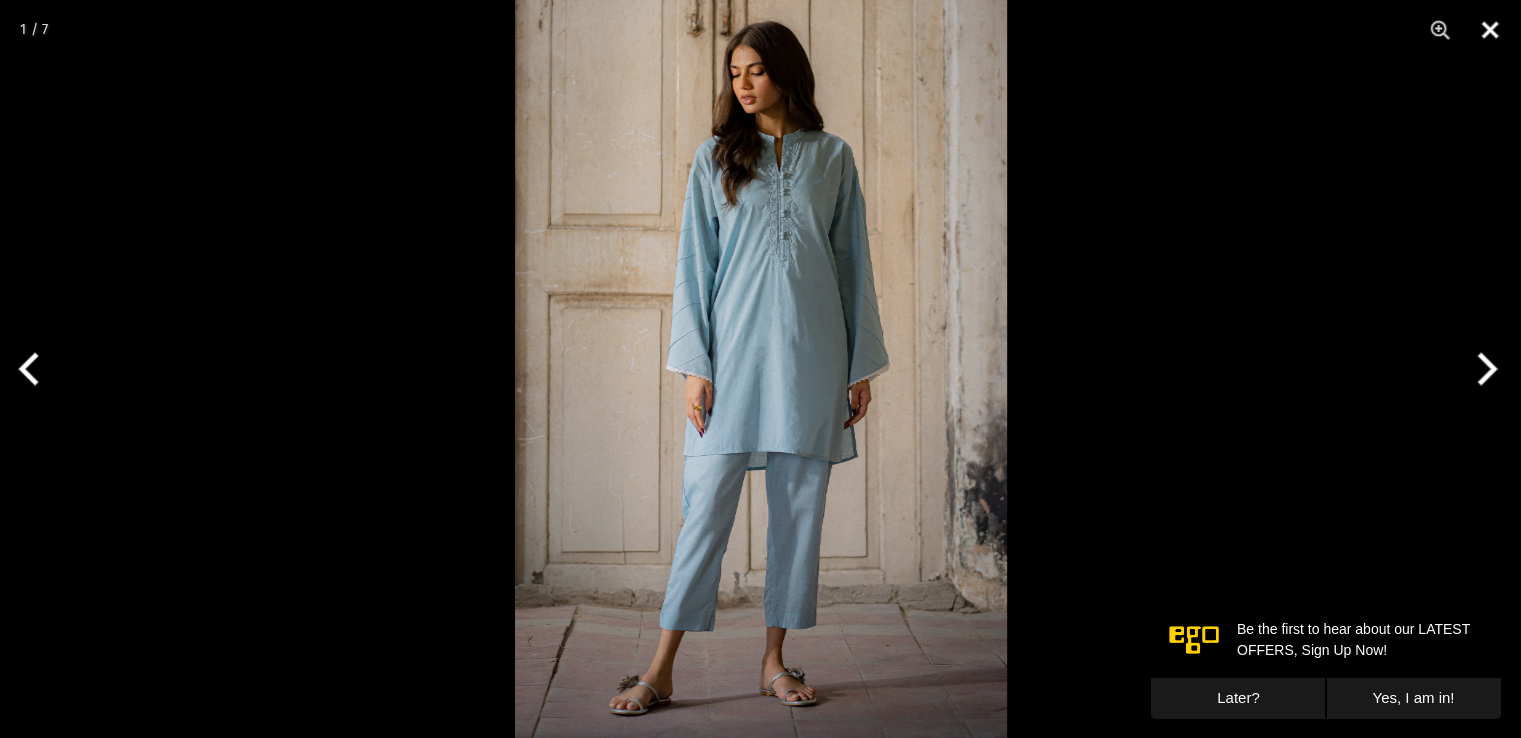 click at bounding box center [1490, 30] 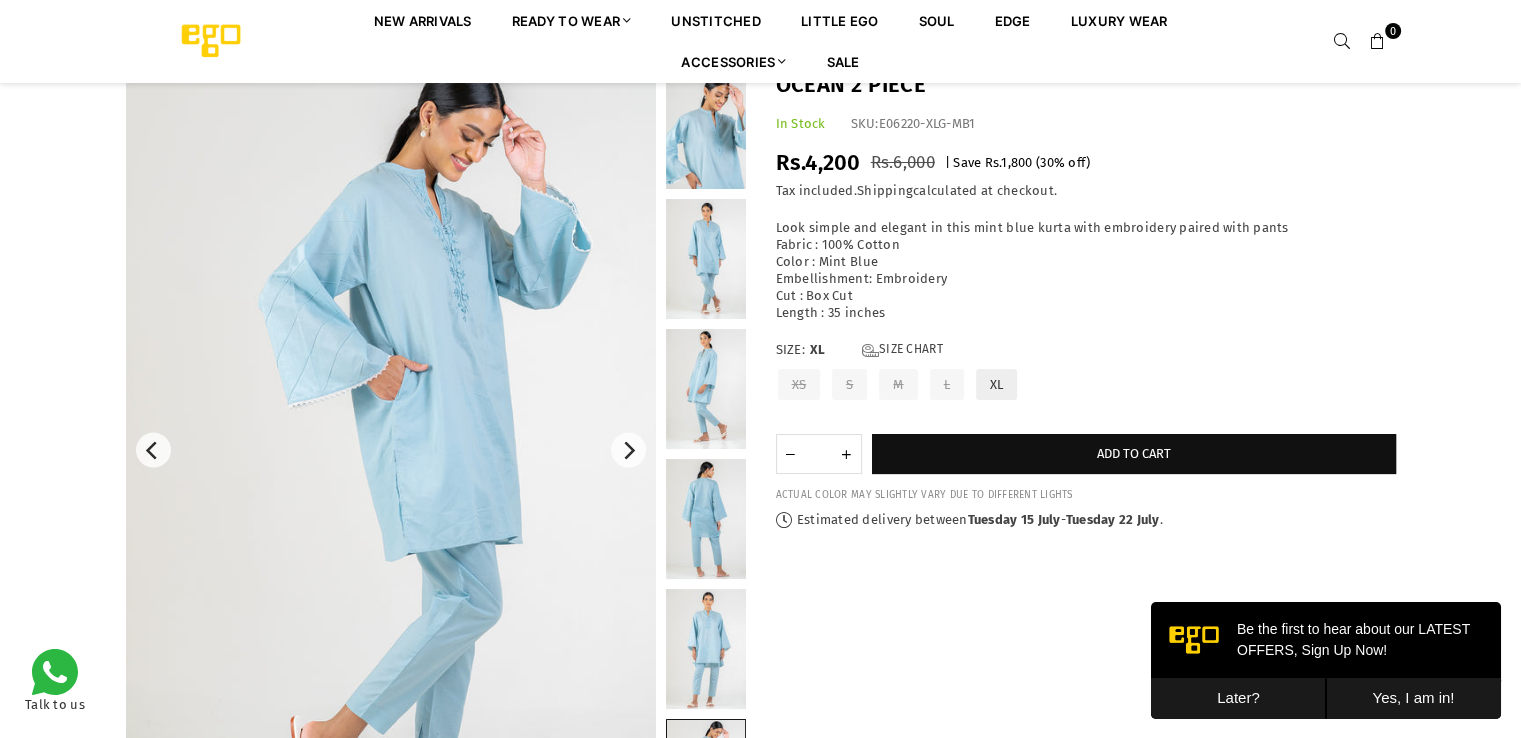 scroll, scrollTop: 82, scrollLeft: 0, axis: vertical 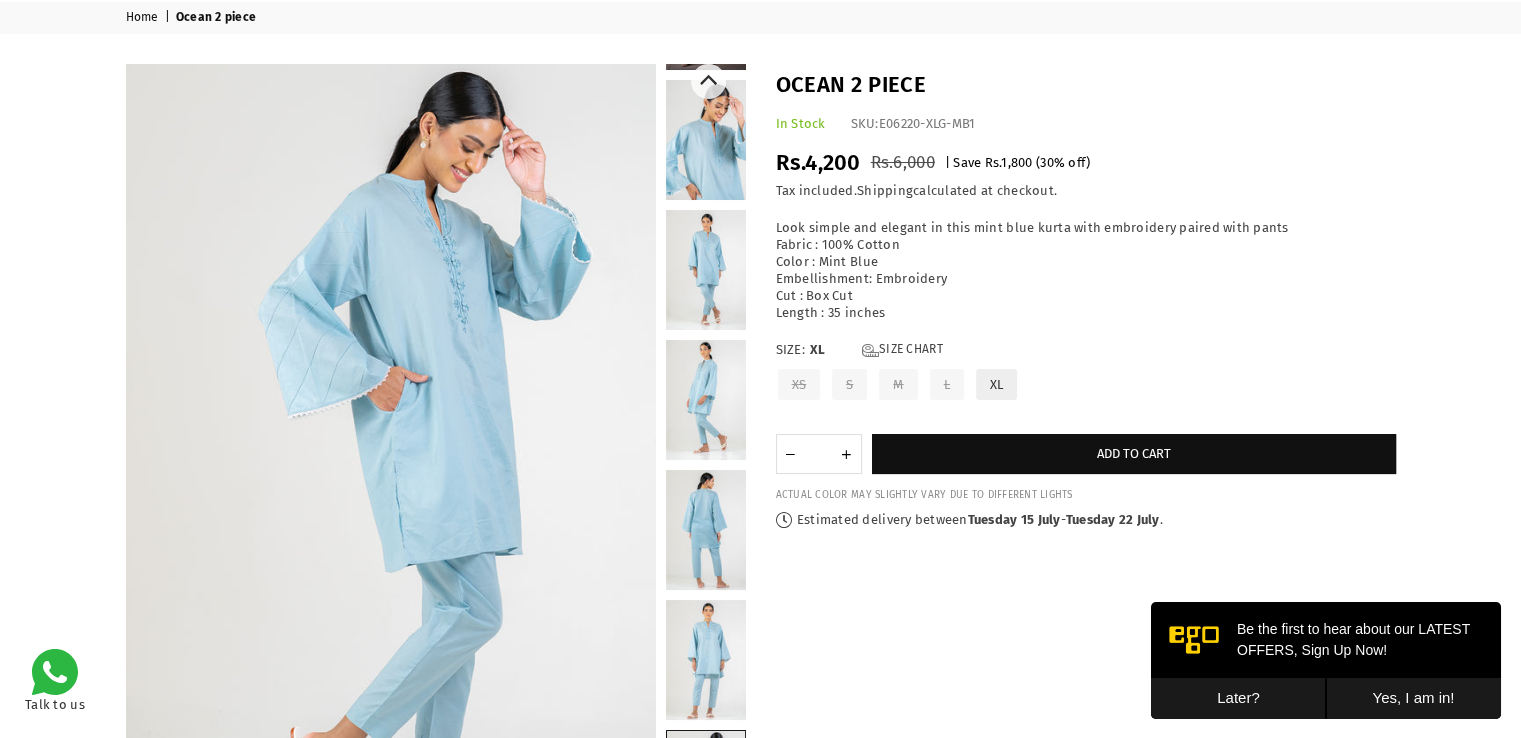 click at bounding box center (706, 400) 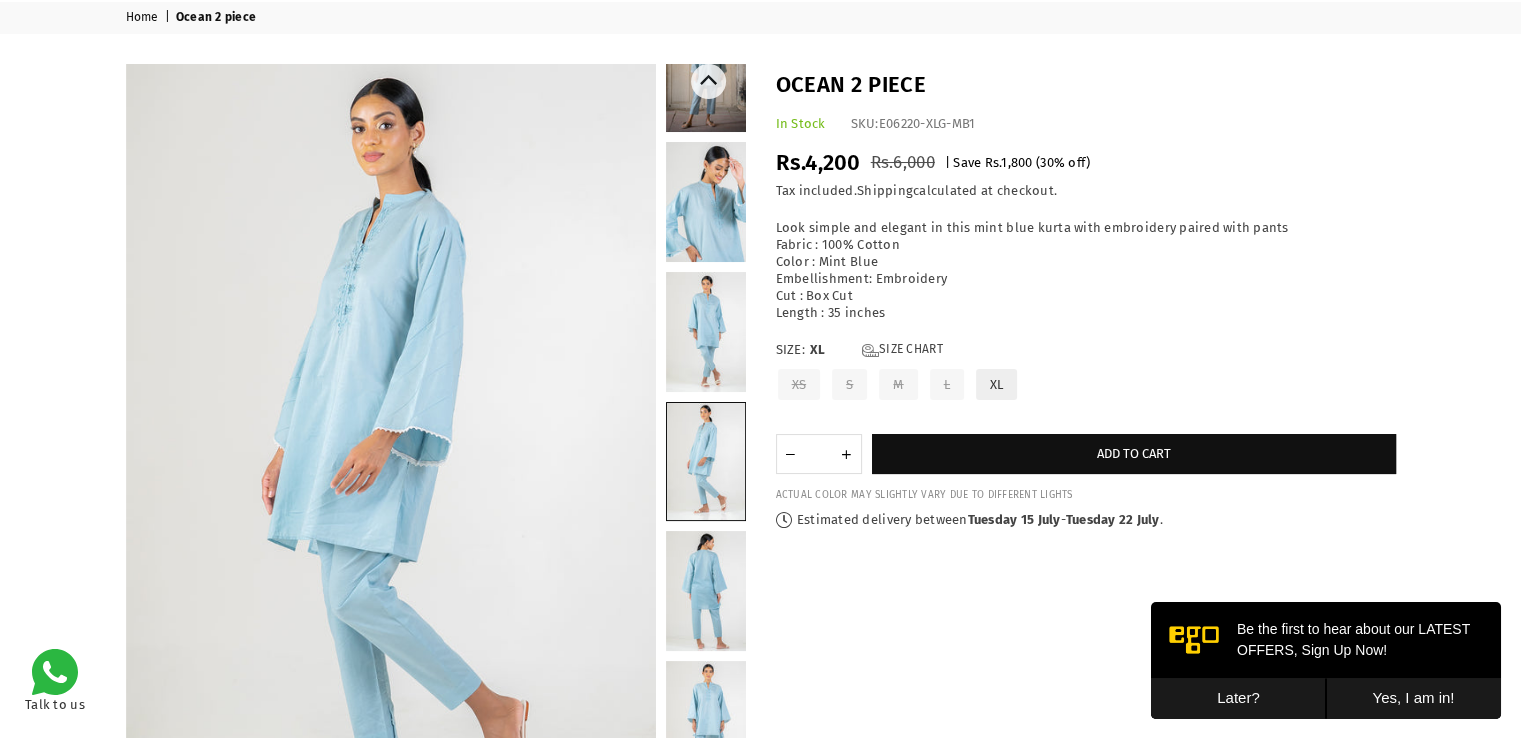 scroll, scrollTop: 0, scrollLeft: 0, axis: both 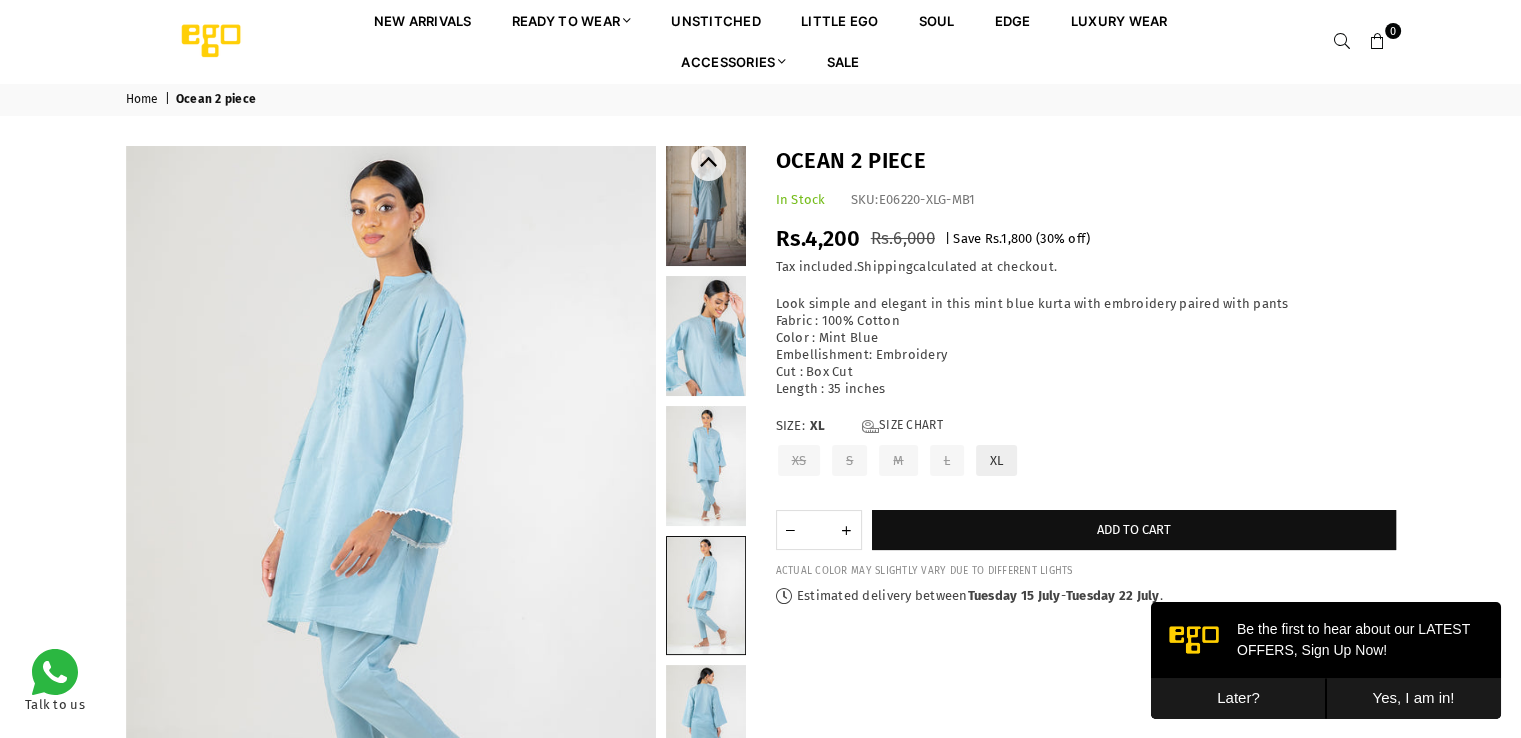 click at bounding box center [706, 206] 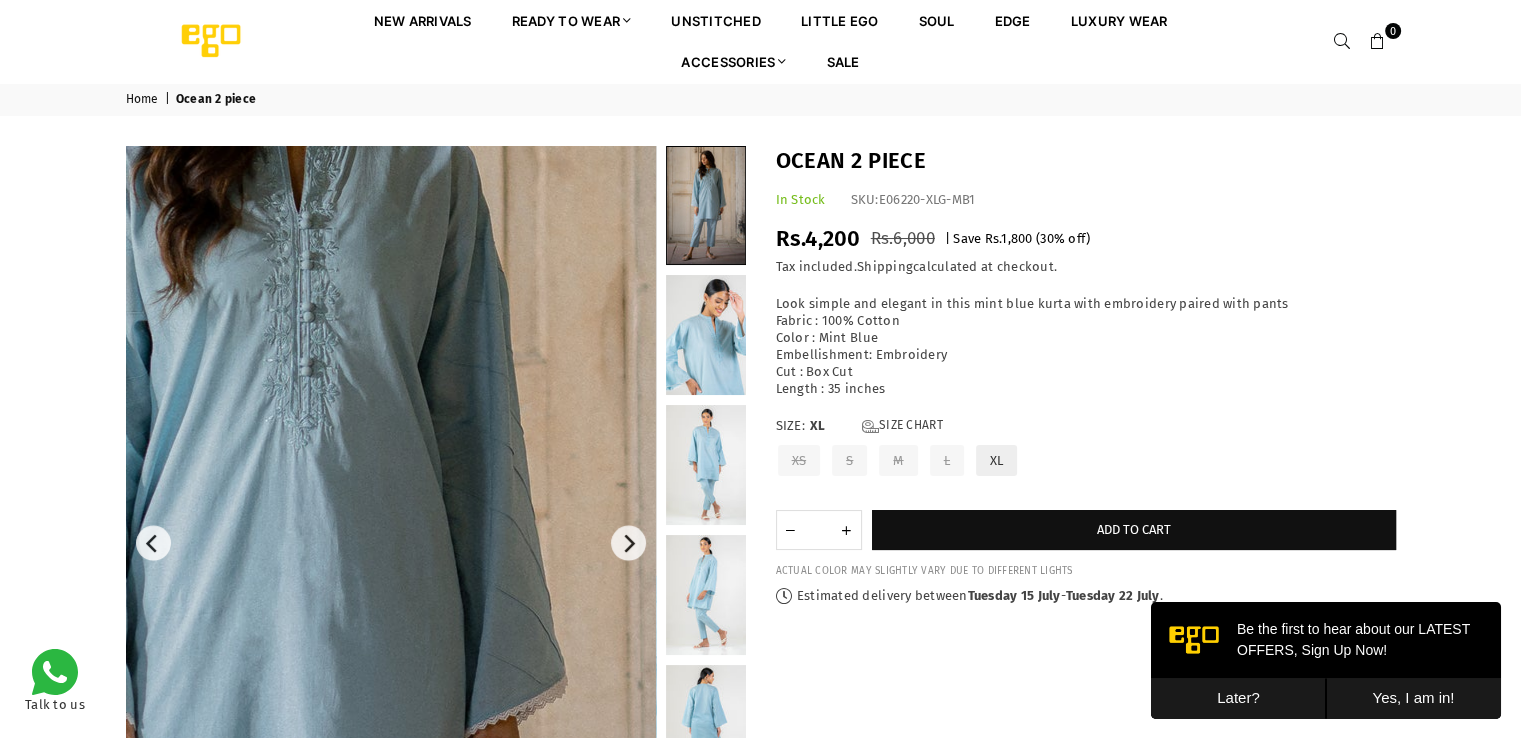 click at bounding box center (254, 692) 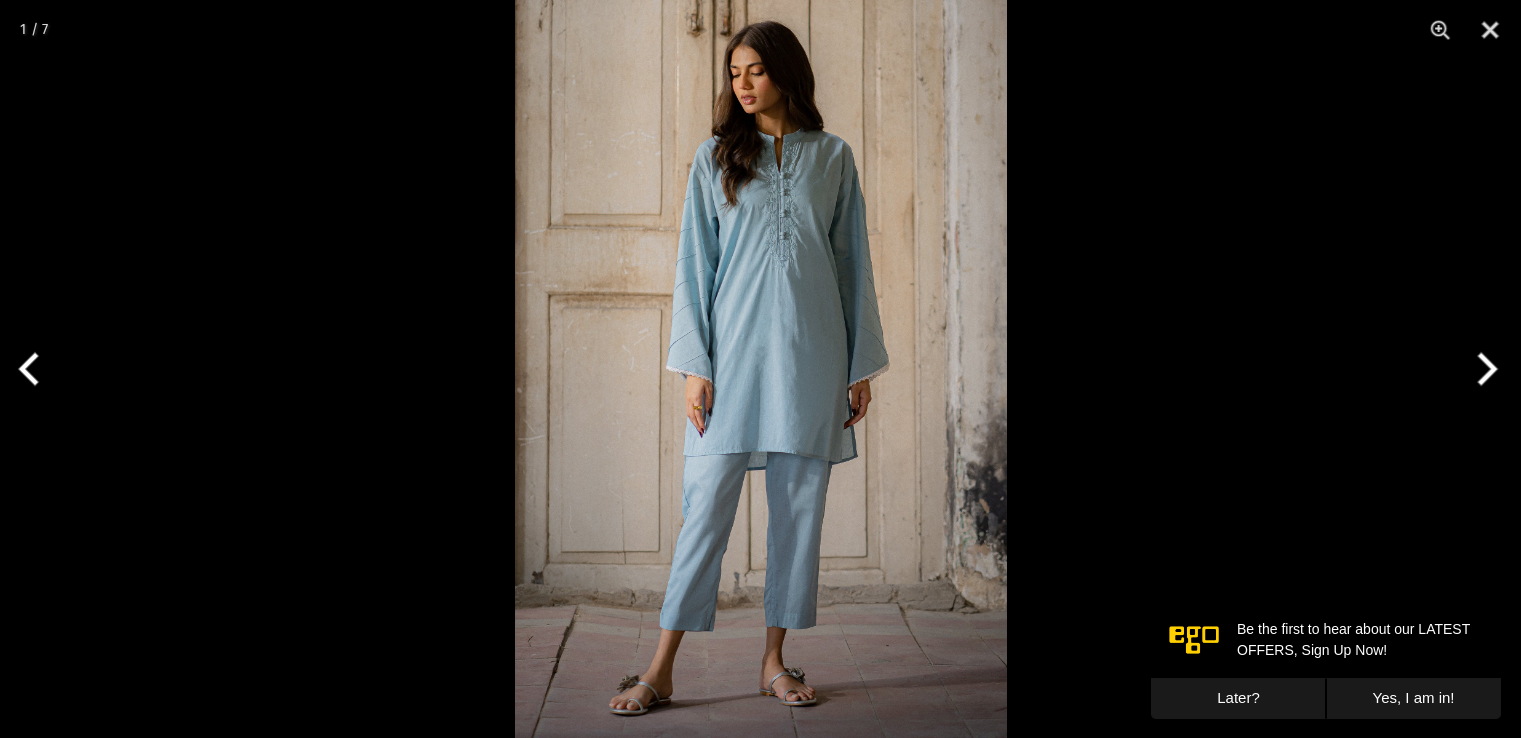 click at bounding box center [761, 369] 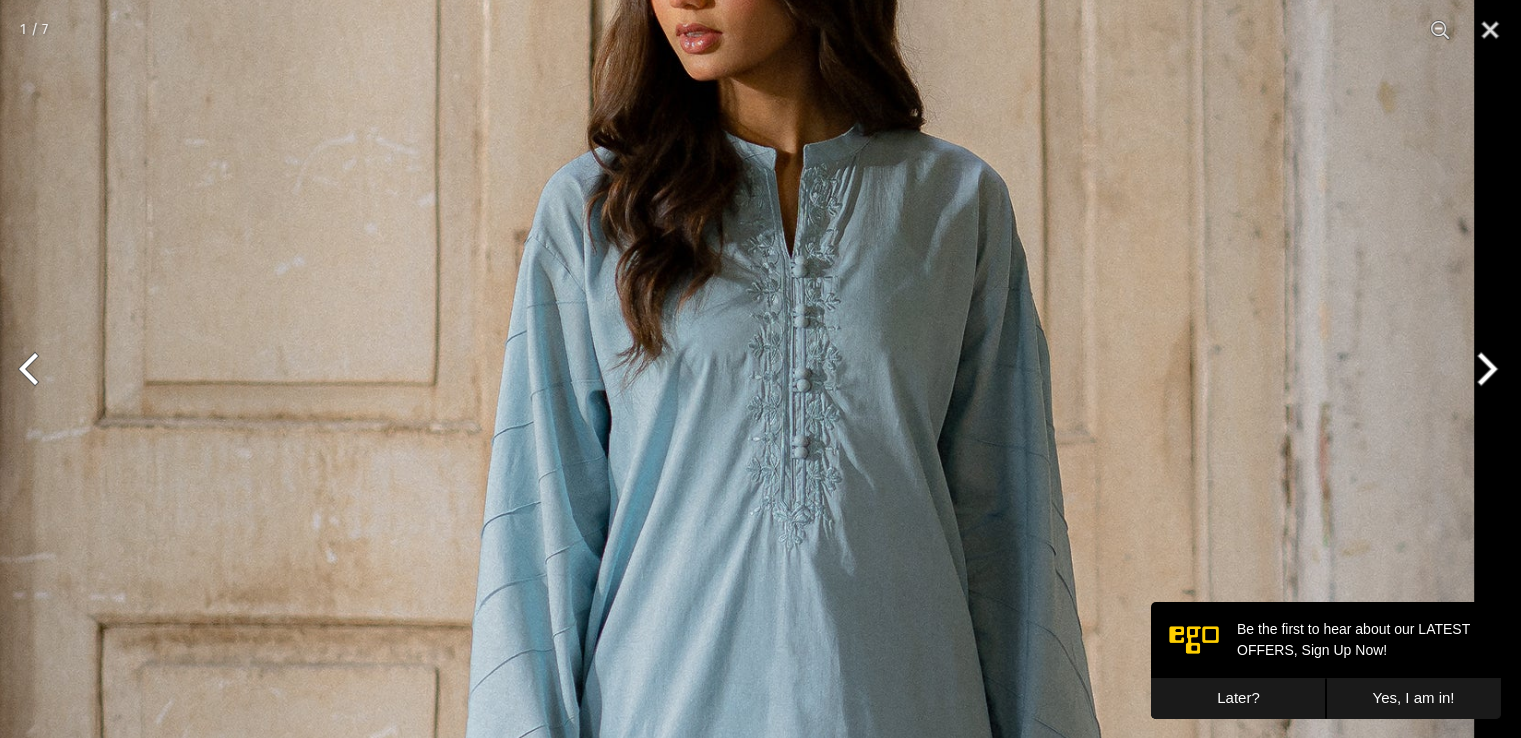 click at bounding box center (736, 847) 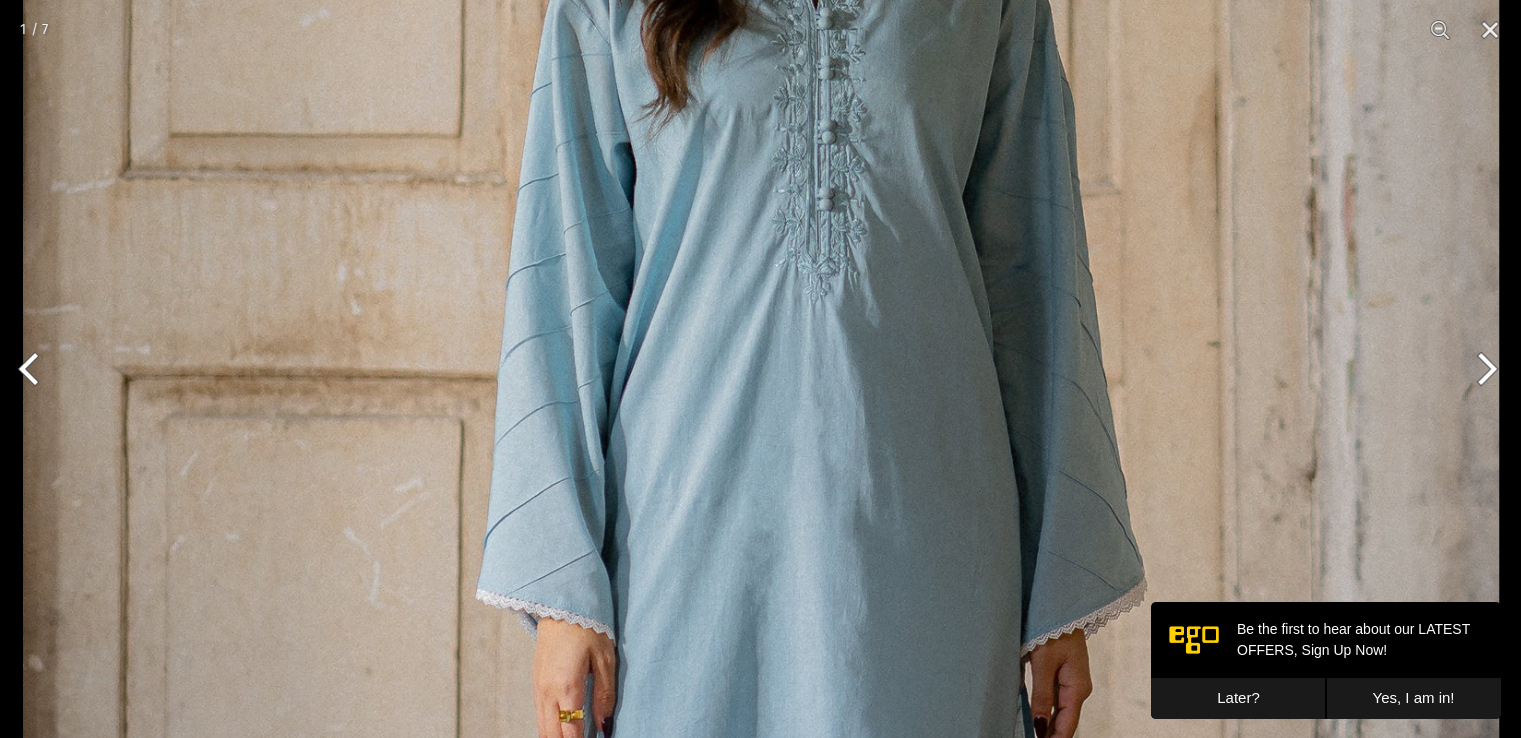 click at bounding box center [761, 599] 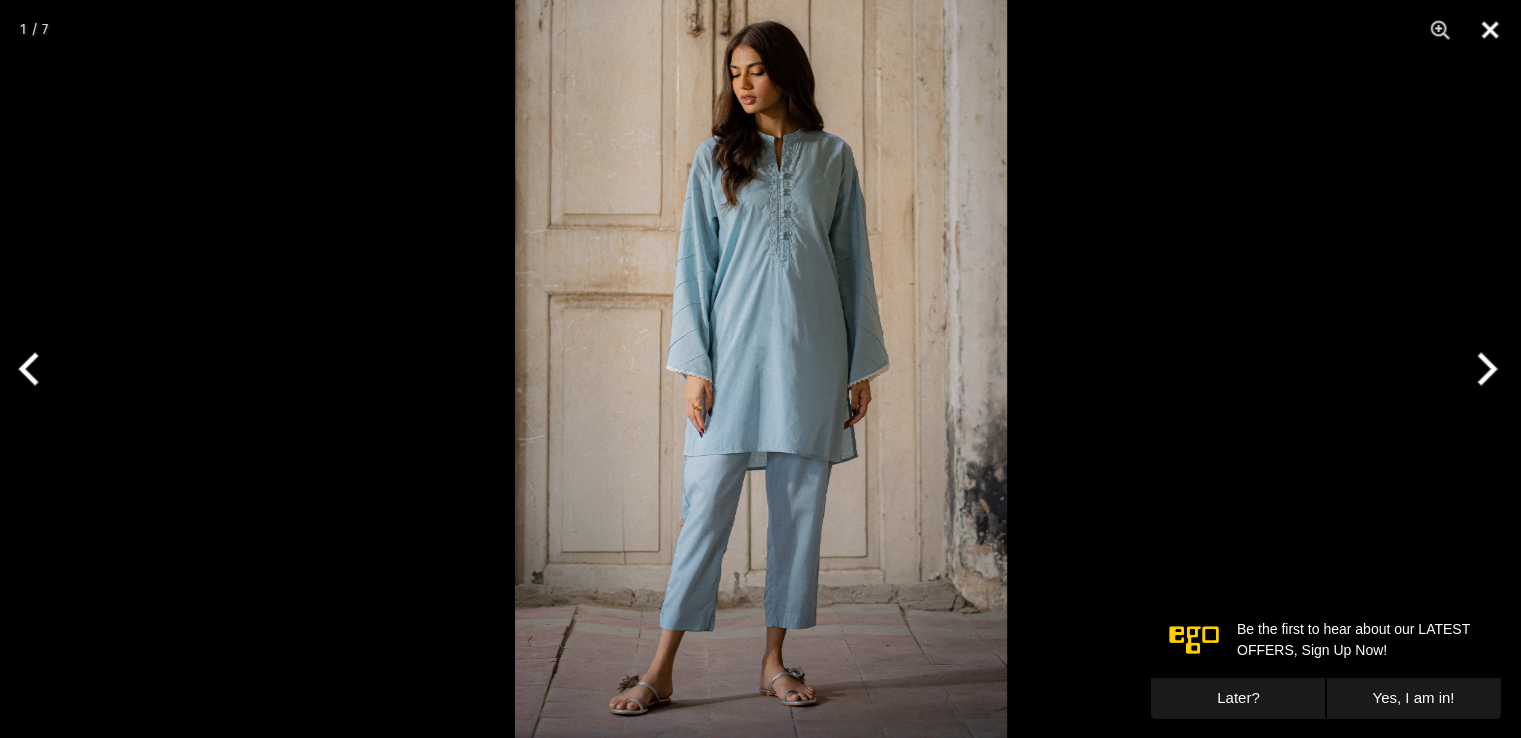 click at bounding box center (1490, 30) 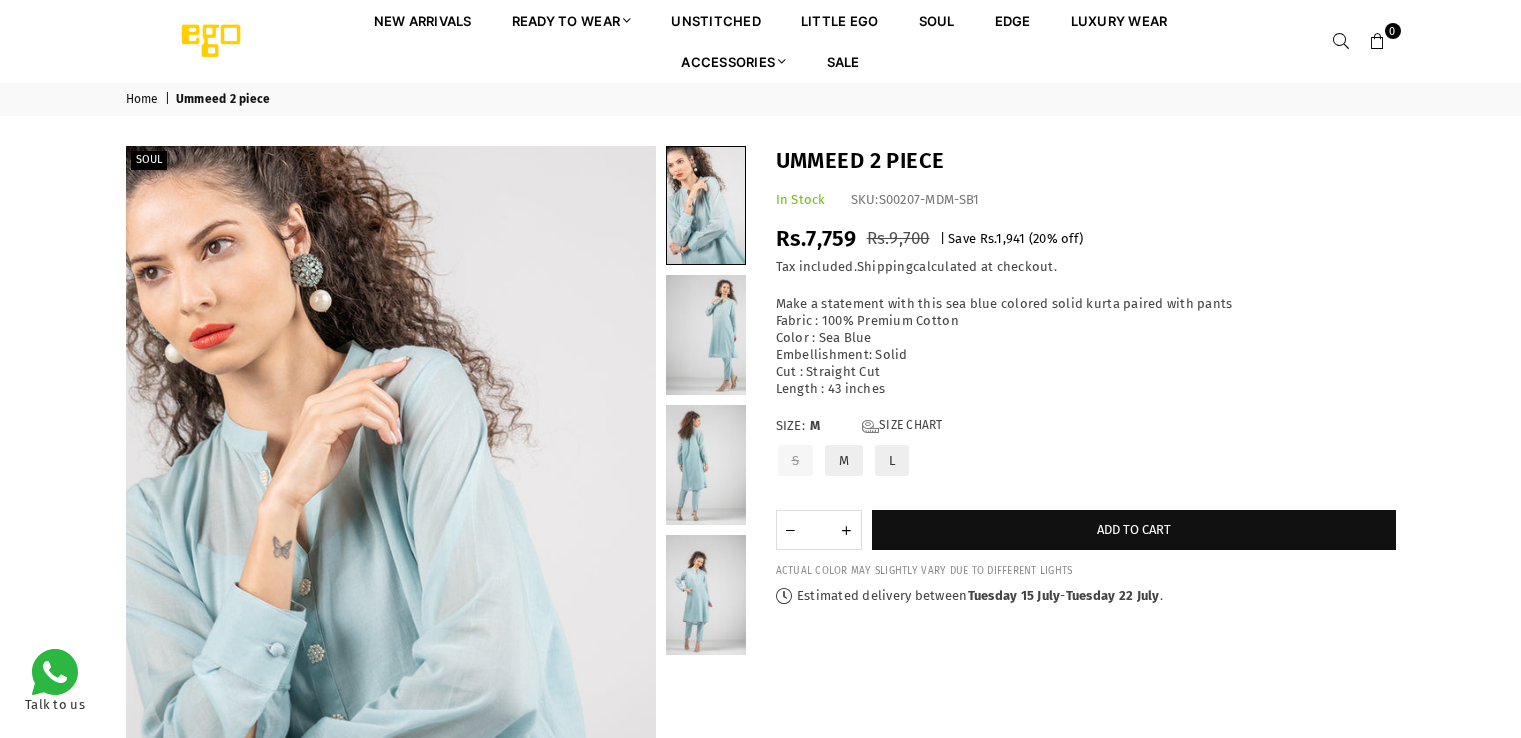 scroll, scrollTop: 0, scrollLeft: 0, axis: both 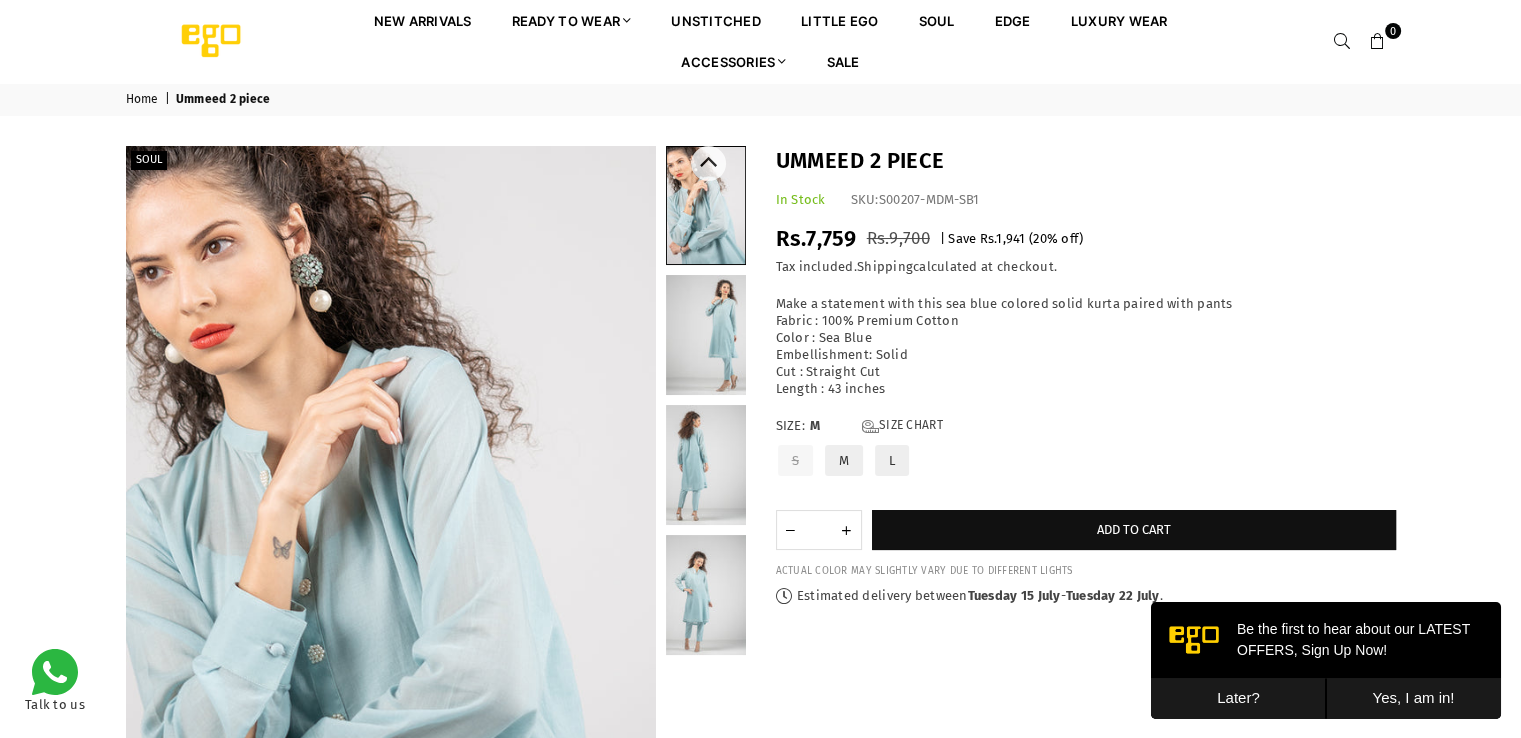 click at bounding box center [706, 335] 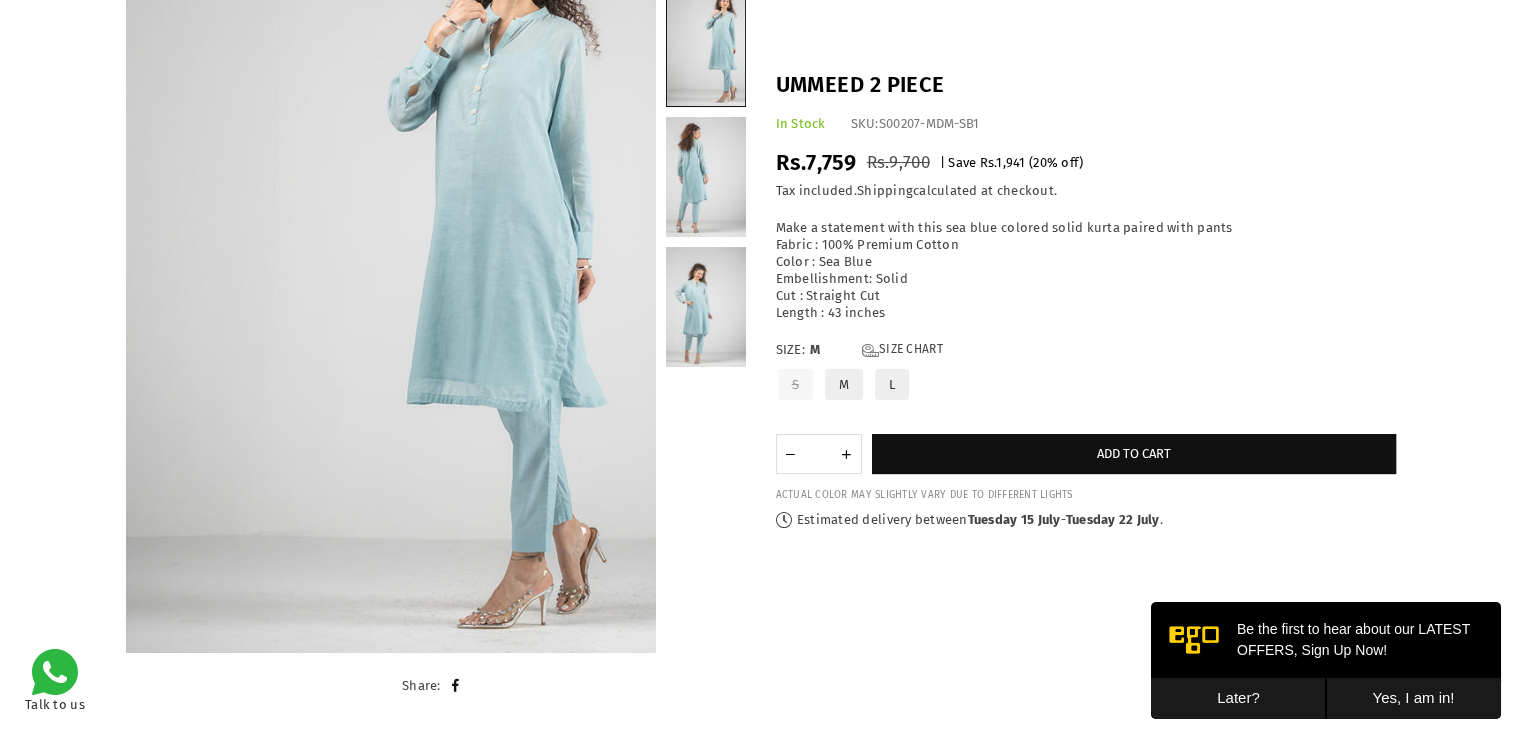 scroll, scrollTop: 0, scrollLeft: 0, axis: both 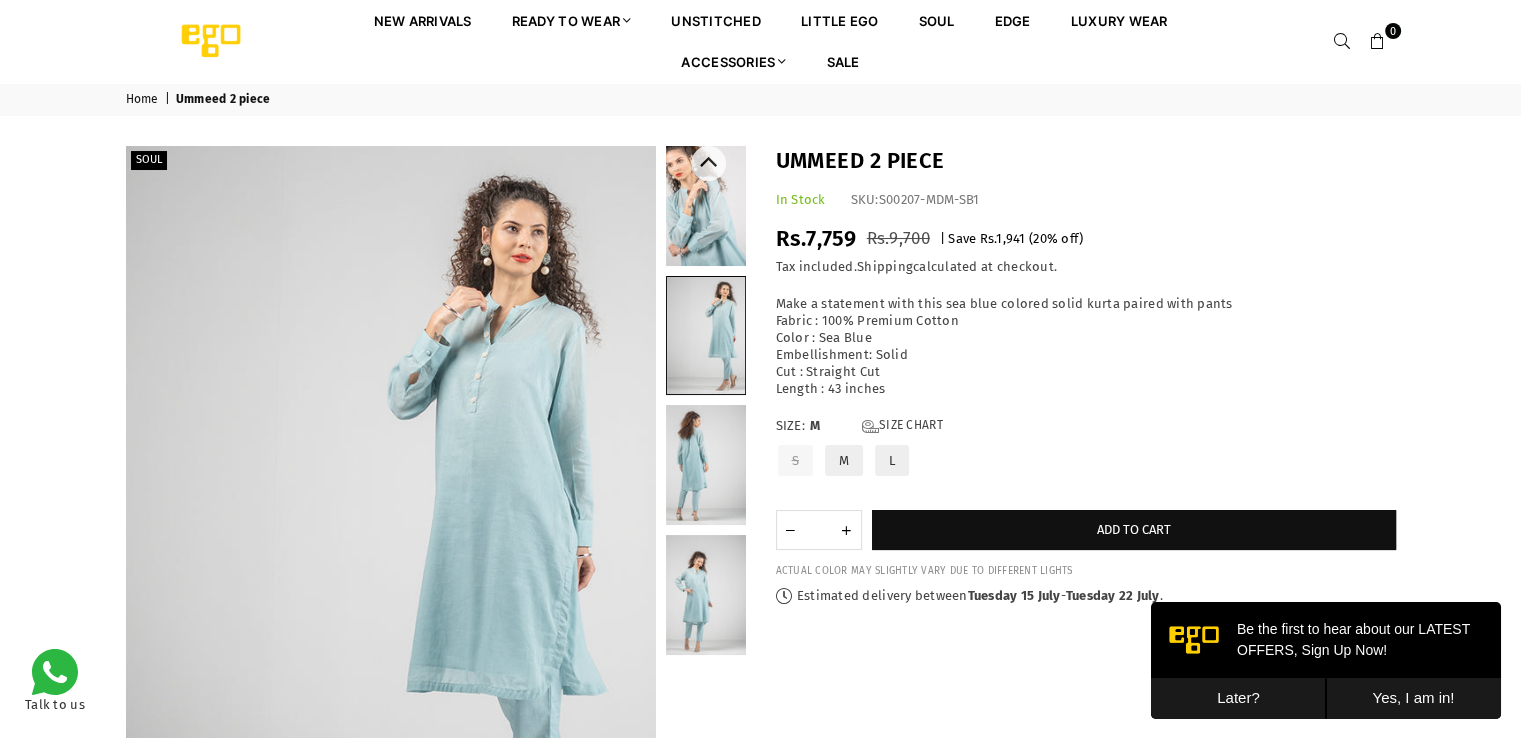 click at bounding box center (706, 465) 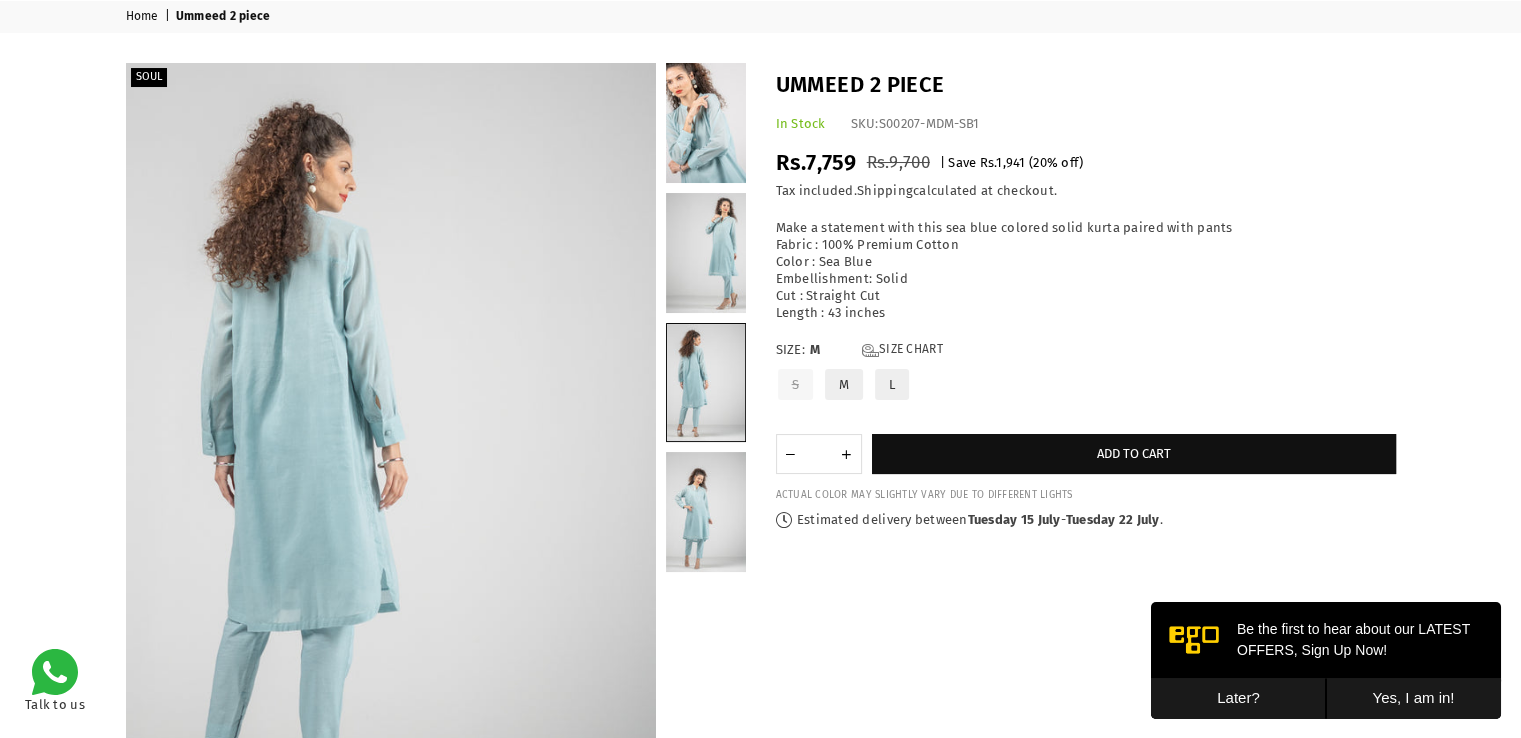 scroll, scrollTop: 82, scrollLeft: 0, axis: vertical 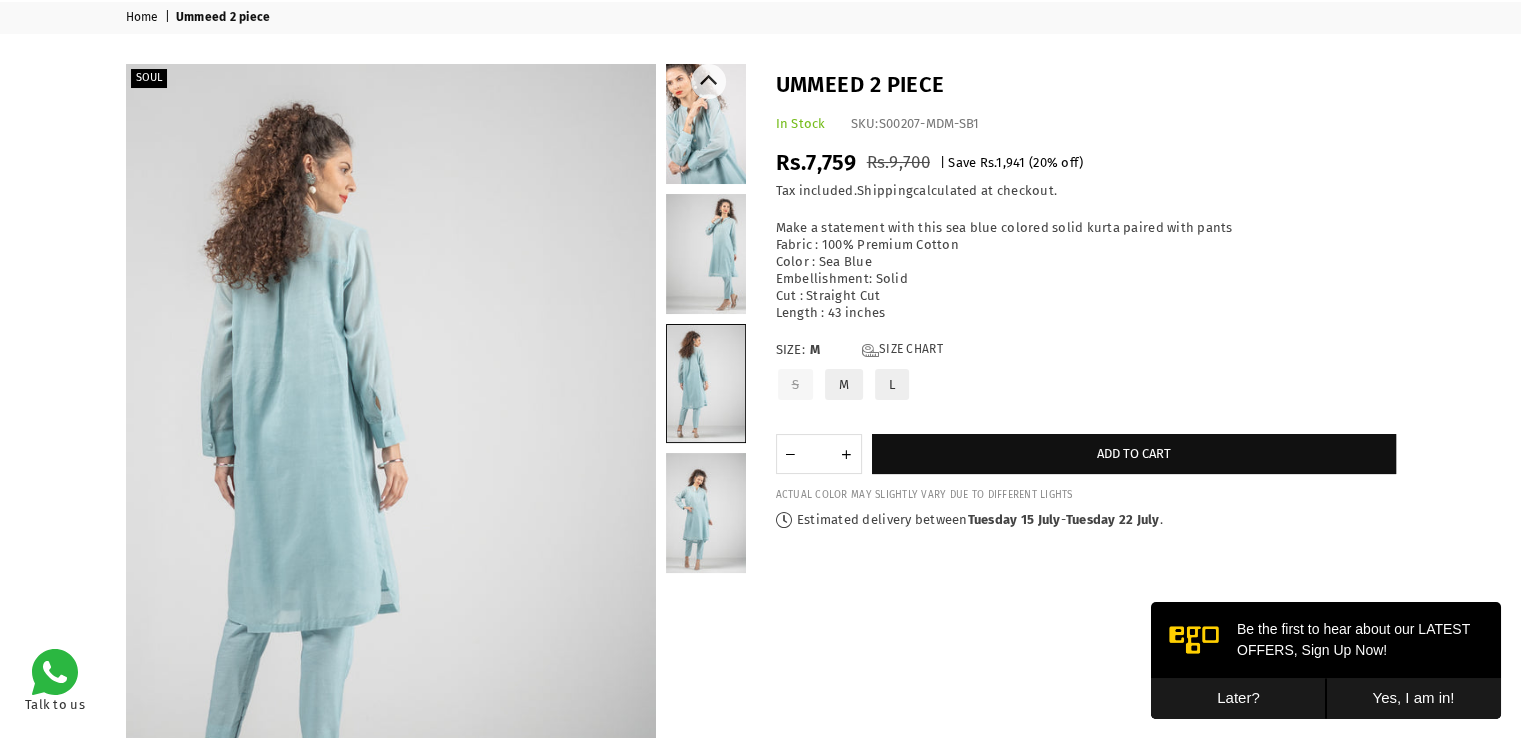 click at bounding box center (706, 124) 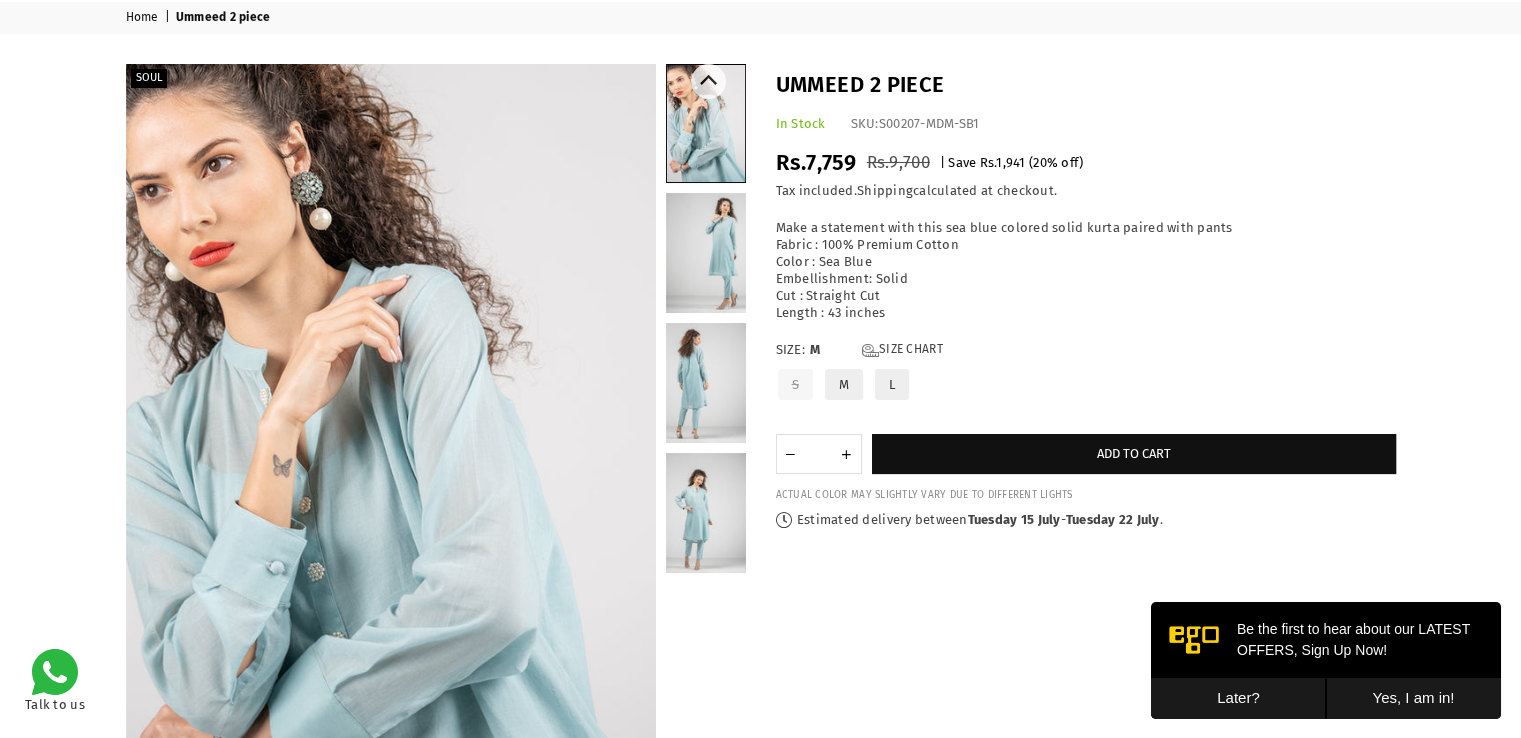 click at bounding box center (706, 383) 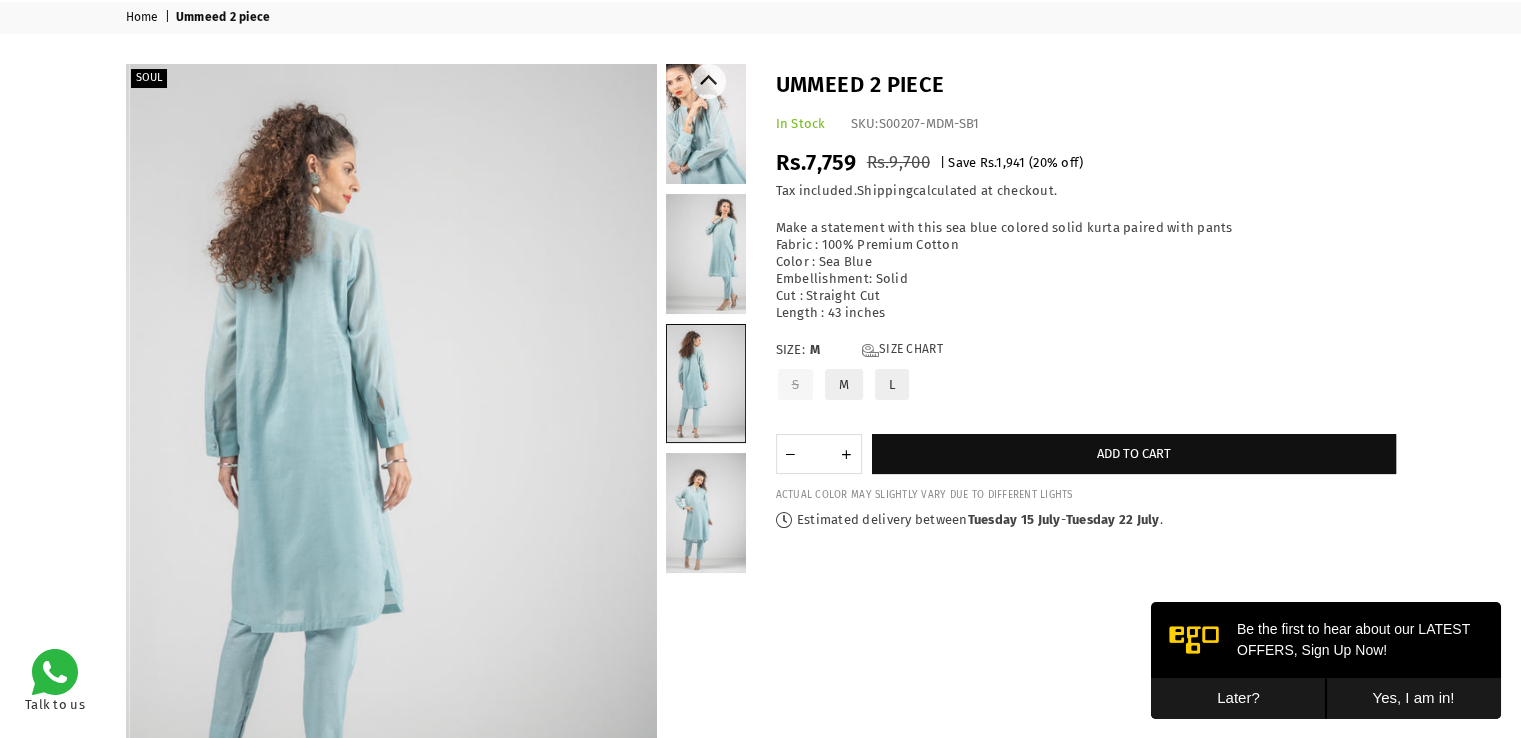 click at bounding box center [706, 513] 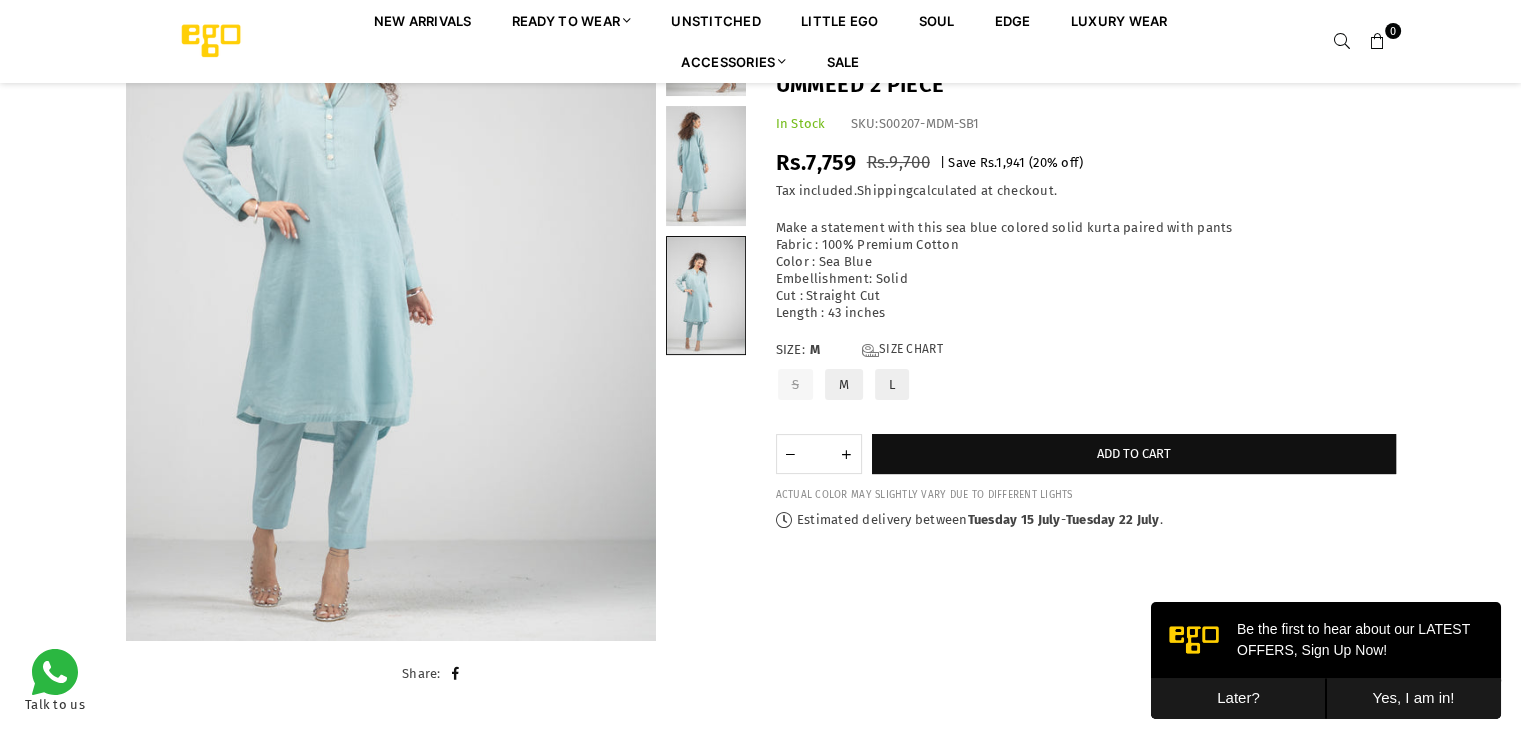 scroll, scrollTop: 264, scrollLeft: 0, axis: vertical 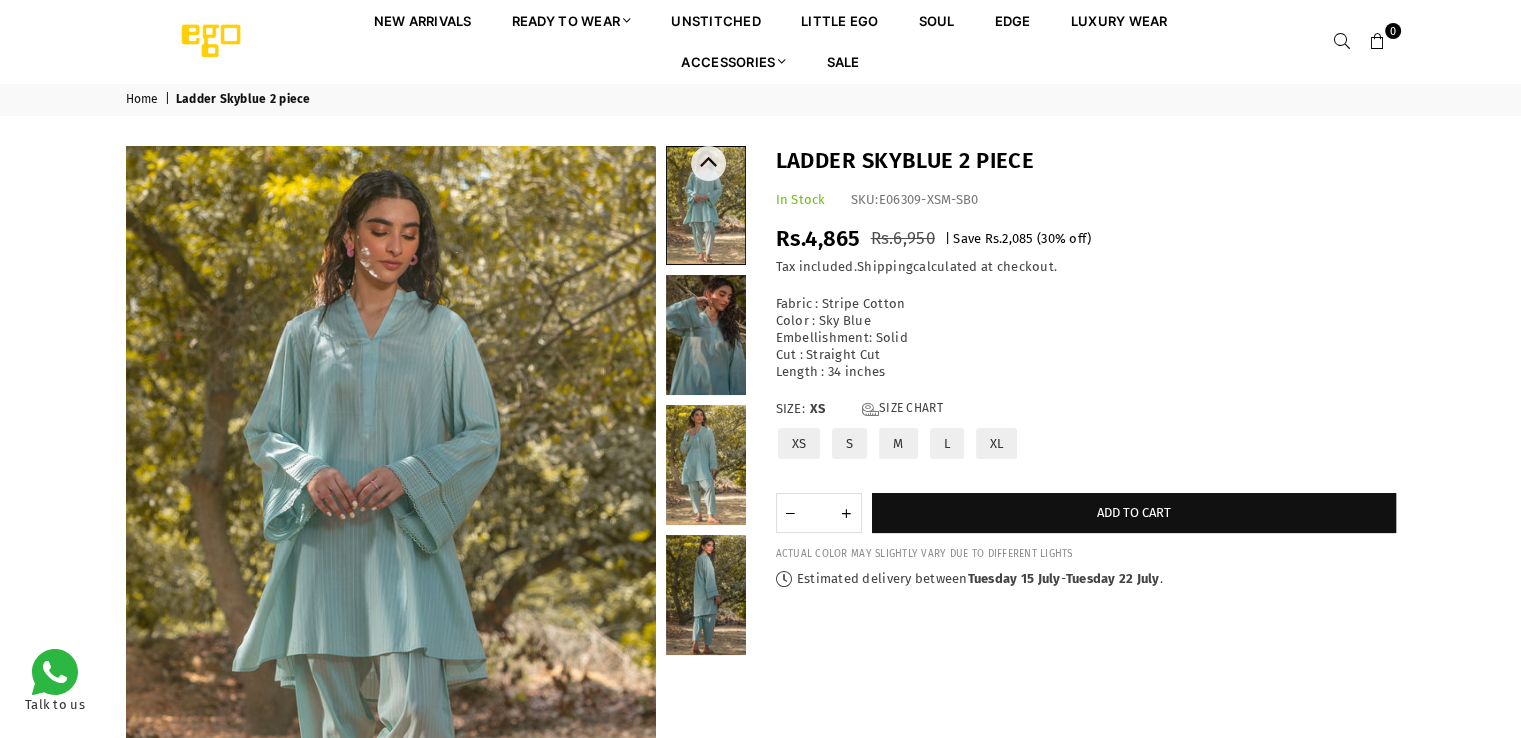click at bounding box center [706, 335] 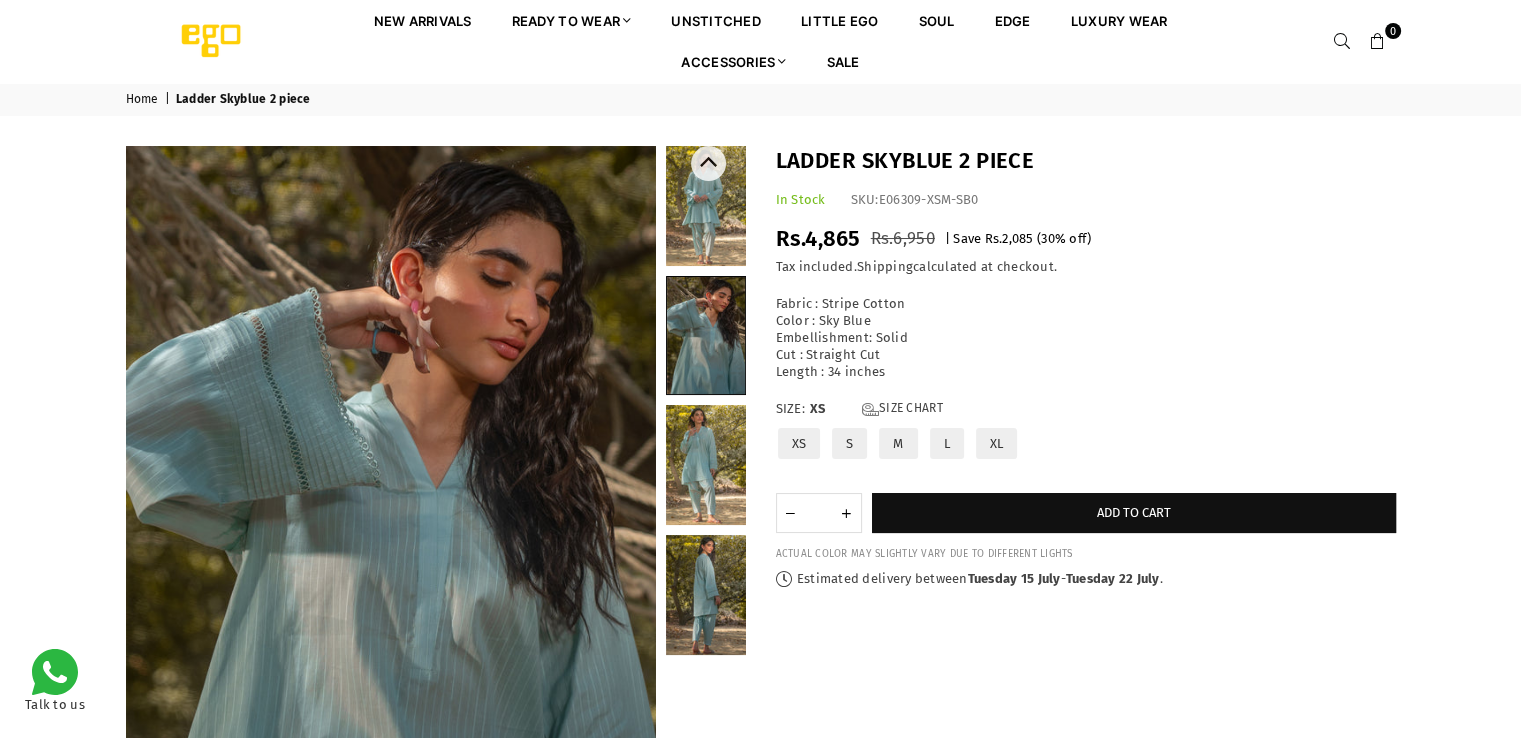 click at bounding box center [706, 465] 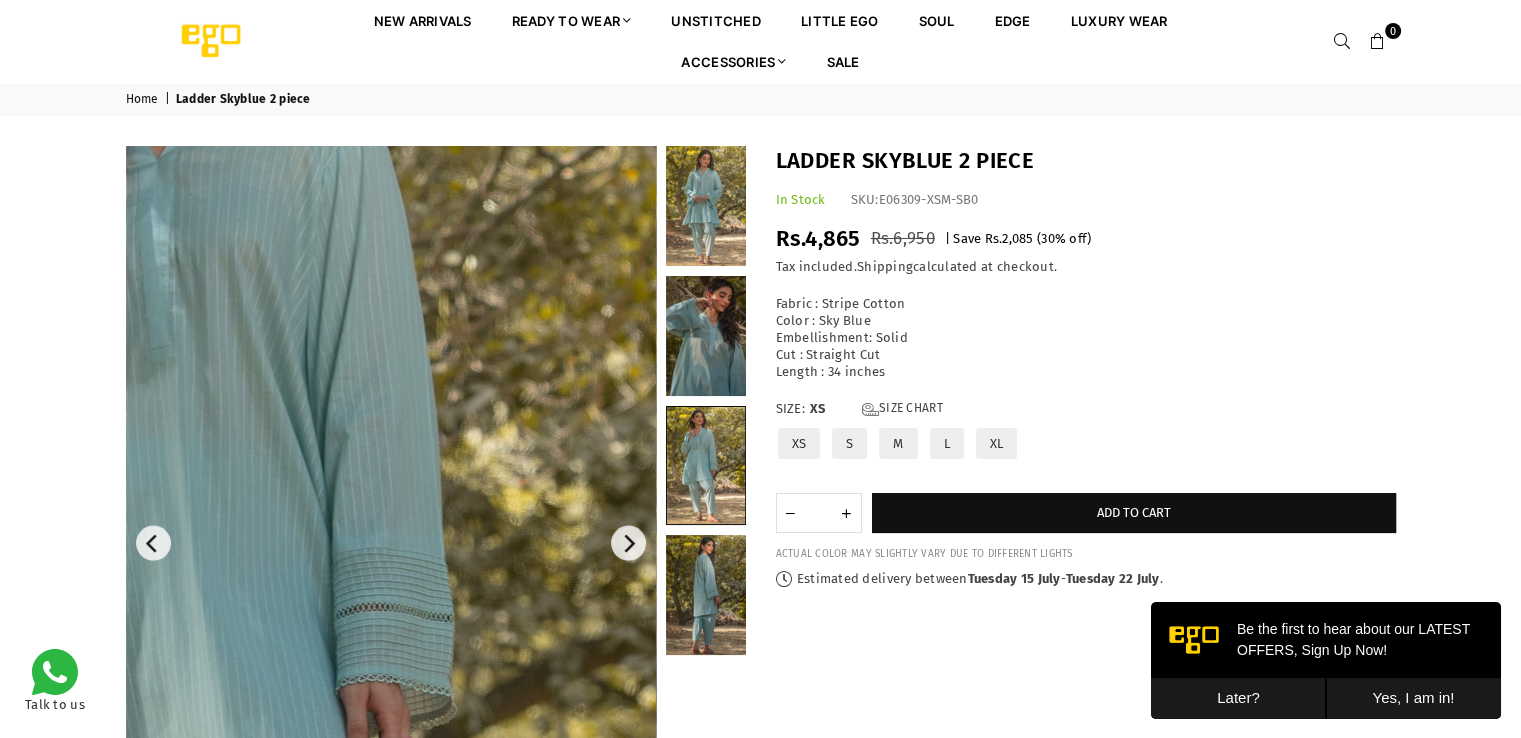 scroll, scrollTop: 0, scrollLeft: 0, axis: both 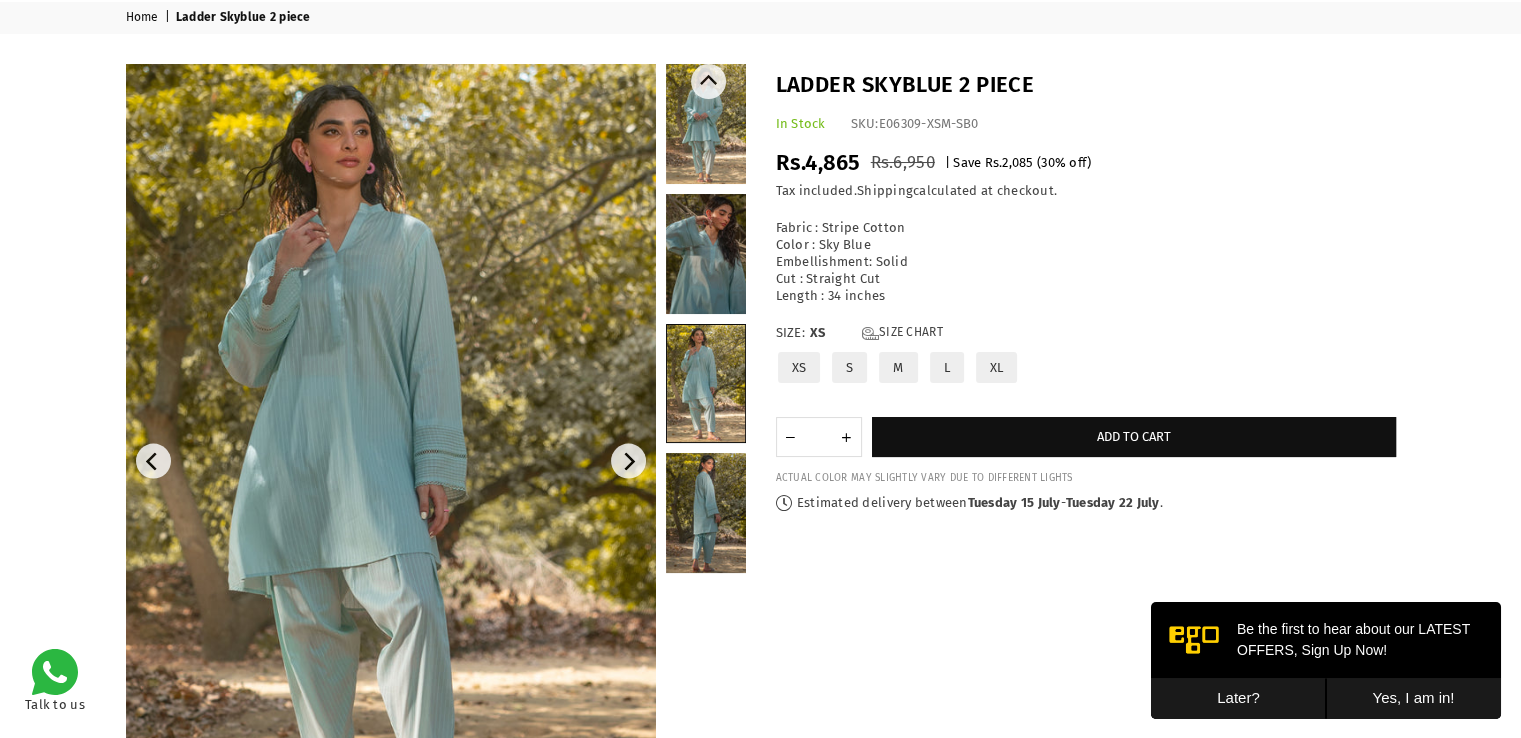 click at bounding box center (706, 124) 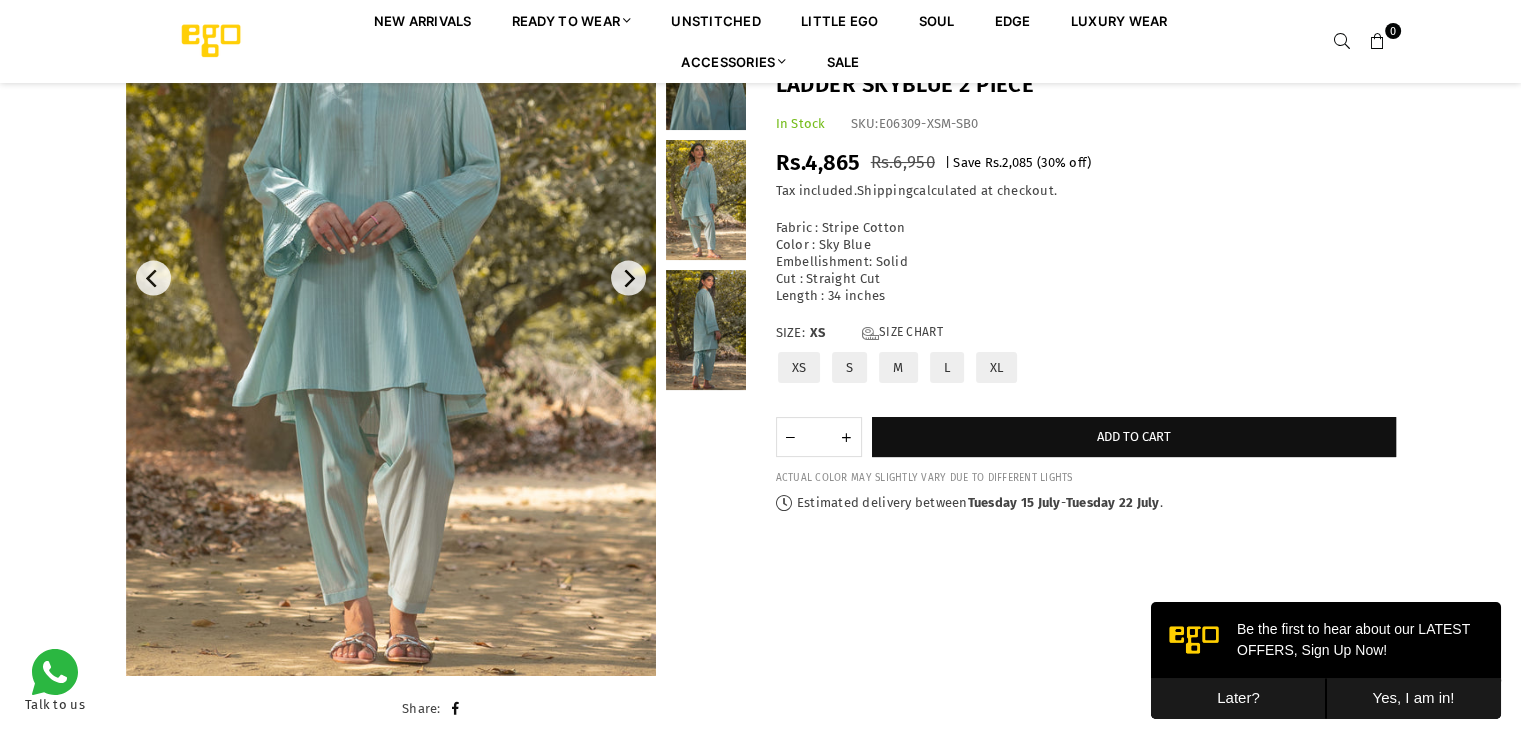 scroll, scrollTop: 164, scrollLeft: 0, axis: vertical 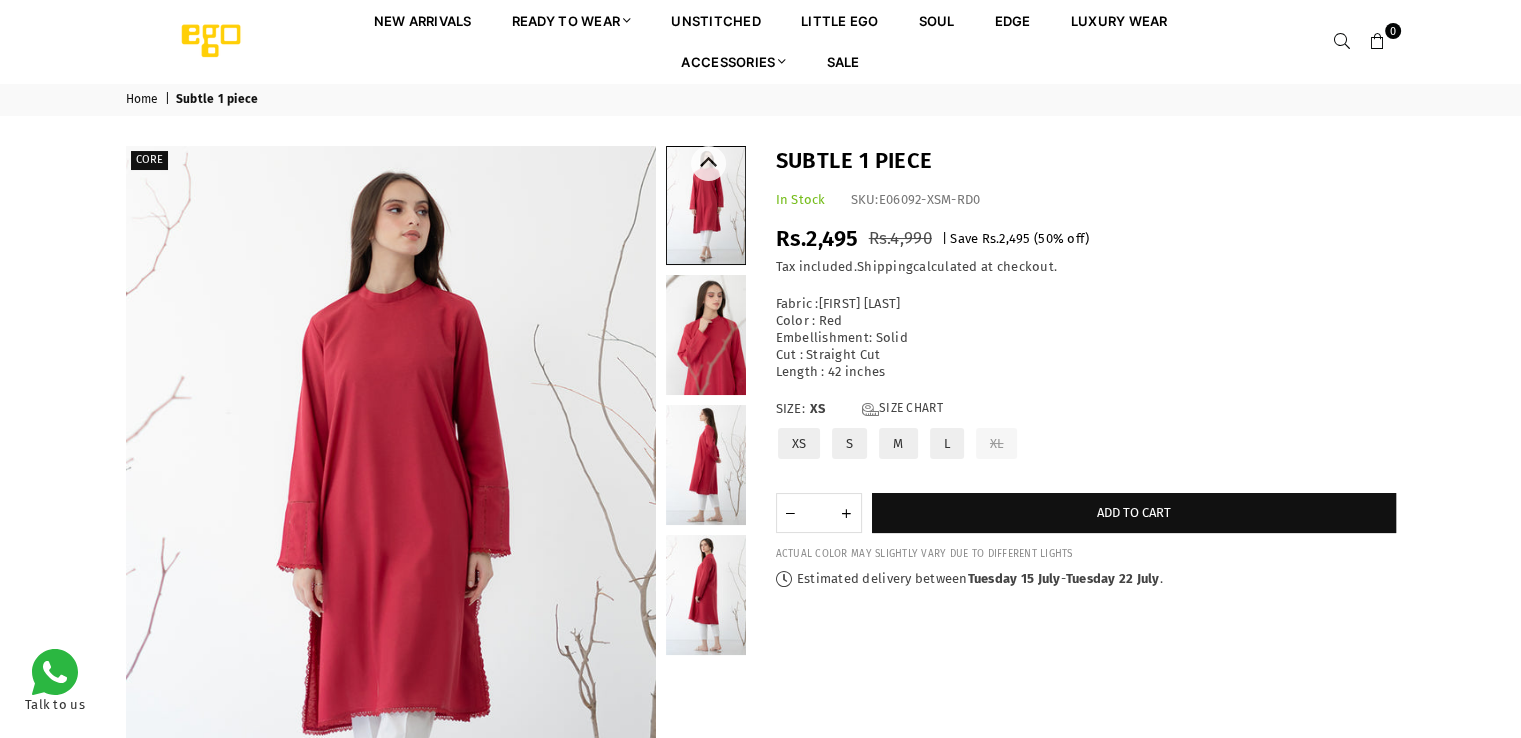 click at bounding box center [706, 335] 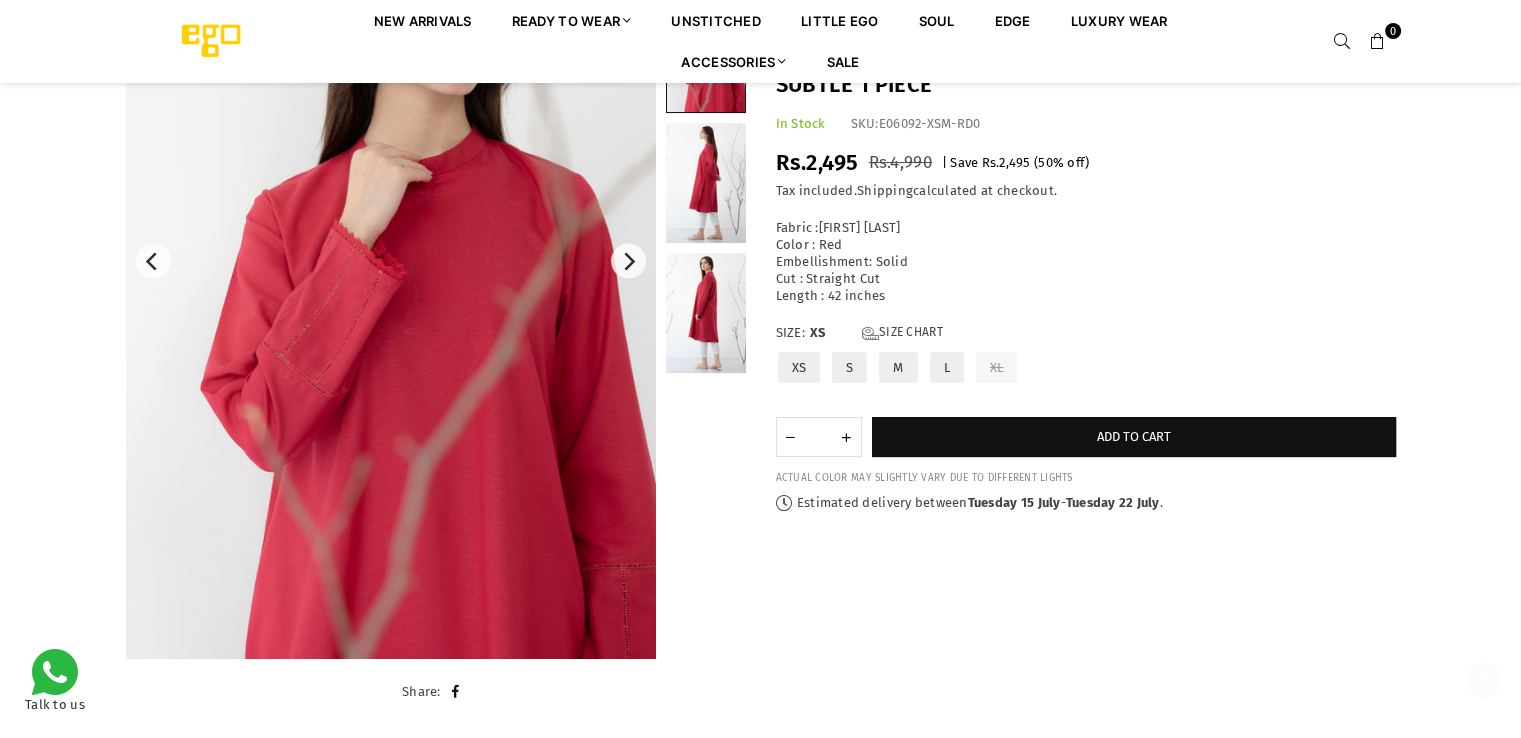 scroll, scrollTop: 282, scrollLeft: 0, axis: vertical 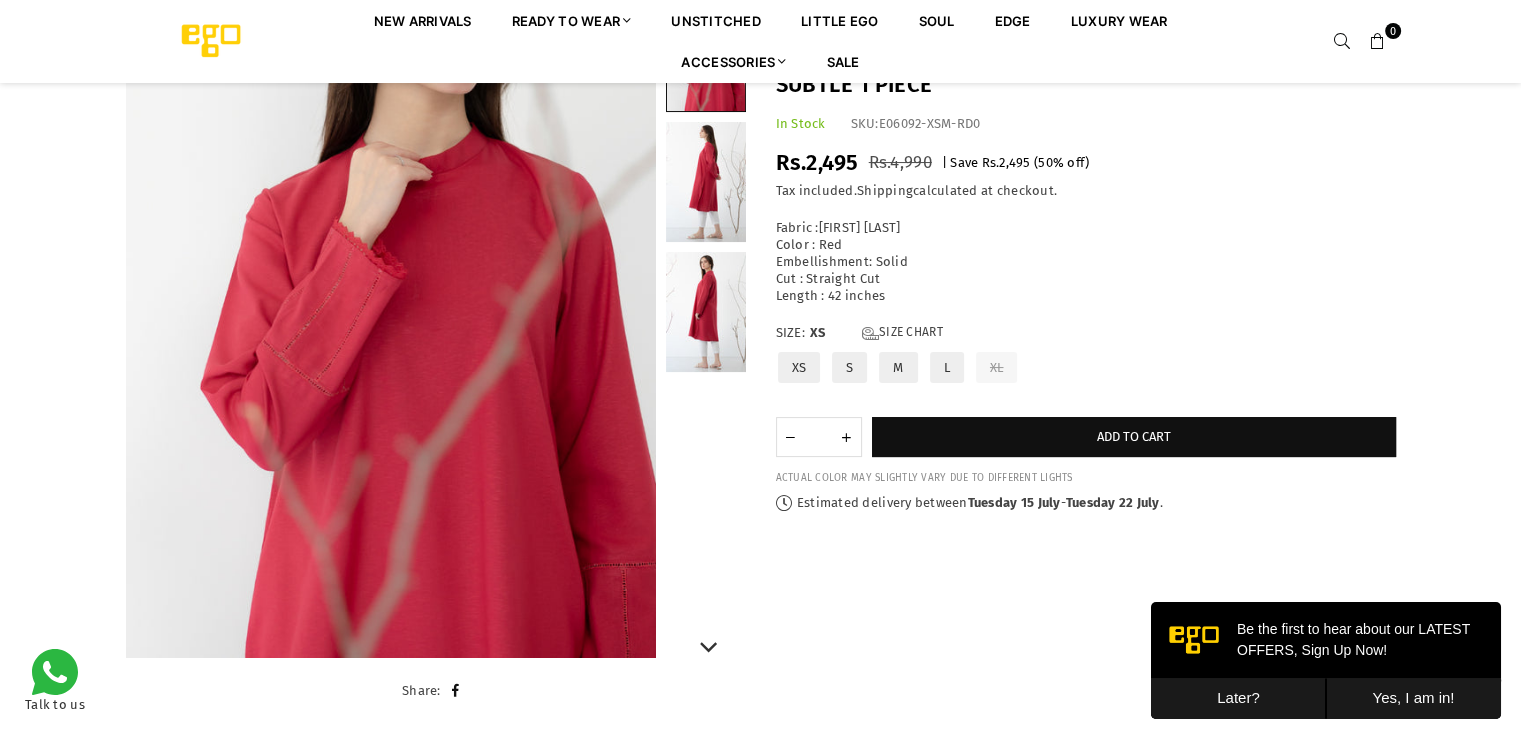 click at bounding box center (706, 312) 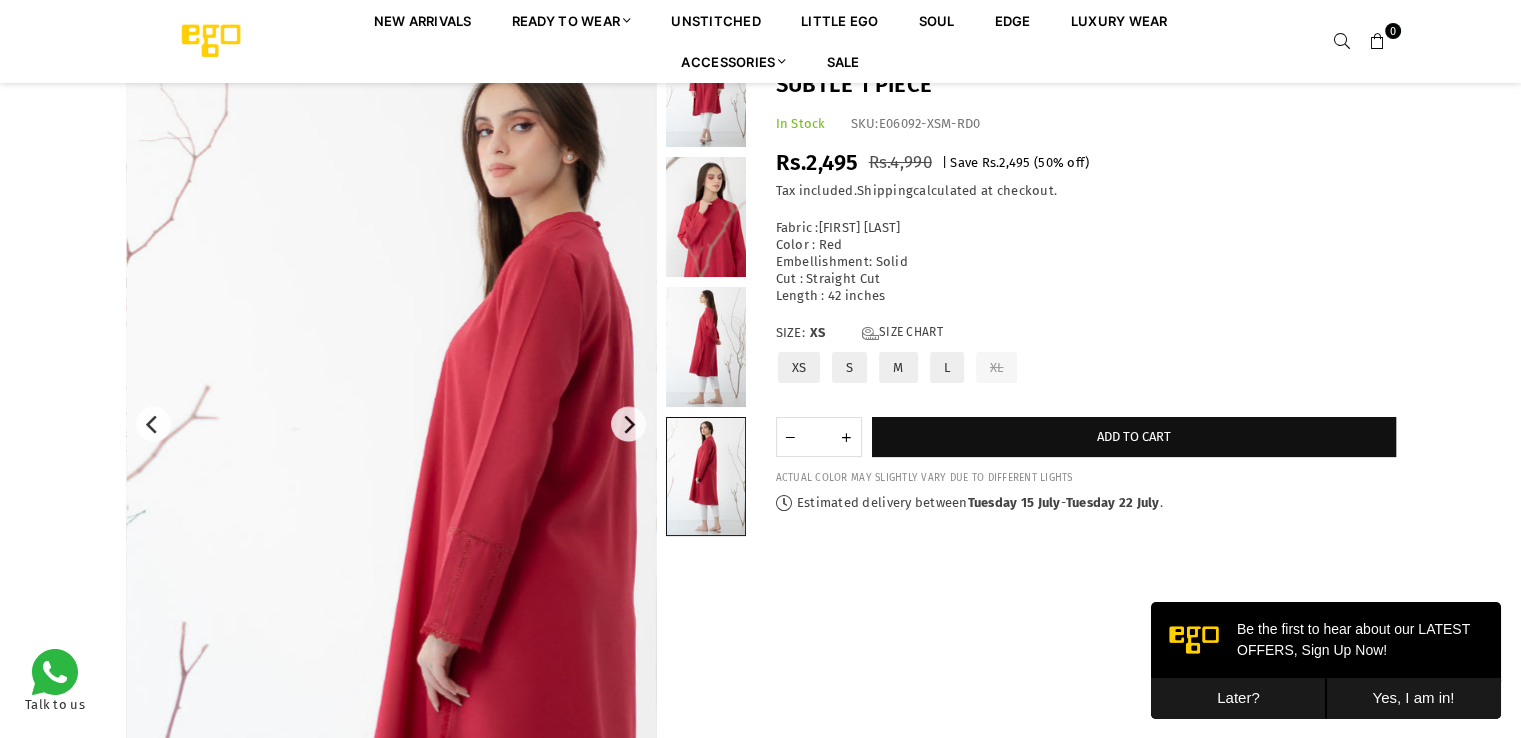 scroll, scrollTop: 82, scrollLeft: 0, axis: vertical 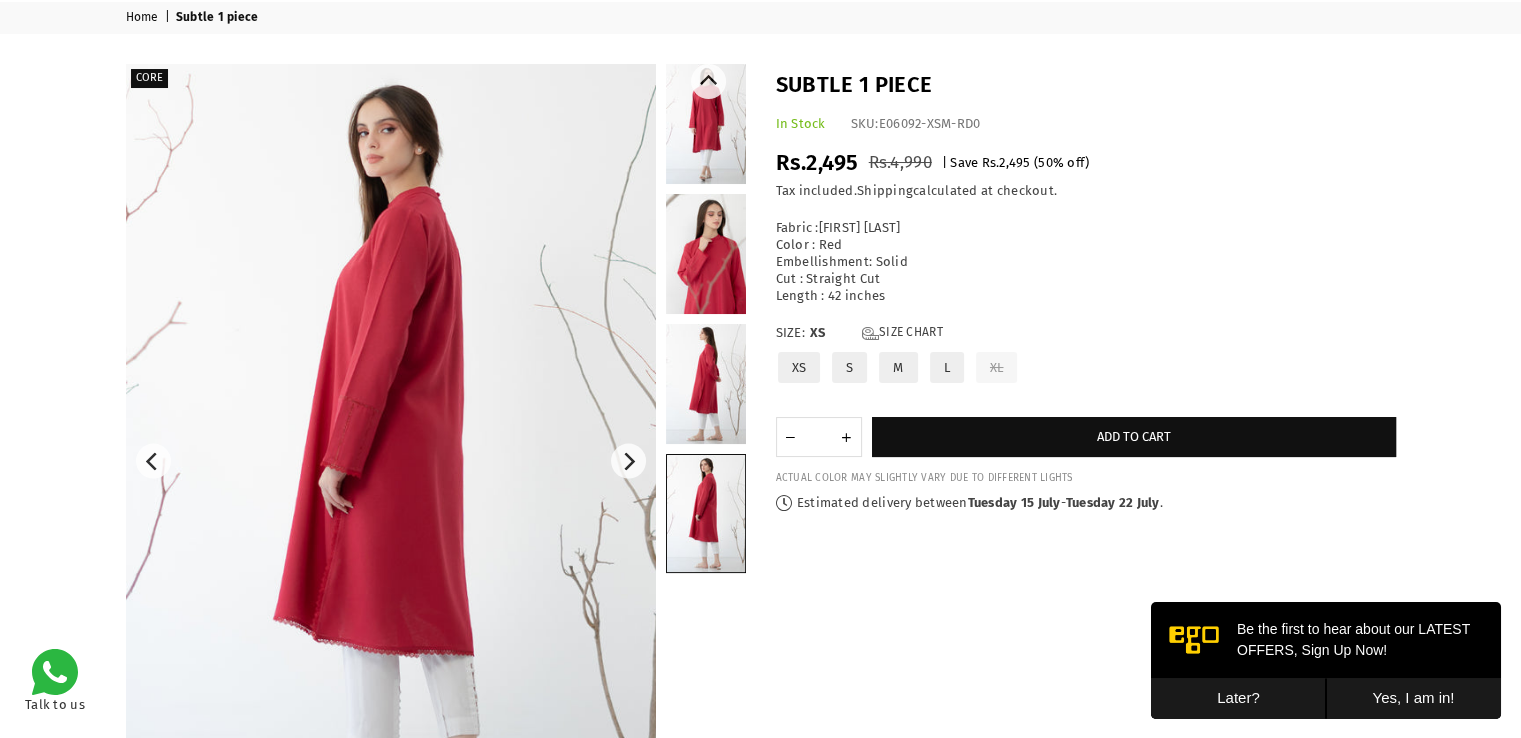 click at bounding box center (706, 384) 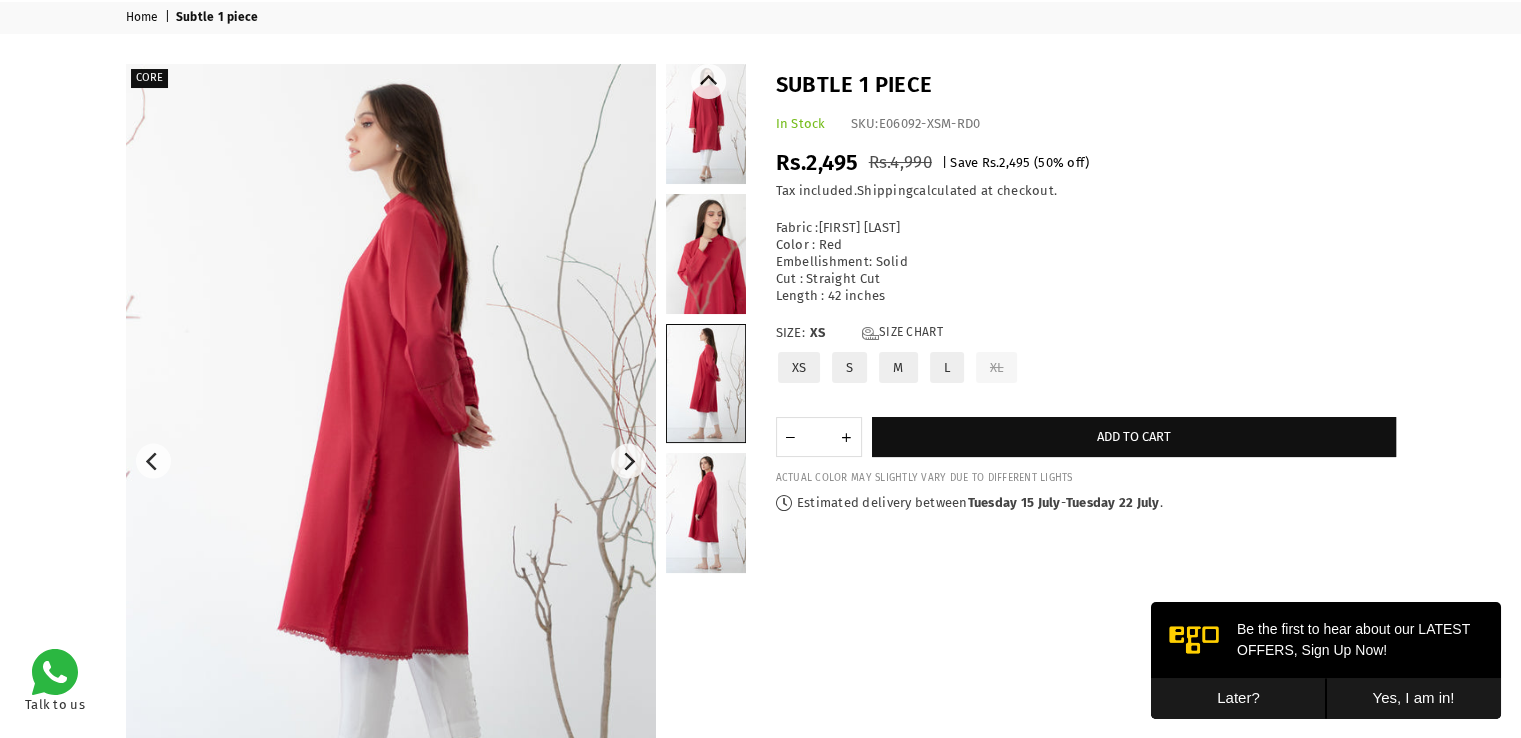 click at bounding box center (706, 254) 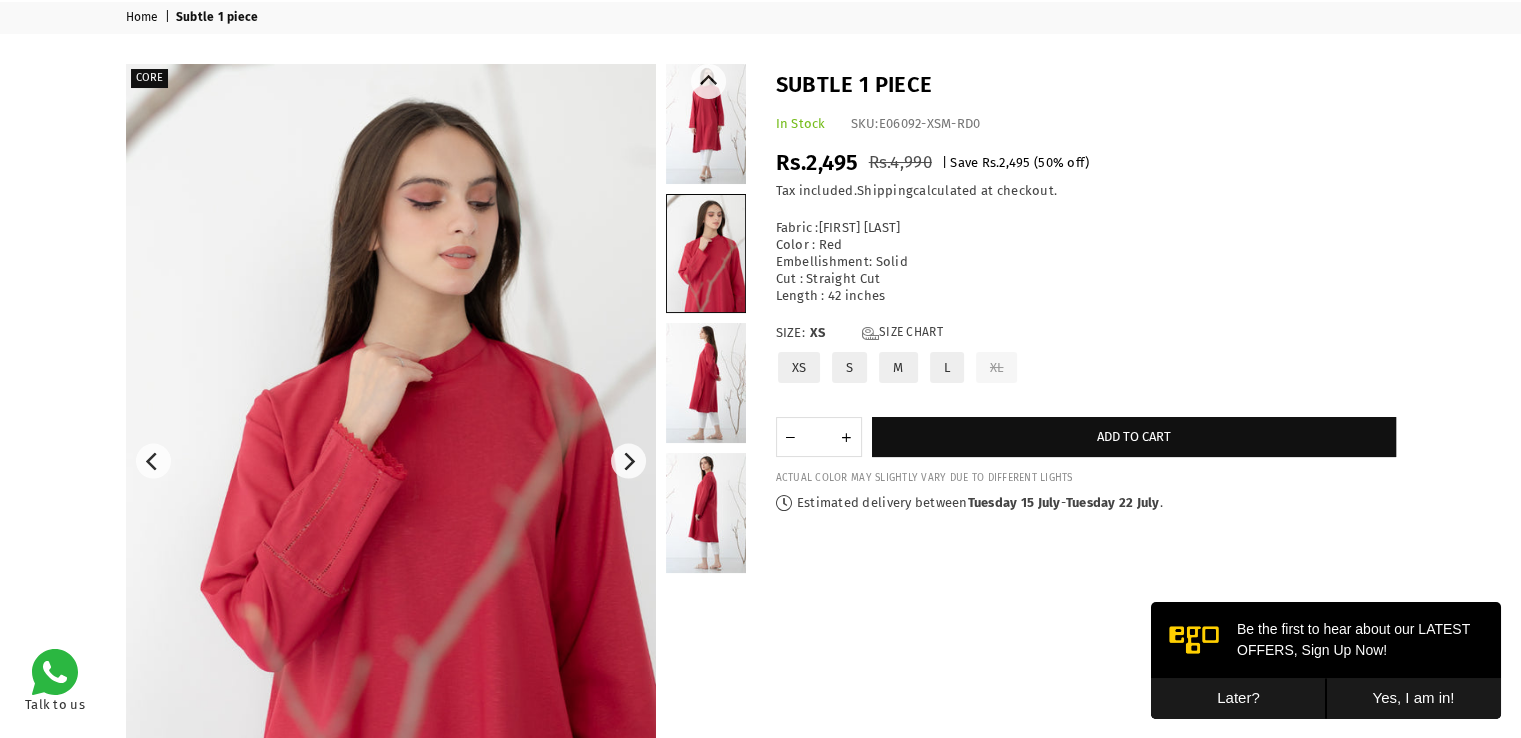 click at bounding box center (706, 124) 